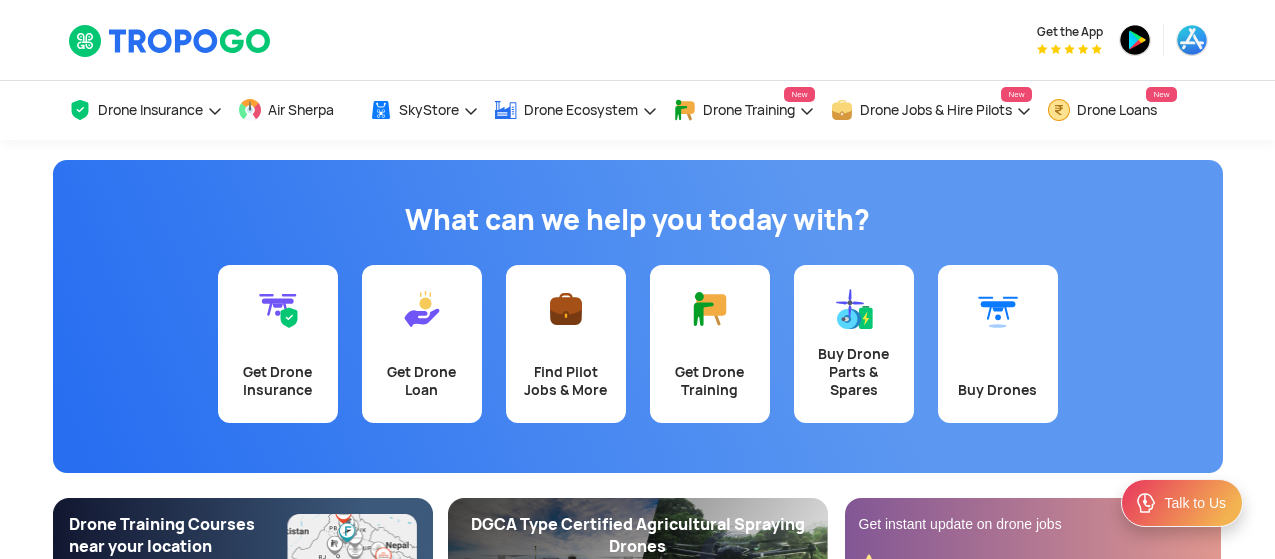 scroll, scrollTop: 0, scrollLeft: 0, axis: both 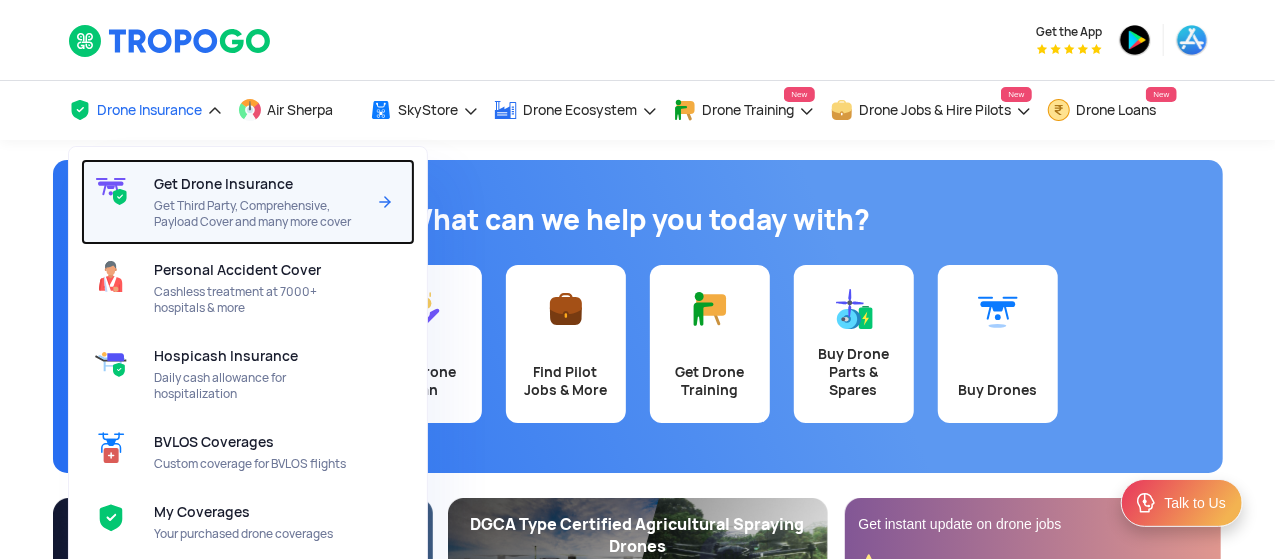 click on "Get Drone Insurance" at bounding box center (223, 184) 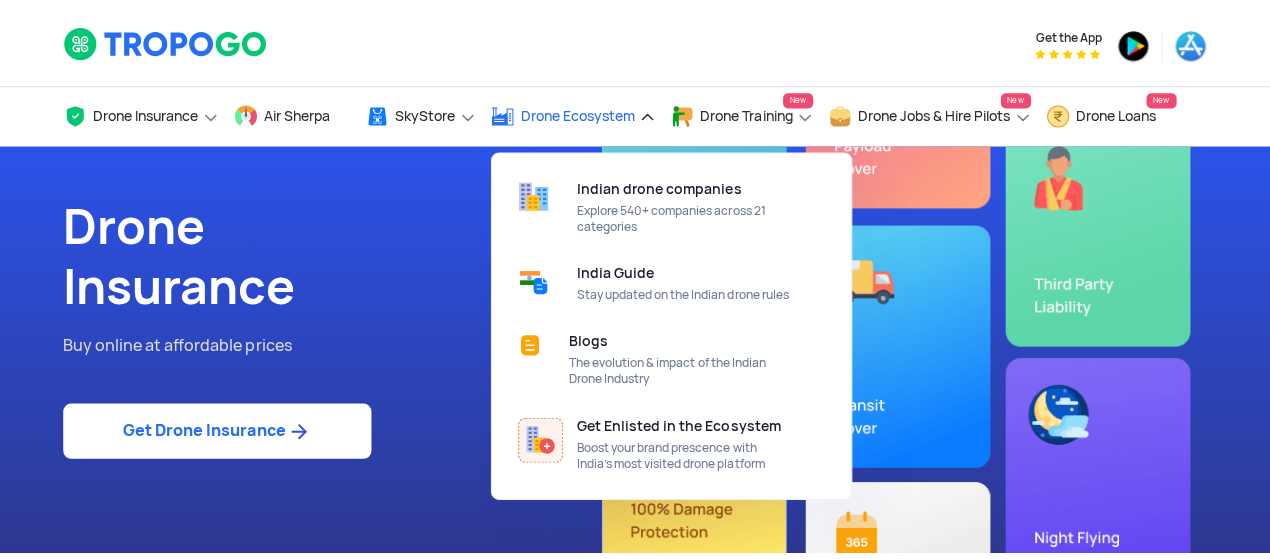 scroll, scrollTop: 0, scrollLeft: 0, axis: both 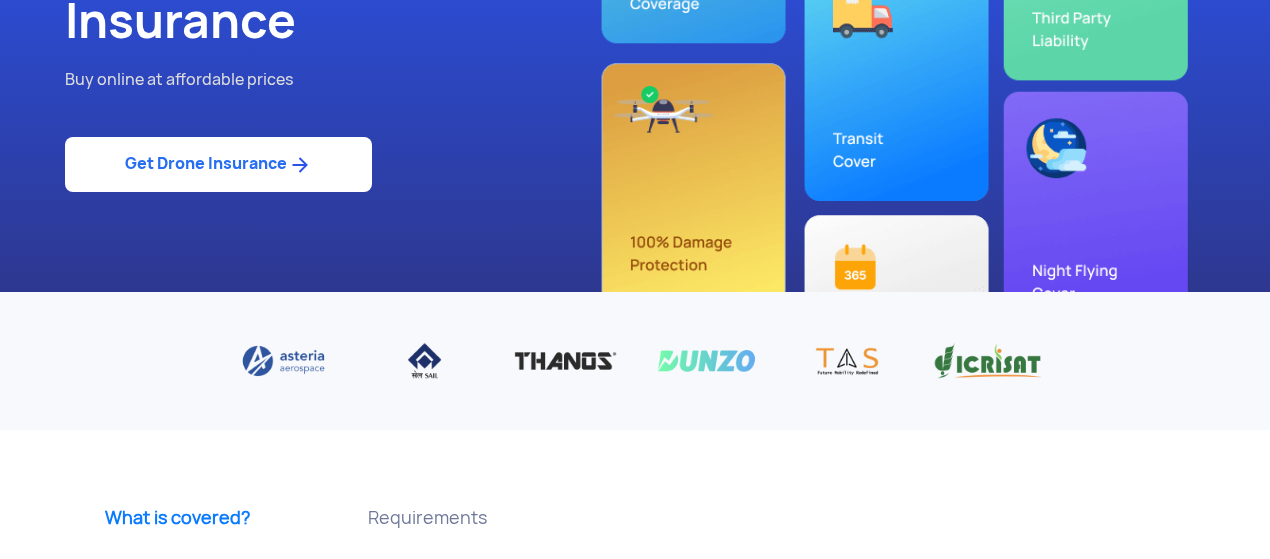 click on "Get Drone Insurance" 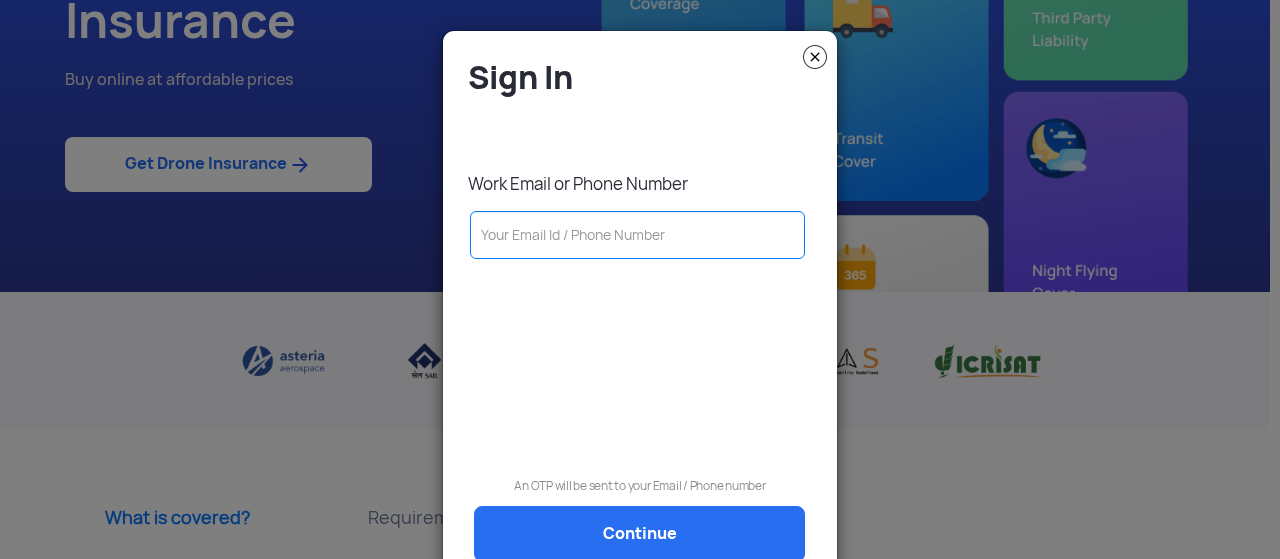 click 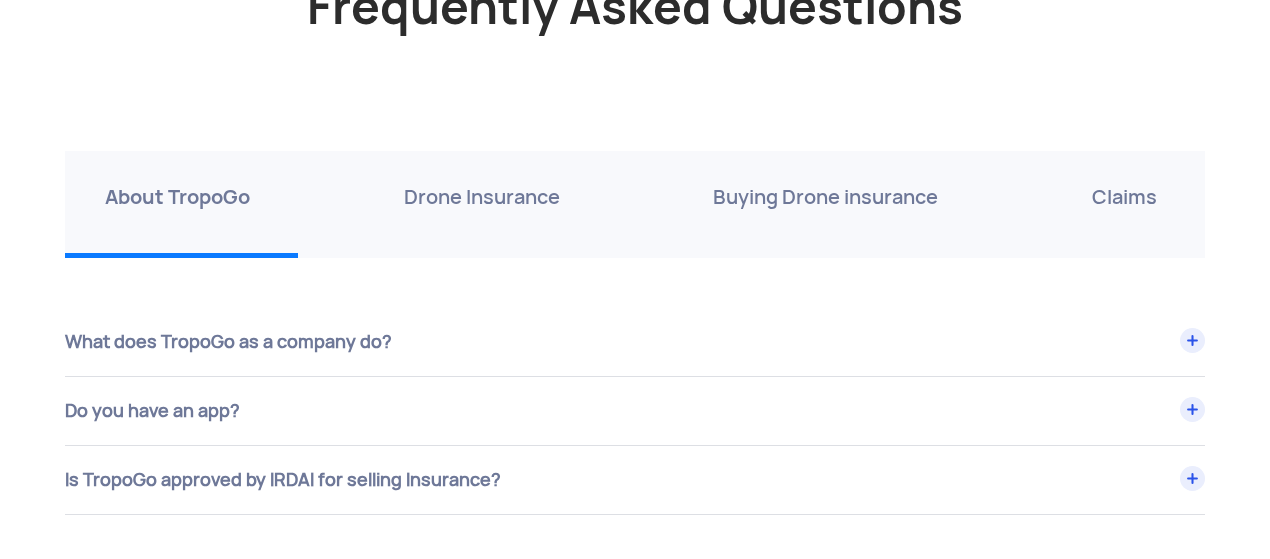 scroll, scrollTop: 6946, scrollLeft: 0, axis: vertical 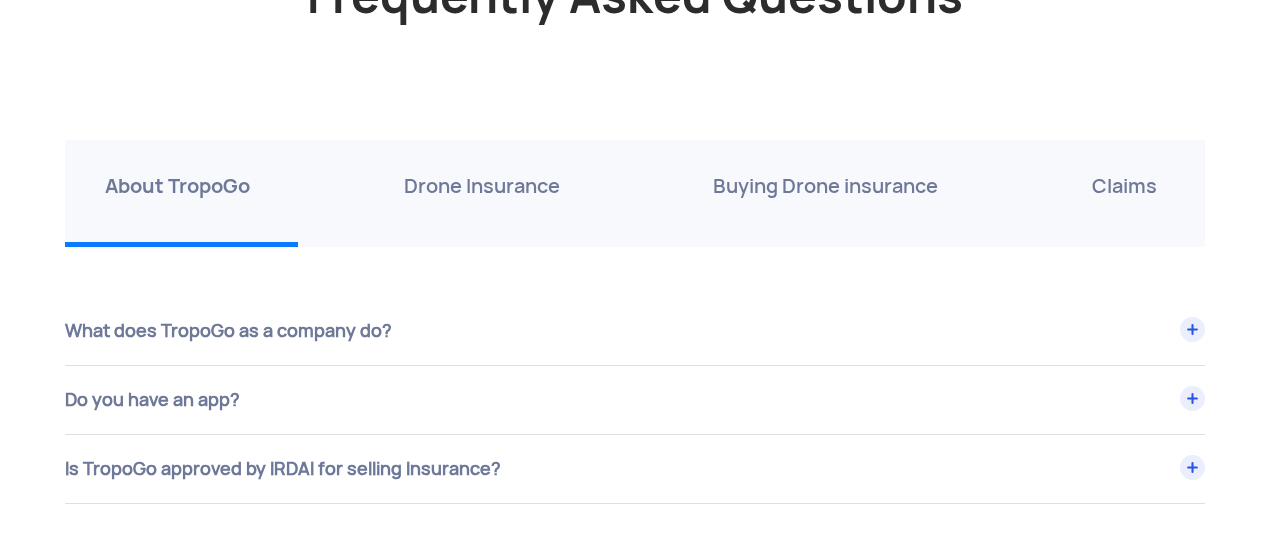click on "Buying Drone insurance" at bounding box center (829, 193) 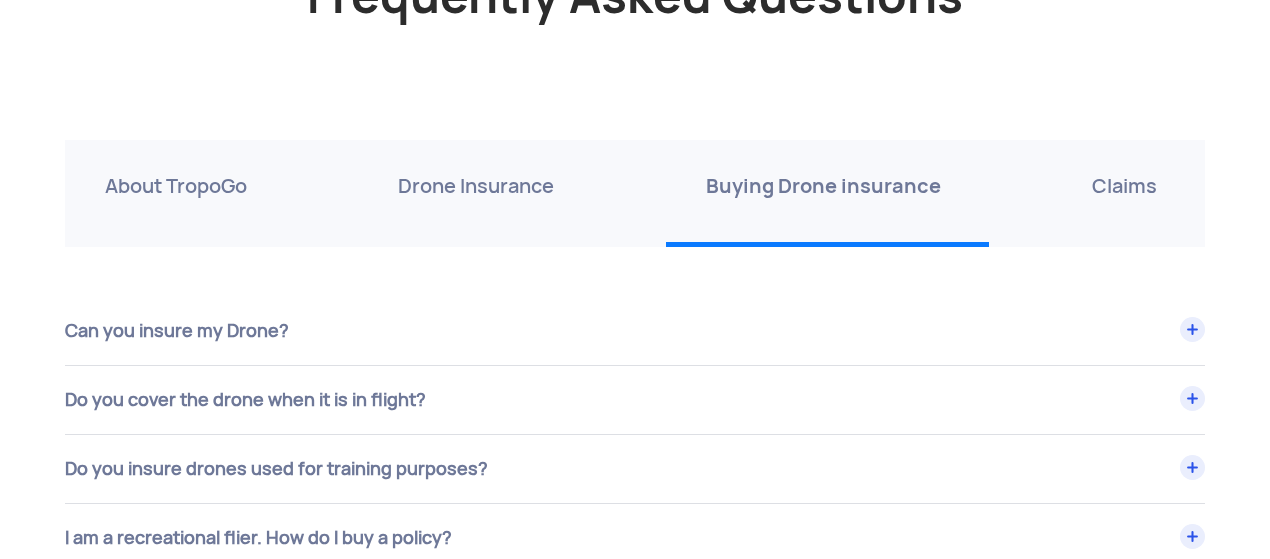 click on "Drone Insurance" at bounding box center (476, 186) 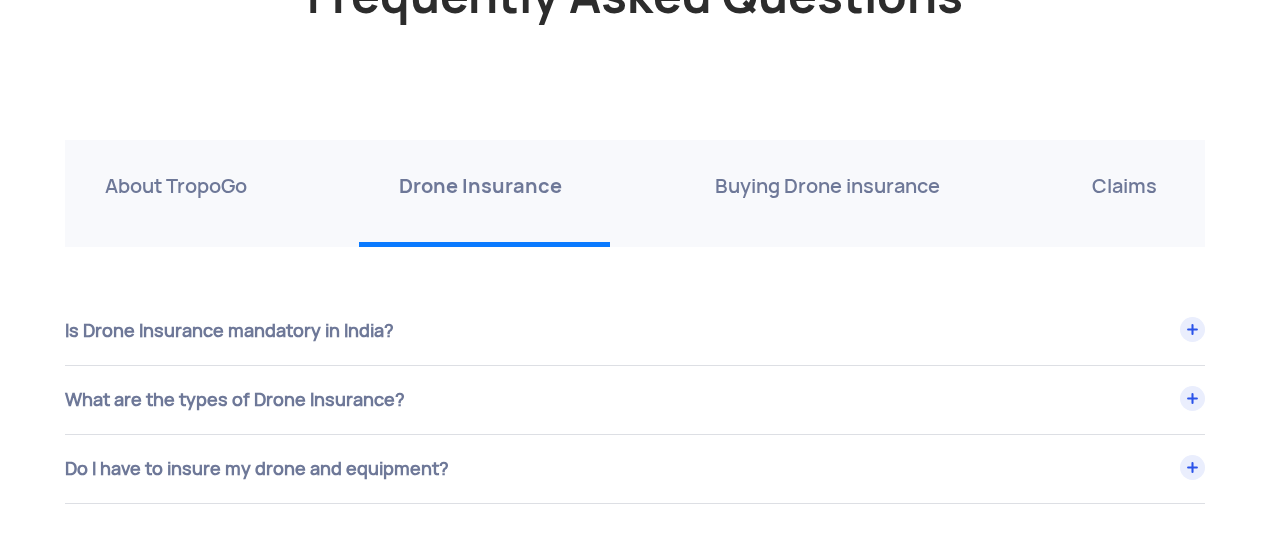 click on "Buying Drone insurance" at bounding box center [827, 186] 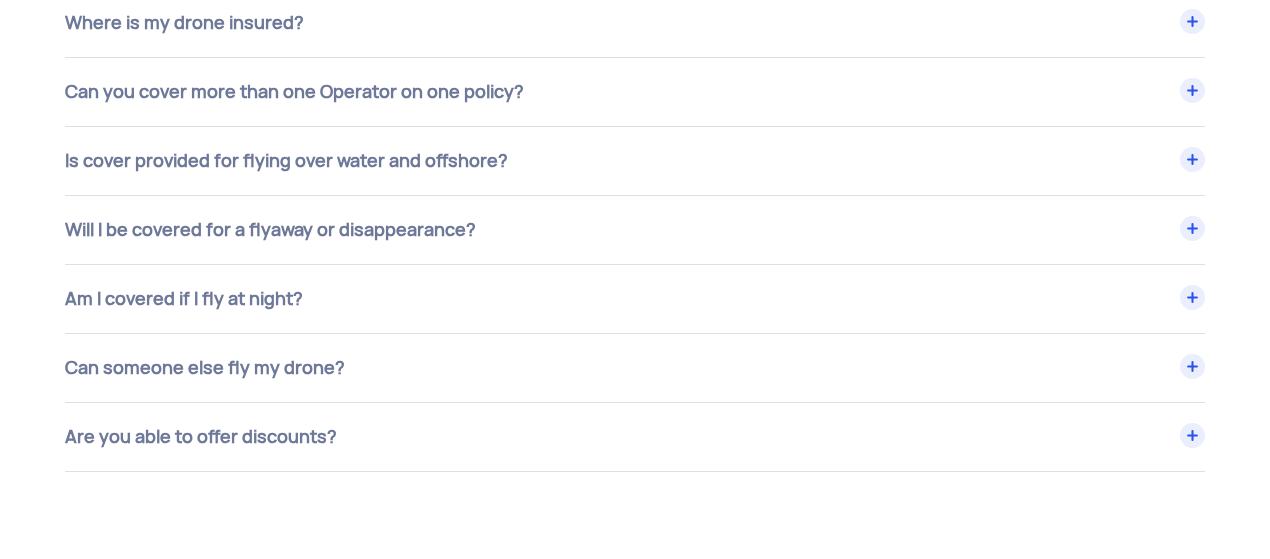 scroll, scrollTop: 7957, scrollLeft: 0, axis: vertical 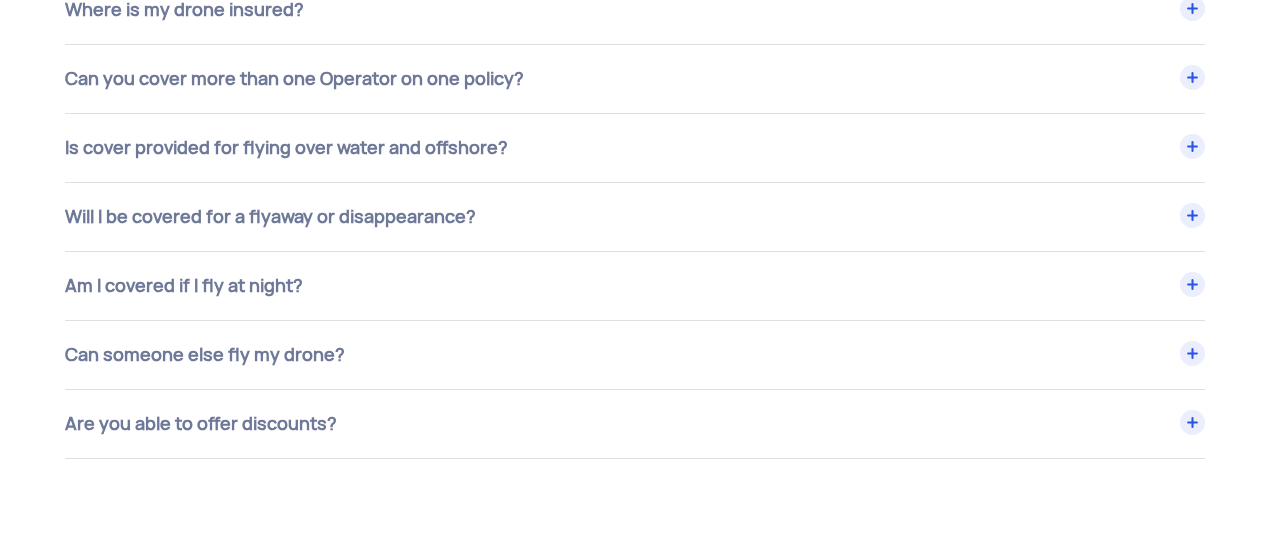 click on "Can someone else fly my drone?" at bounding box center [635, 355] 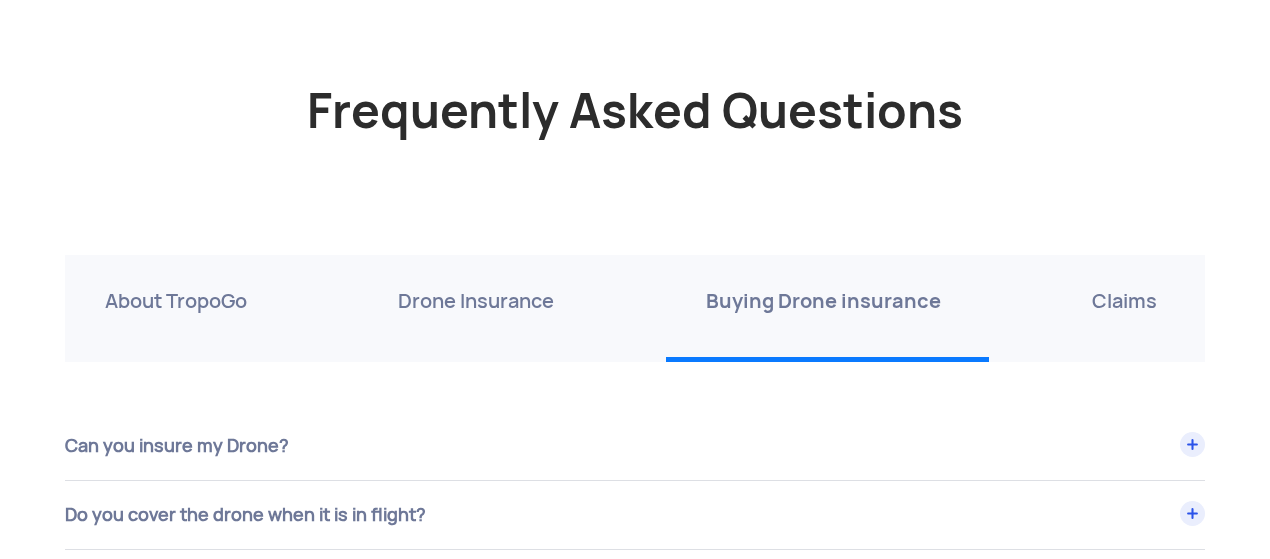 scroll, scrollTop: 6782, scrollLeft: 0, axis: vertical 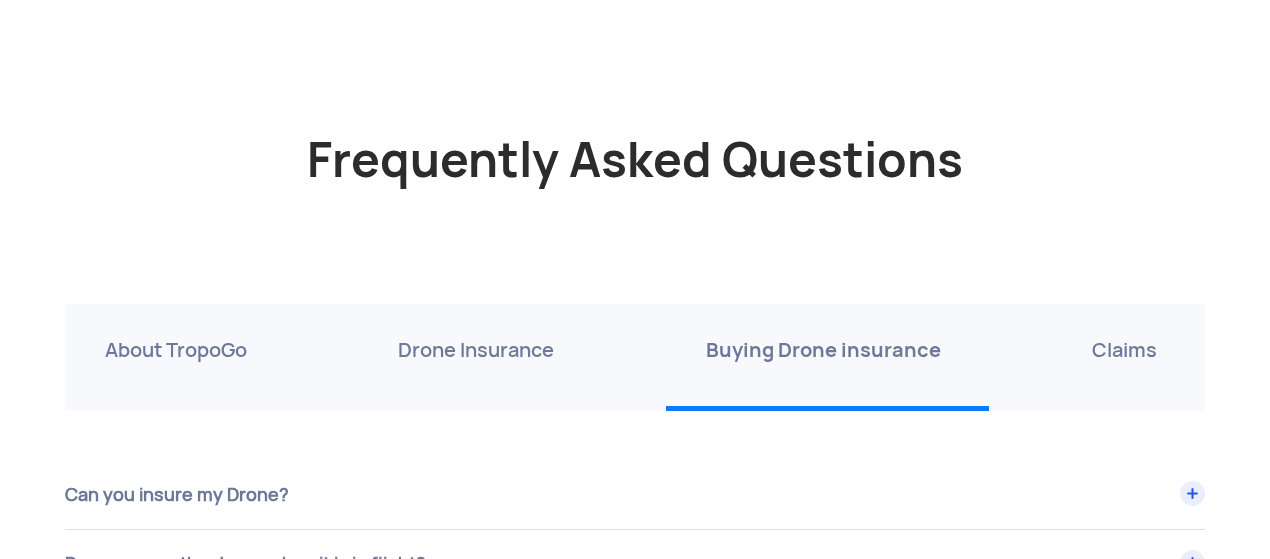 click on "Frequently Asked Questions  About TropoGo   Drone Insurance   Buying Drone insurance   Claims   What does TropoGo as a company do?   TropoGo is the leading InsureTech Startup of commercial drones in the Indian market. It is trusted by 10000+ Drone Pilots and issues 90% of the Drone Insurance Policies of India. TropoGo is trusted by plenty of people who are delighted with the insurance quotes and the other drone safety-related tools and services in India.   Do you have an app?   TropoGo app (available on Apple and Android devices) is free to use and delivers rich and accurate safety drone flying tools ranging from Drone Log Book, Log Analyzer, Flying Checklist, AirSherpa Drone Maps, location of low flying manner flights, dynamic restrictions, environmental conditions and other privacy and safety hazards to real-time information on Jobs and projects related to Drones and services.   Is TropoGo approved by IRDAI for selling Insurance?   Is Drone Insurance mandatory in India?   Can you insure my Drone?" 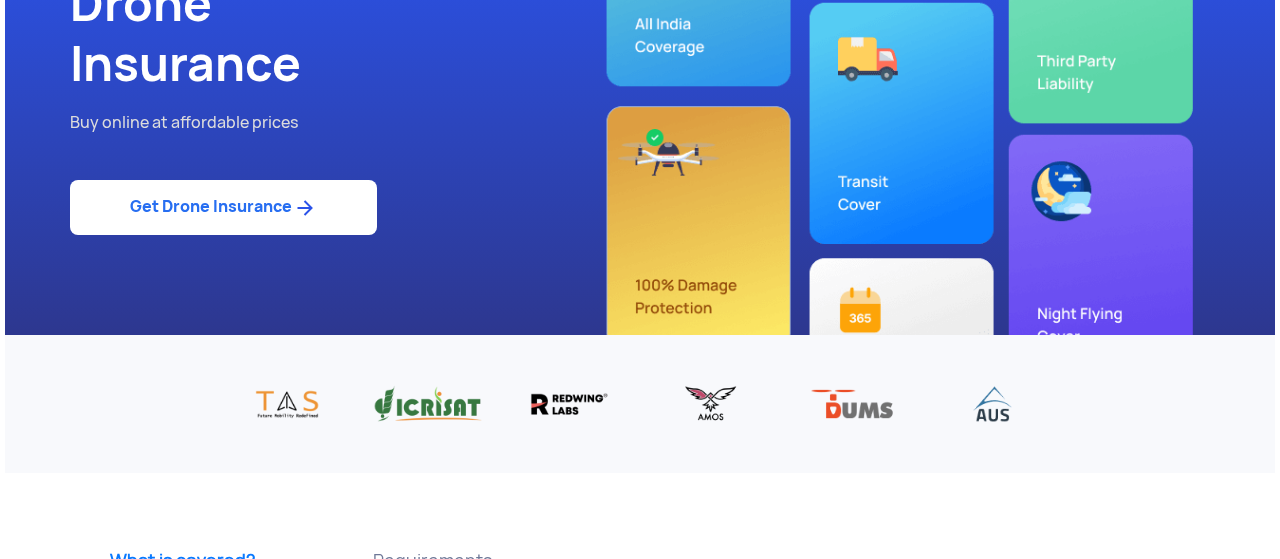 scroll, scrollTop: 0, scrollLeft: 0, axis: both 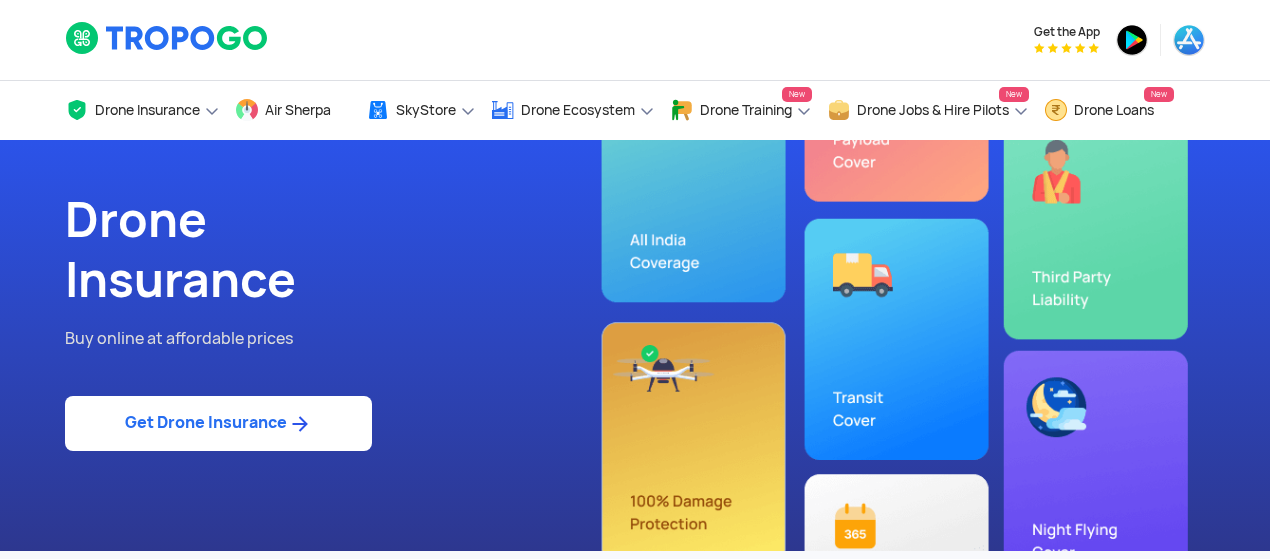 click on "Get Drone Insurance" 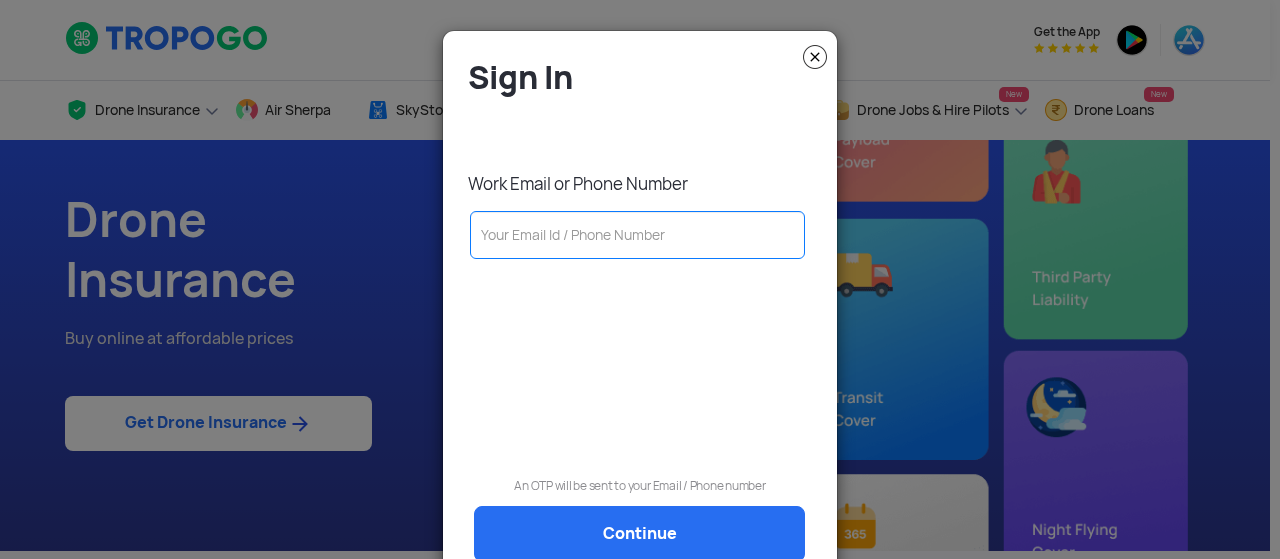 click 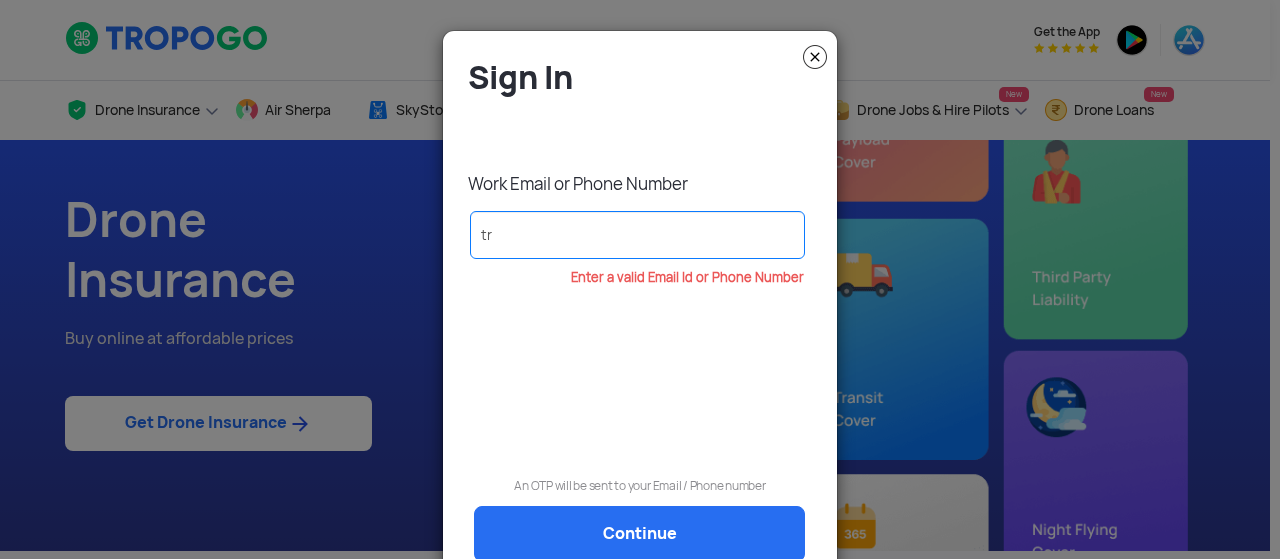 type on "t" 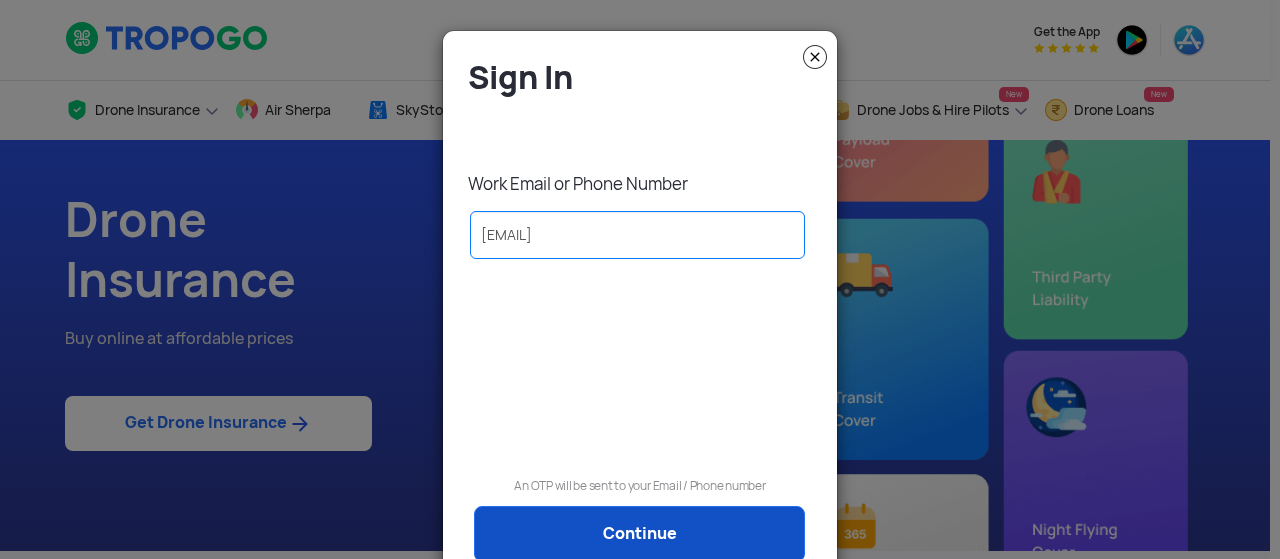 type on "[EMAIL]" 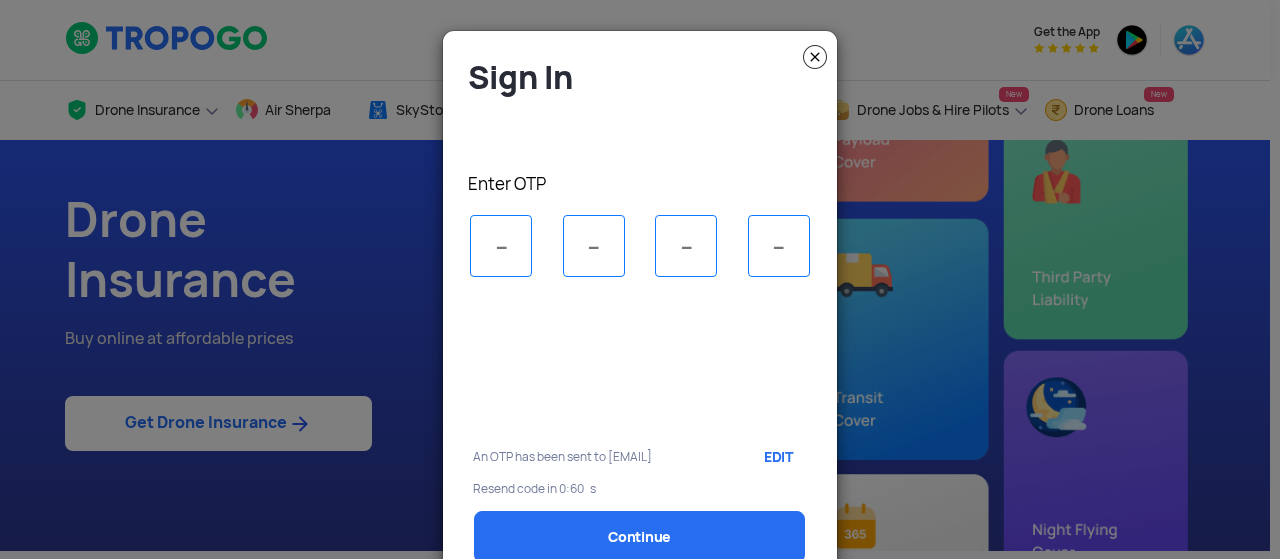 scroll, scrollTop: 0, scrollLeft: 0, axis: both 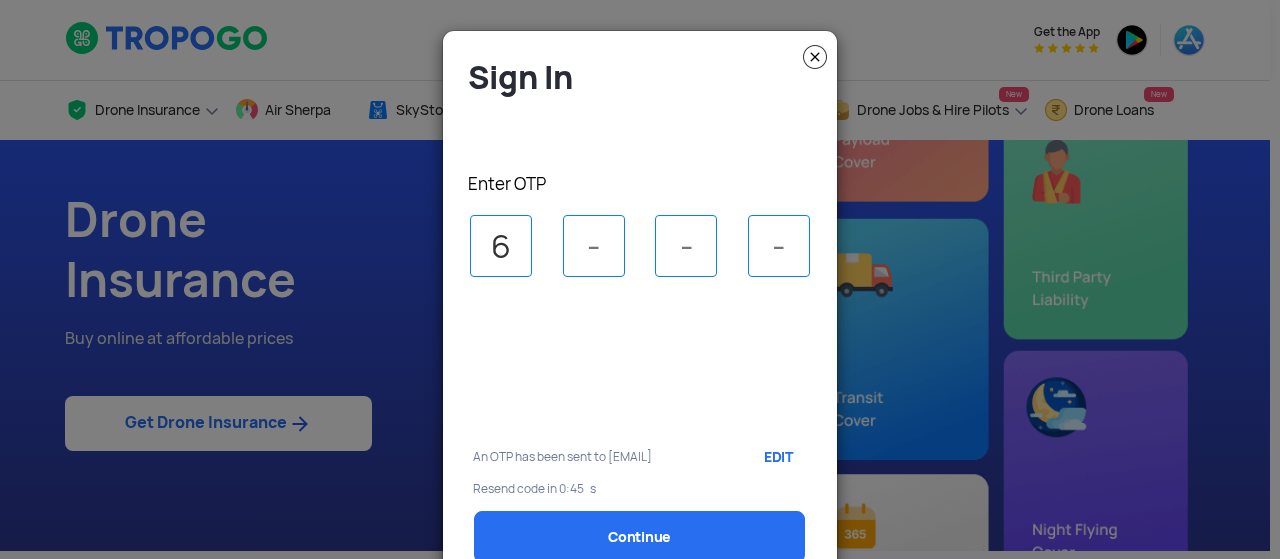 type on "6" 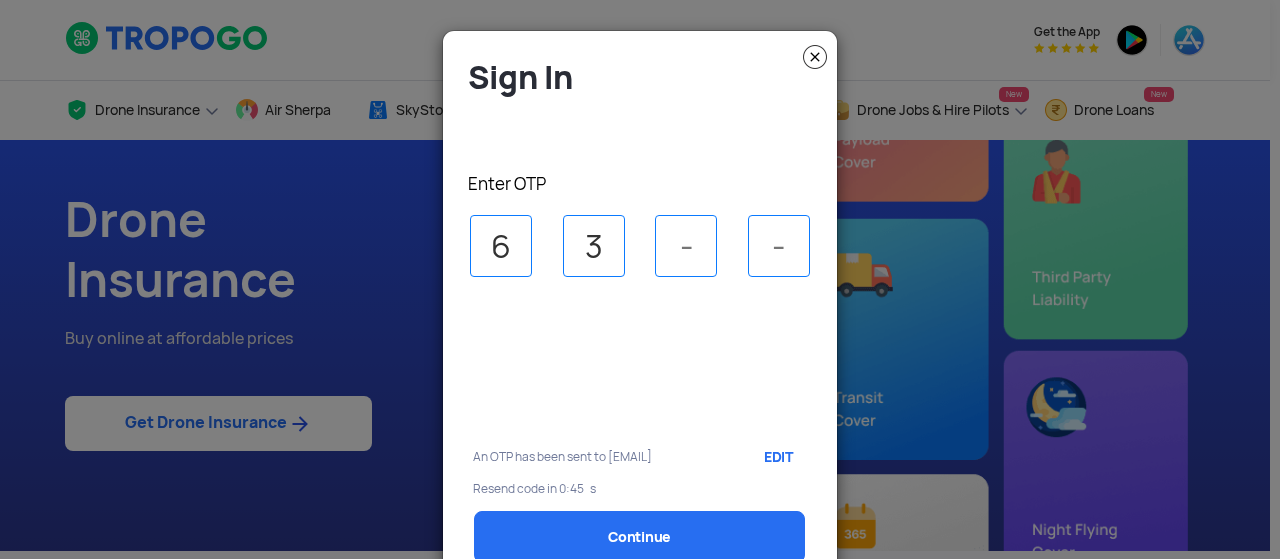 type on "3" 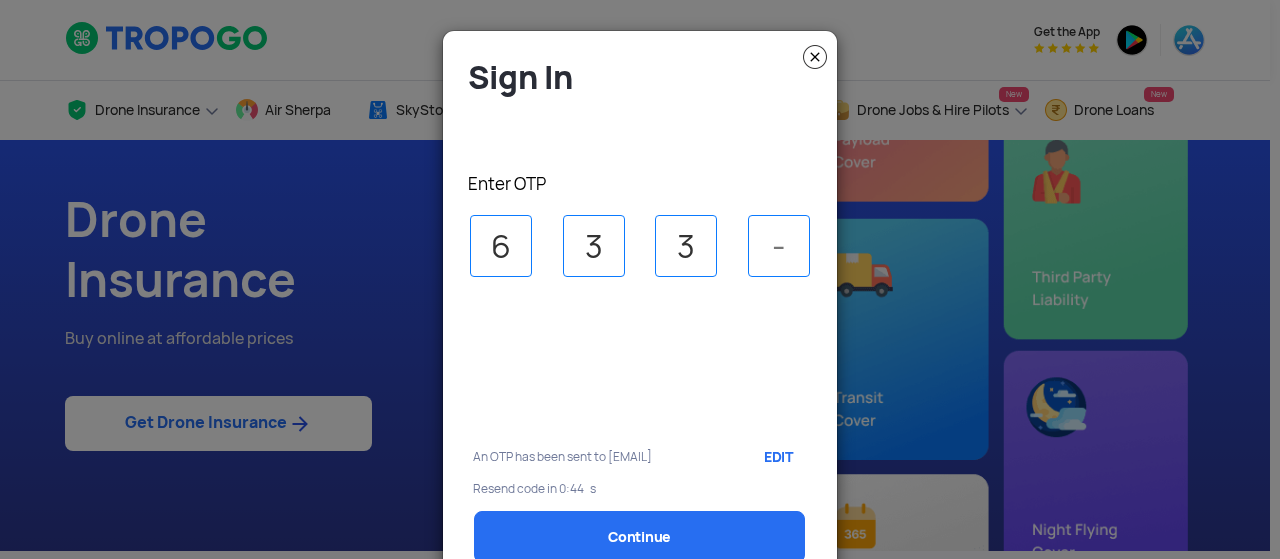 type on "3" 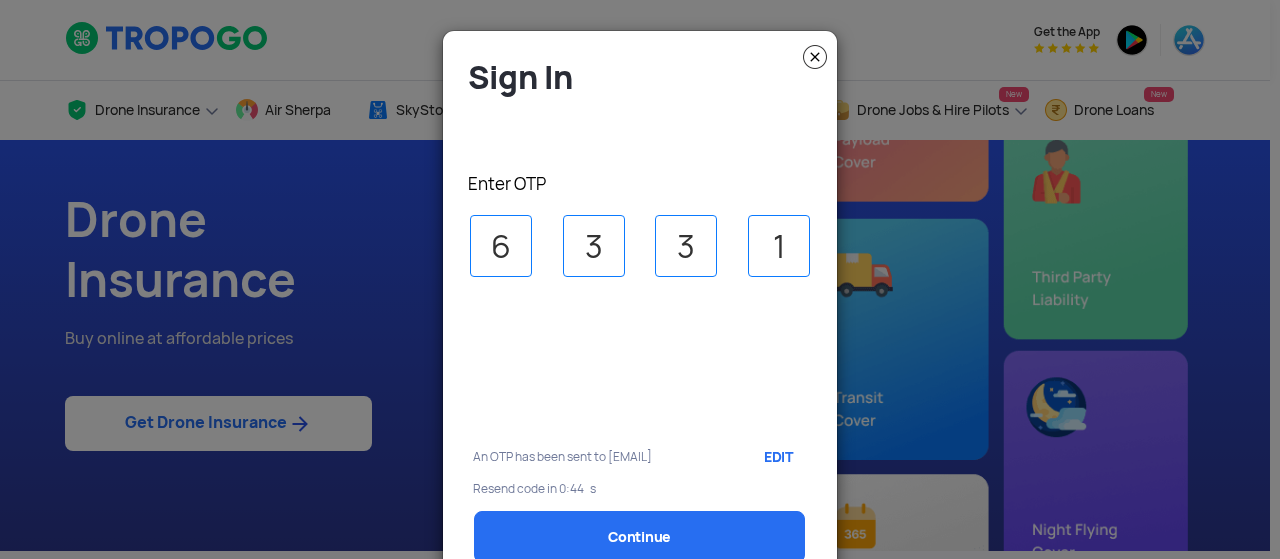 select on "1000000" 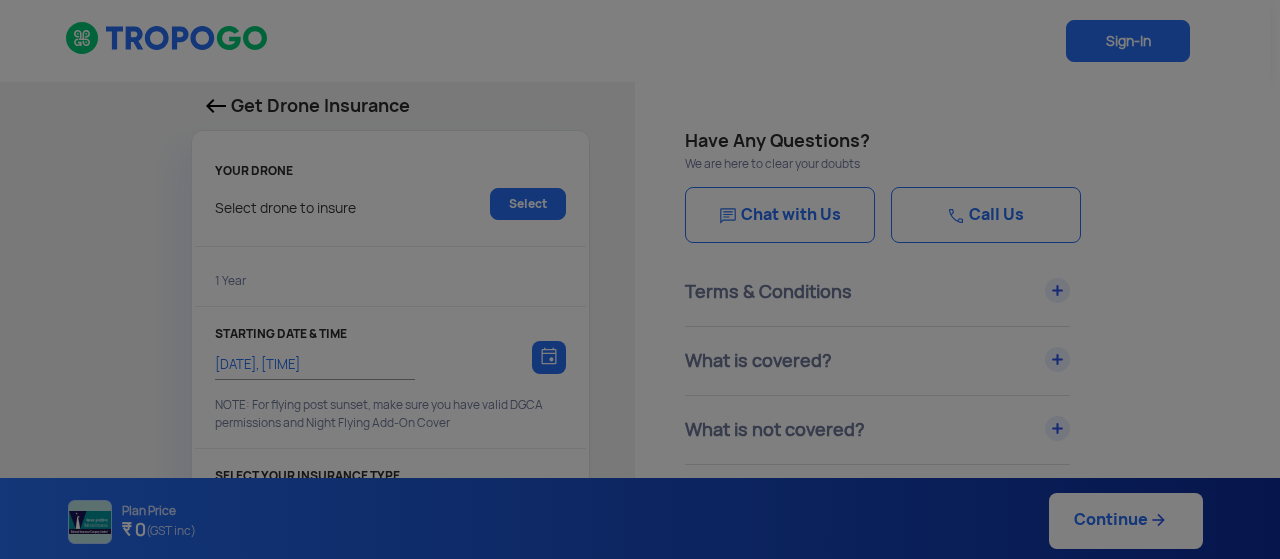 type on "8/8/2025, 2:59:00 PM" 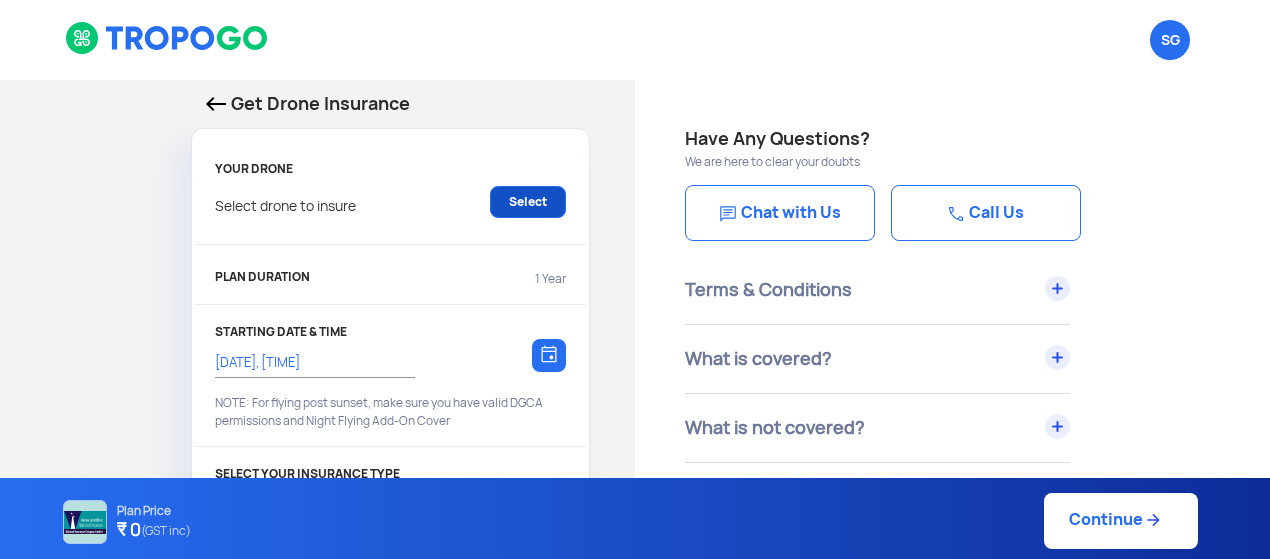 click on "Select" 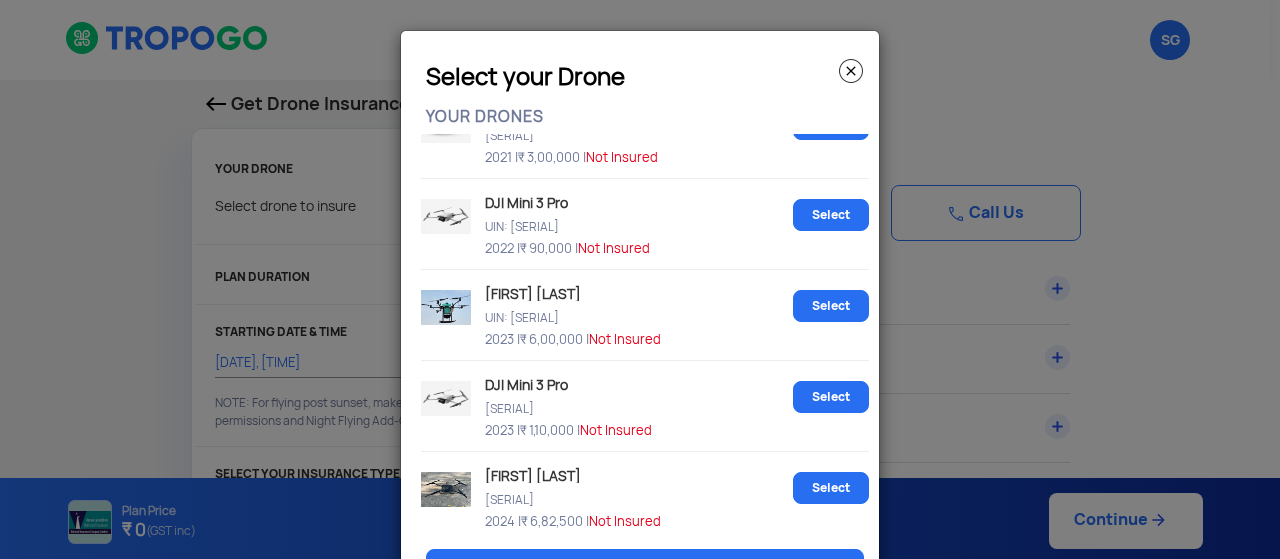 scroll, scrollTop: 416, scrollLeft: 0, axis: vertical 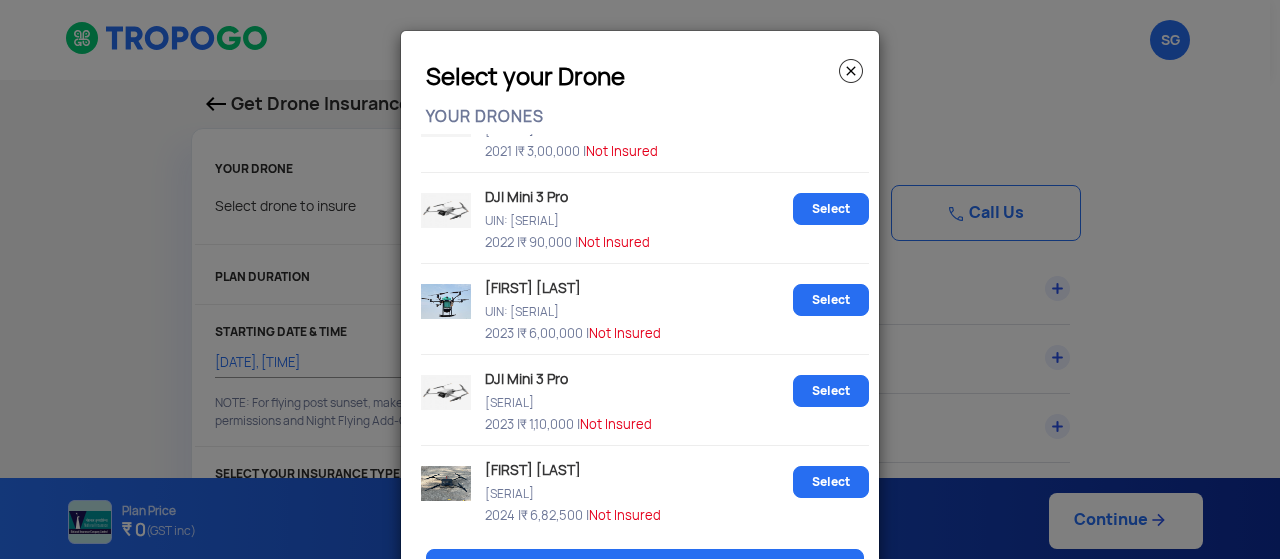 click on "Select your Drone YOUR DRONES DJI Mavic Air  UIN: [UIN]  [YEAR] |   [PRICE] |  Not Insured  Select  PowerVision PowerEye  UIN: [UIN]  [YEAR] |   [PRICE] |  Not Insured  Select  DJI Mavic 2 Pro  UIN: [UIN]  [YEAR] |   [PRICE] |  Not Insured  Select  GuardianEye  UIN: [UIN]  [YEAR] |   [PRICE] |  Not Insured  Select  DJI Mini 2  UIN: [UIN]  [YEAR] |   [PRICE] |  Not Insured  Select  DJI Mini 3 Pro  UIN: [UIN]  [YEAR] |   [PRICE] |  Not Insured  Select  General Aeronautics GA Krishak  UIN: [UIN]  [YEAR] |   [PRICE] |  Not Insured  Select  DJI Mini 3 Pro  UIN: [UIN]  [YEAR] |   [PRICE] |  Not Insured  Select  Kushal Kaushalya Drone  UIN: [UIN]  [YEAR] |   [PRICE] |  Not Insured  Select   Add New Drone" 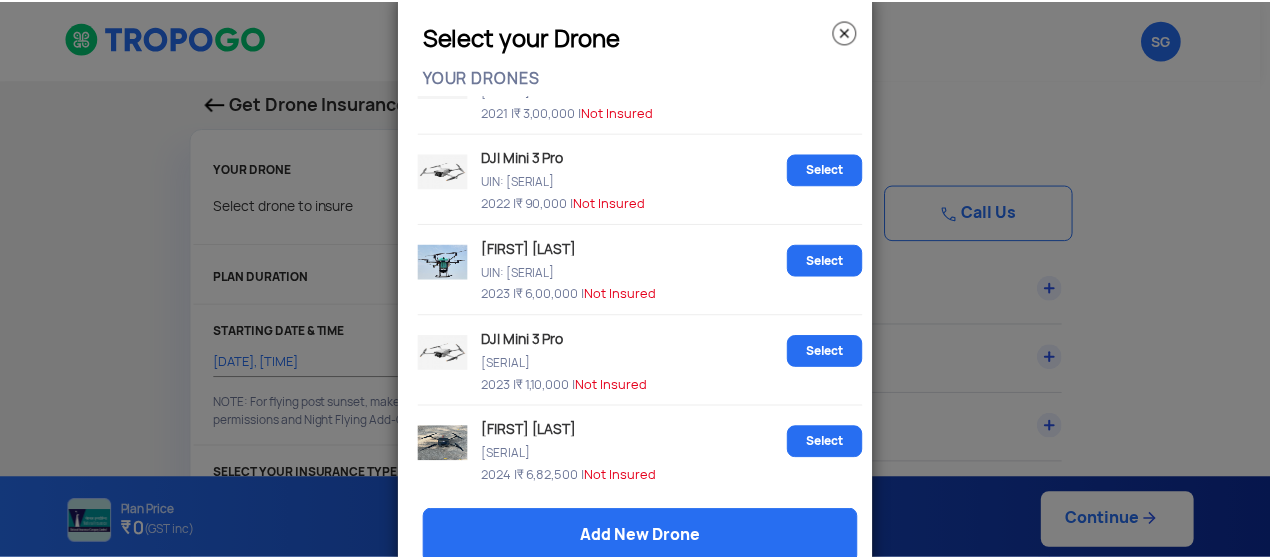 scroll, scrollTop: 38, scrollLeft: 0, axis: vertical 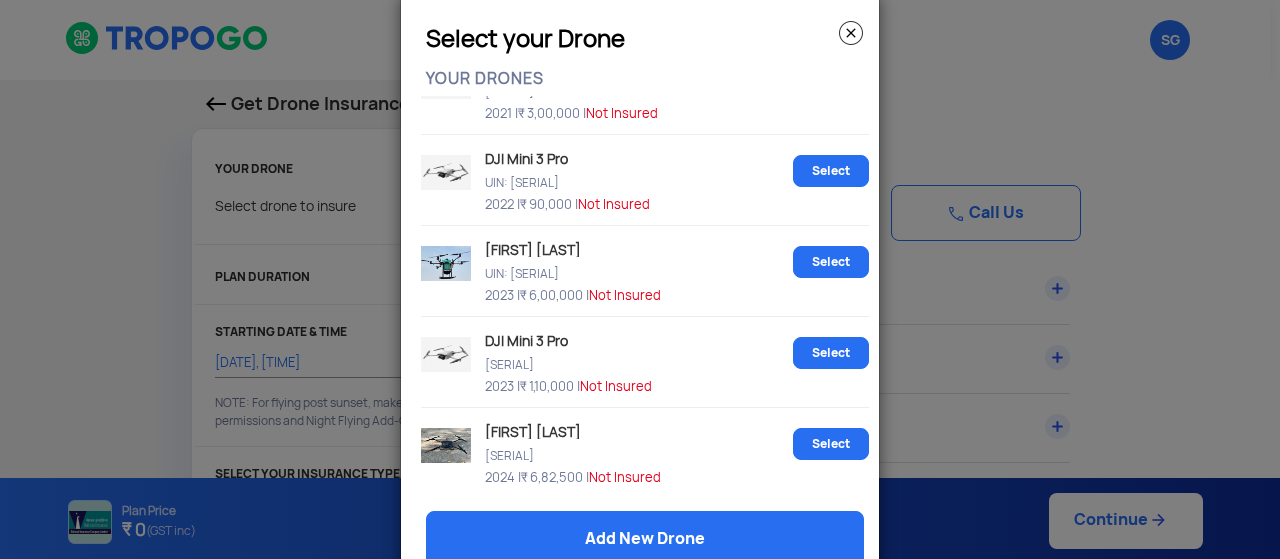 click 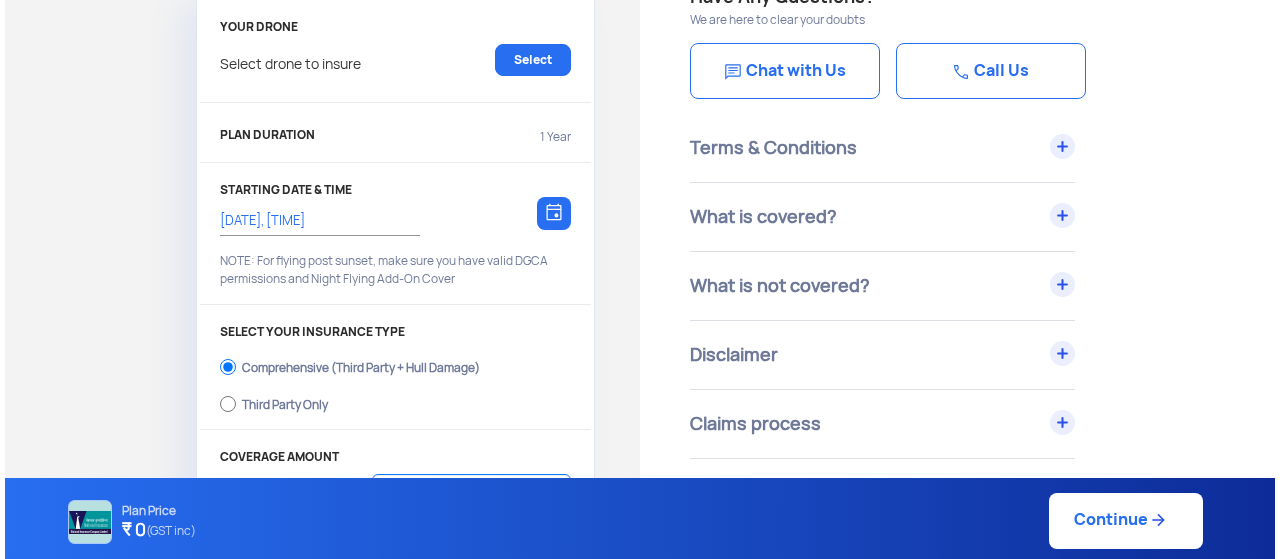 scroll, scrollTop: 114, scrollLeft: 0, axis: vertical 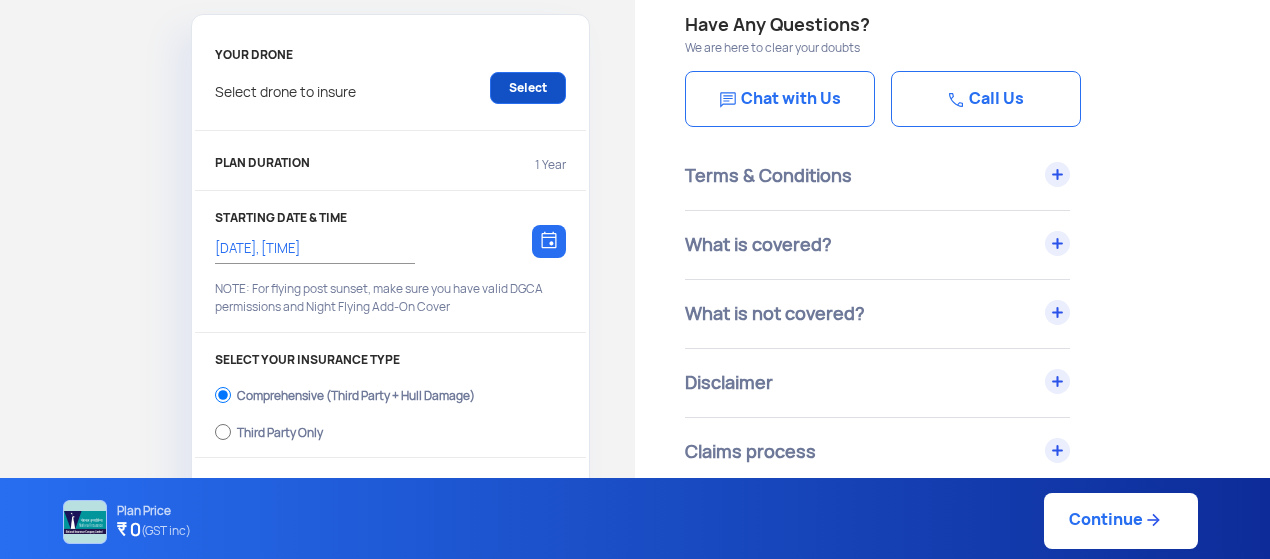 click on "Select" 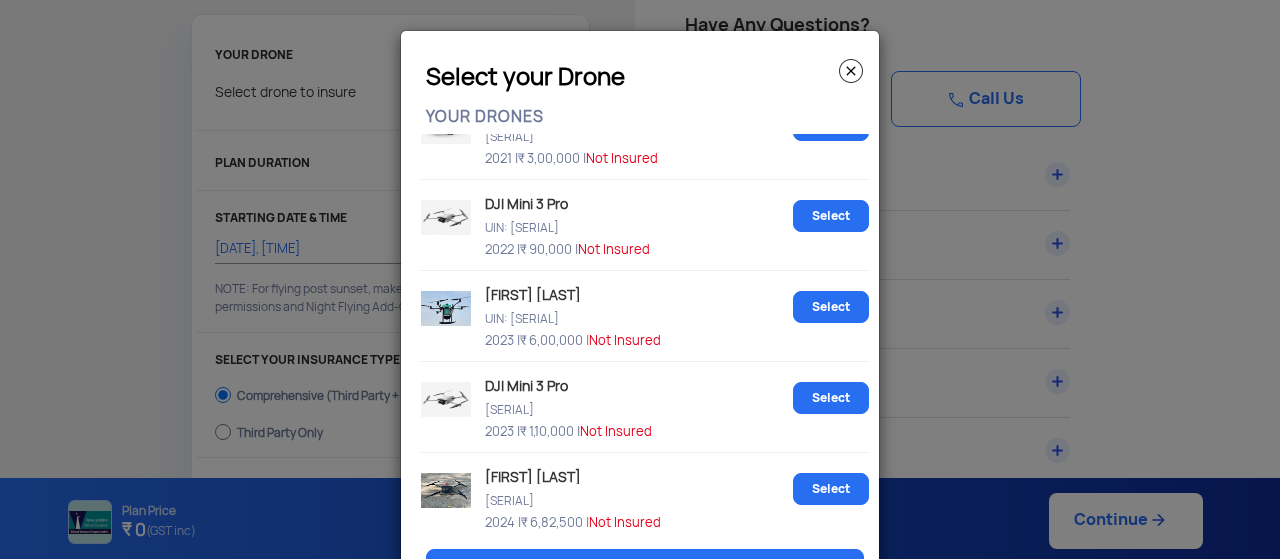 scroll, scrollTop: 416, scrollLeft: 0, axis: vertical 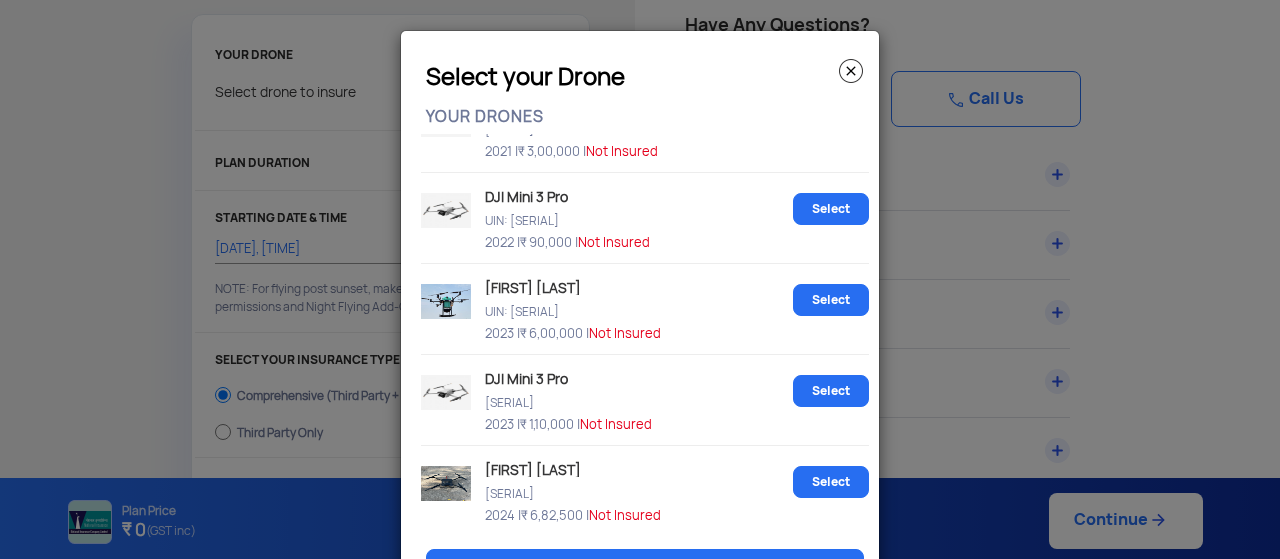 click on "DJI Mavic Air  UIN: [UIN]  [YEAR] |   [PRICE] |  Not Insured  Select  PowerVision PowerEye  UIN: [UIN]  [YEAR] |   [PRICE] |  Not Insured  Select  DJI Mavic 2 Pro  UIN: [UIN]  [YEAR] |   [PRICE] |  Not Insured  Select  GuardianEye  UIN: [UIN]  [YEAR] |   [PRICE] |  Not Insured  Select  DJI Mini 2  UIN: [UIN]  [YEAR] |   [PRICE] |  Not Insured  Select  DJI Mini 3 Pro  UIN: [UIN]  [YEAR] |   [PRICE] |  Not Insured  Select  General Aeronautics GA Krishak  UIN: [UIN]  [YEAR] |   [PRICE] |  Not Insured  Select  DJI Mini 3 Pro  UIN: [UIN]  [YEAR] |   [PRICE] |  Not Insured  Select  Kushal Kaushalya Drone  UIN: [UIN]  [YEAR] |   [PRICE] |  Not Insured  Select" 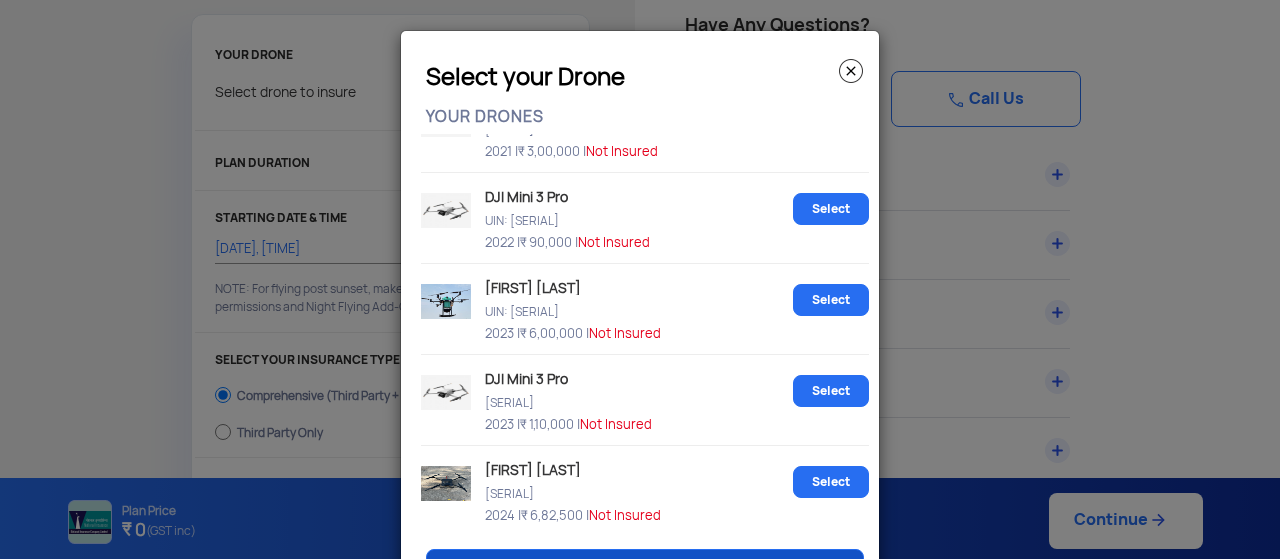 click on "Add New Drone" 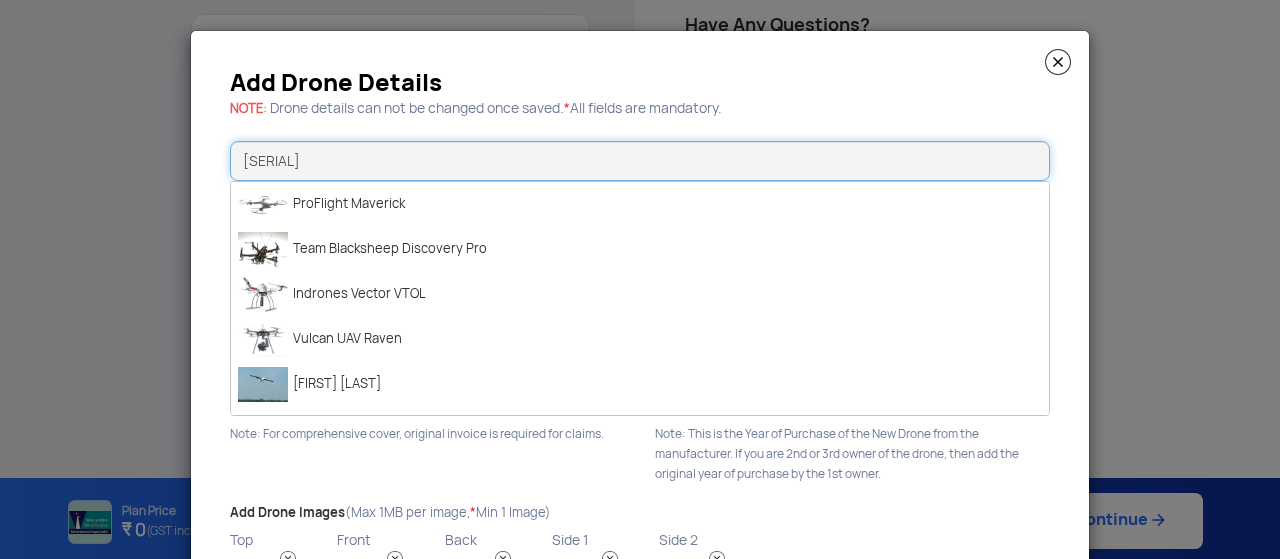 type on "v" 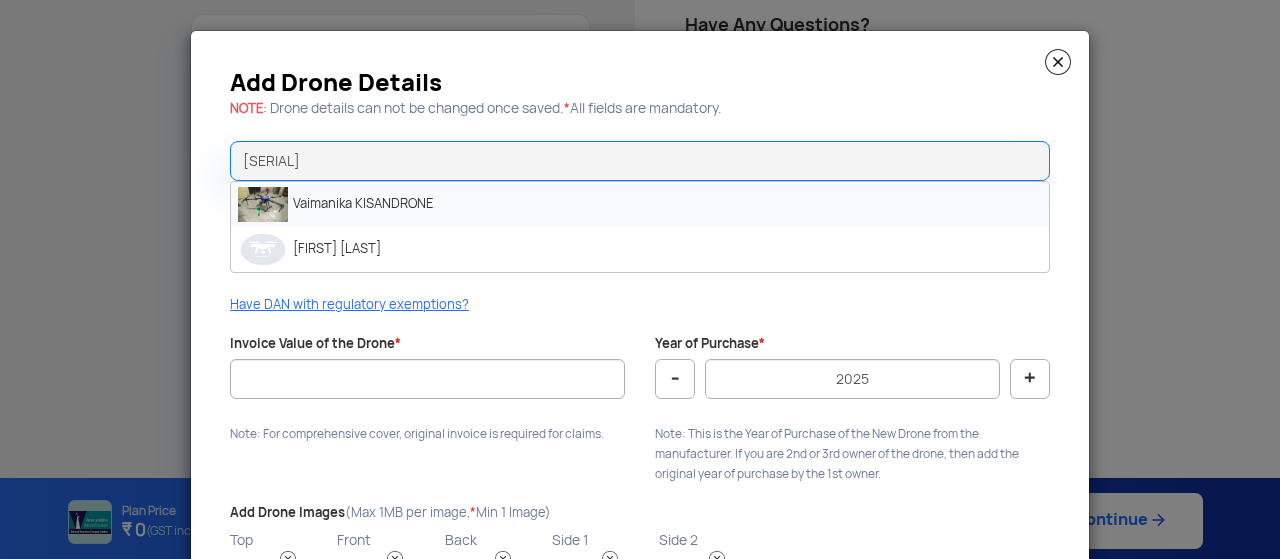 click on "Vaimanika KISANDRONE" 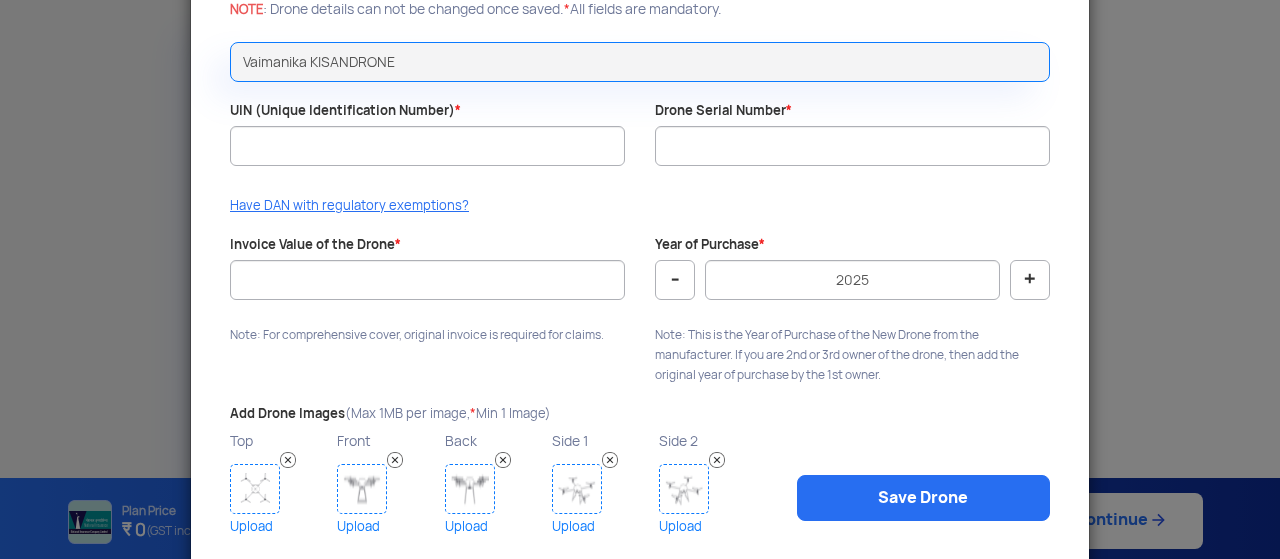 scroll, scrollTop: 98, scrollLeft: 0, axis: vertical 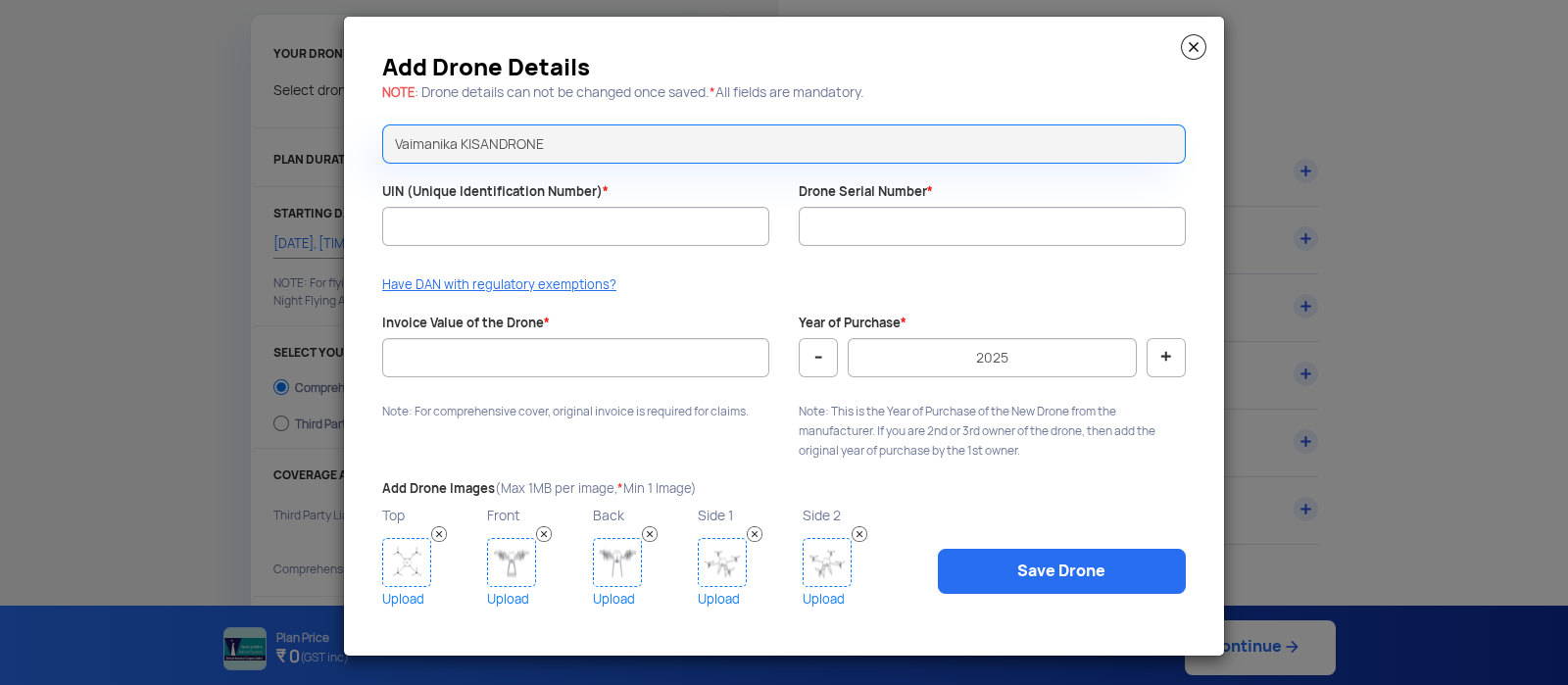 drag, startPoint x: 1221, startPoint y: 2, endPoint x: 162, endPoint y: 244, distance: 1086.2988 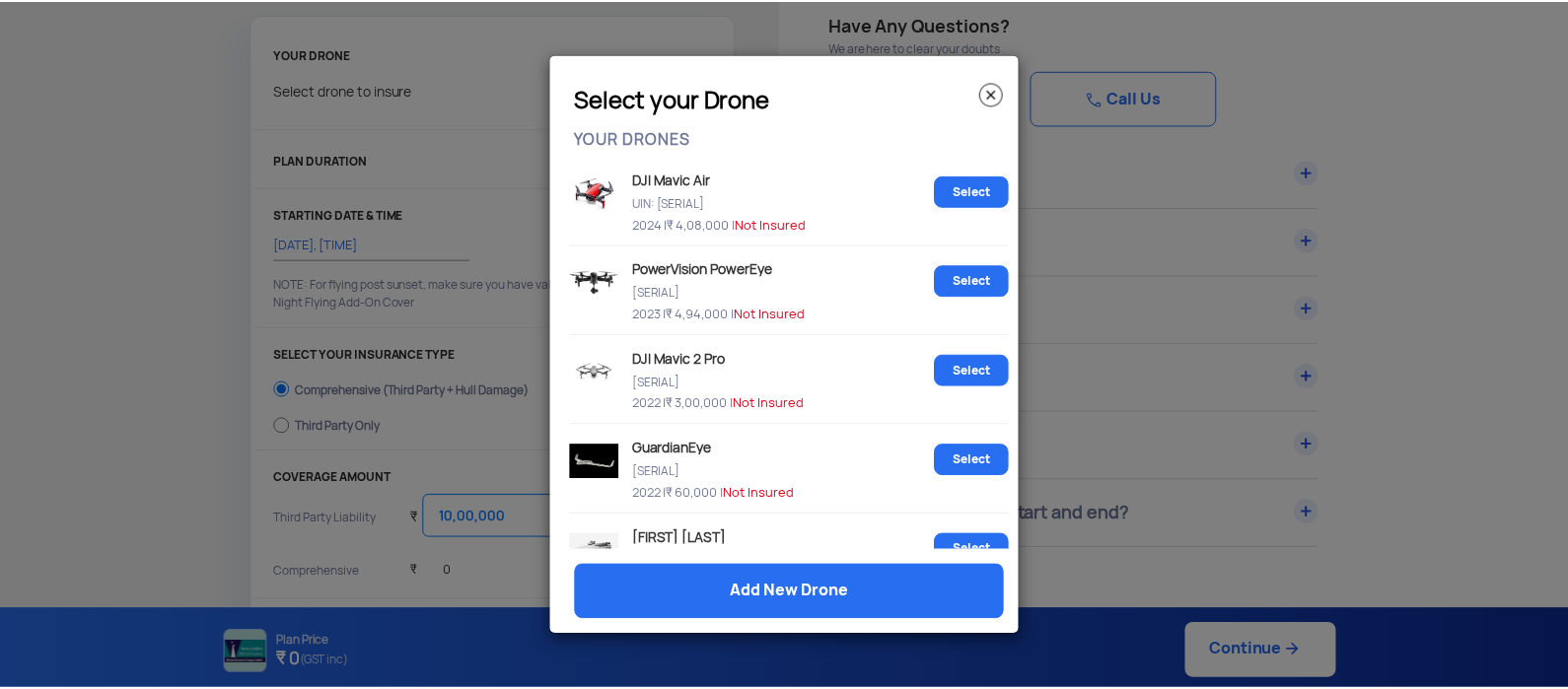scroll, scrollTop: 411, scrollLeft: 0, axis: vertical 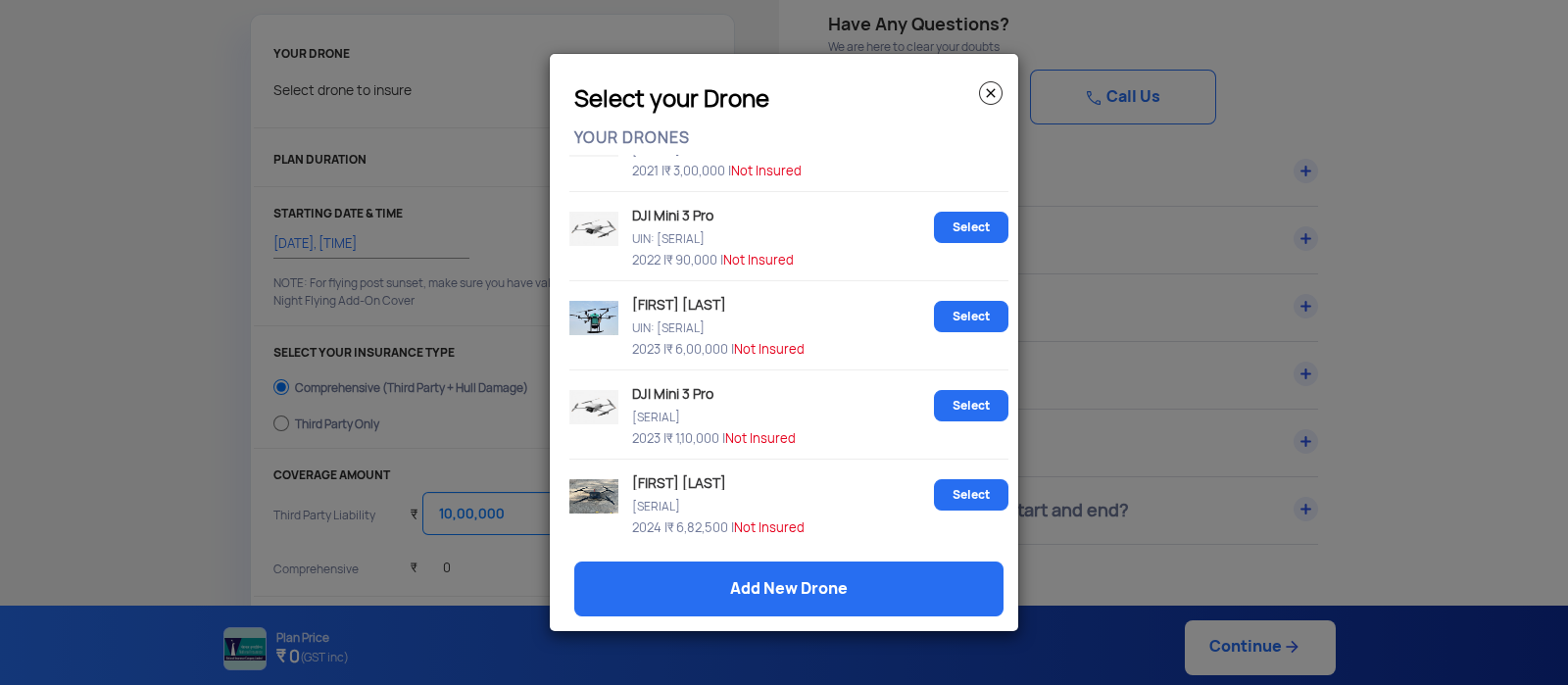 click on "Select your Drone YOUR DRONES DJI Mavic Air  UIN: [UIN]  [YEAR] |   [PRICE] |  Not Insured  Select  PowerVision PowerEye  UIN: [UIN]  [YEAR] |   [PRICE] |  Not Insured  Select  DJI Mavic 2 Pro  UIN: [UIN]  [YEAR] |   [PRICE] |  Not Insured  Select  GuardianEye  UIN: [UIN]  [YEAR] |   [PRICE] |  Not Insured  Select  DJI Mini 2  UIN: [UIN]  [YEAR] |   [PRICE] |  Not Insured  Select  DJI Mini 3 Pro  UIN: [UIN]  [YEAR] |   [PRICE] |  Not Insured  Select  General Aeronautics GA Krishak  UIN: [UIN]  [YEAR] |   [PRICE] |  Not Insured  Select  DJI Mini 3 Pro  UIN: [UIN]  [YEAR] |   [PRICE] |  Not Insured  Select  Kushal Kaushalya Drone  UIN: [UIN]  [YEAR] |   [PRICE] |  Not Insured  Select   Add New Drone" 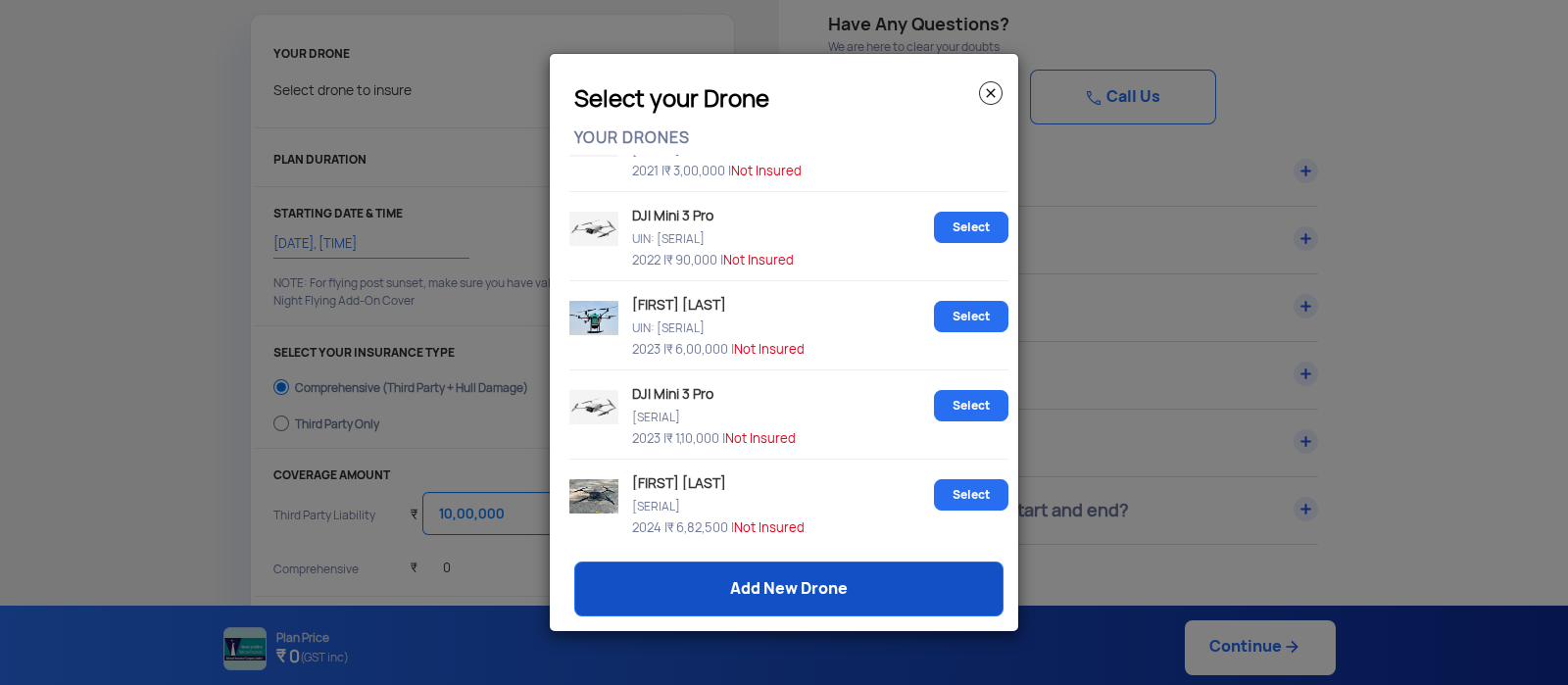click on "Add New Drone" 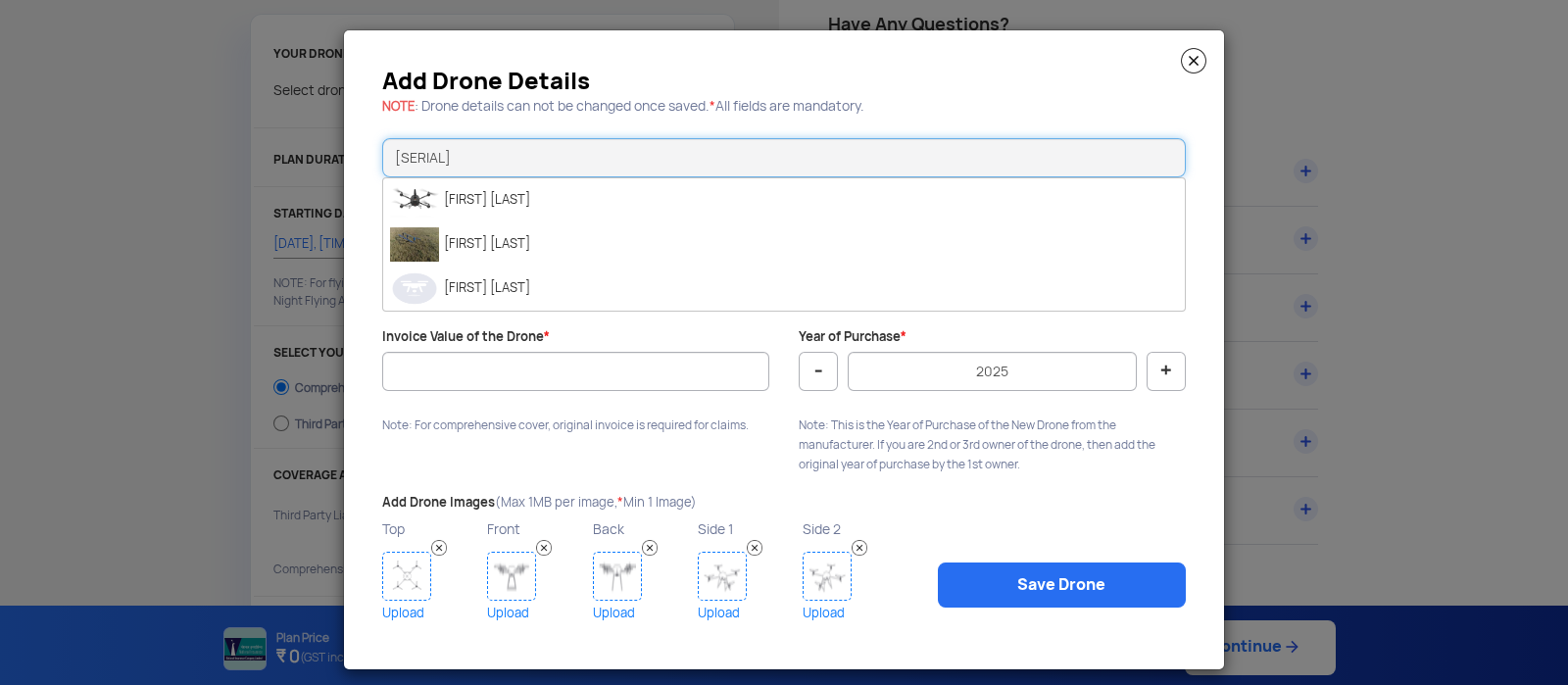 click on "ved" at bounding box center (784, 158) 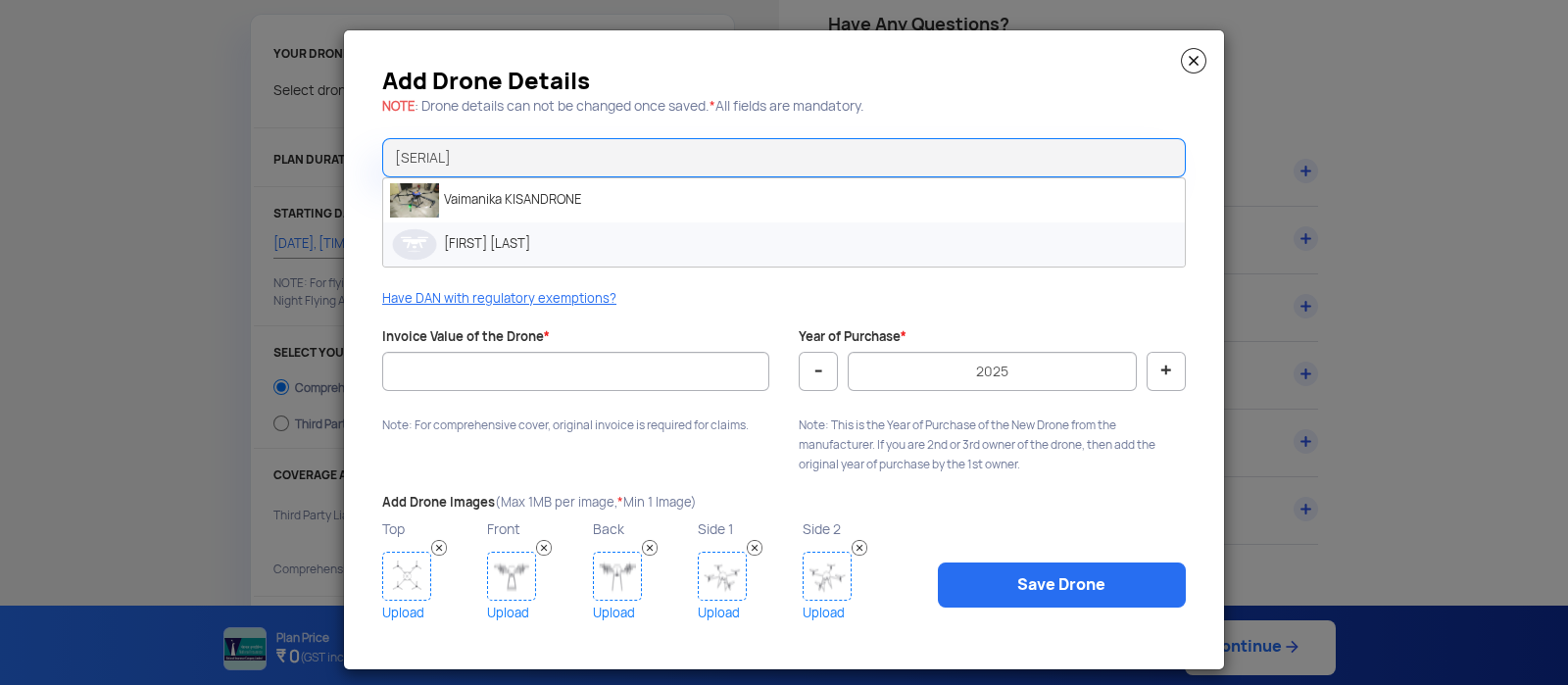 click on "DRONE" 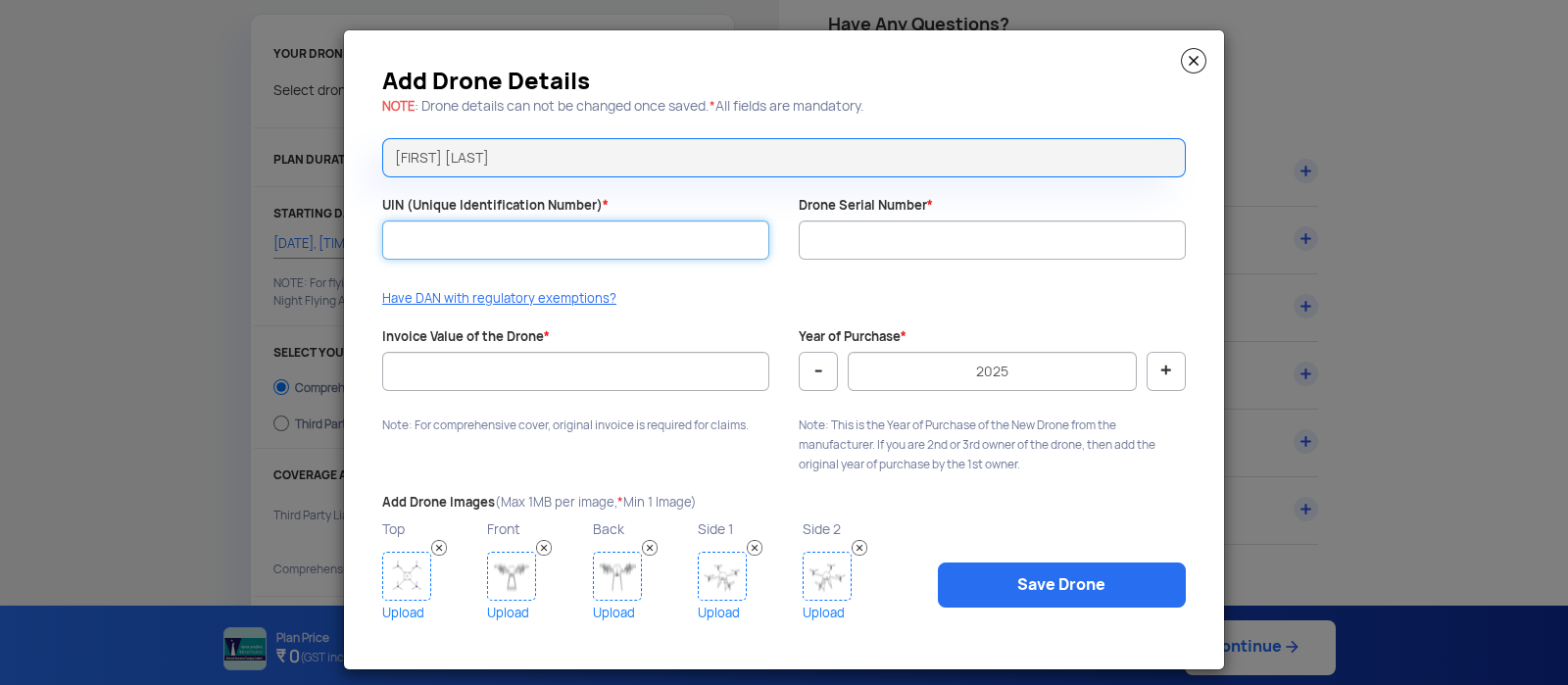 click on "UIN (Unique Identification Number)  *" at bounding box center (575, 240) 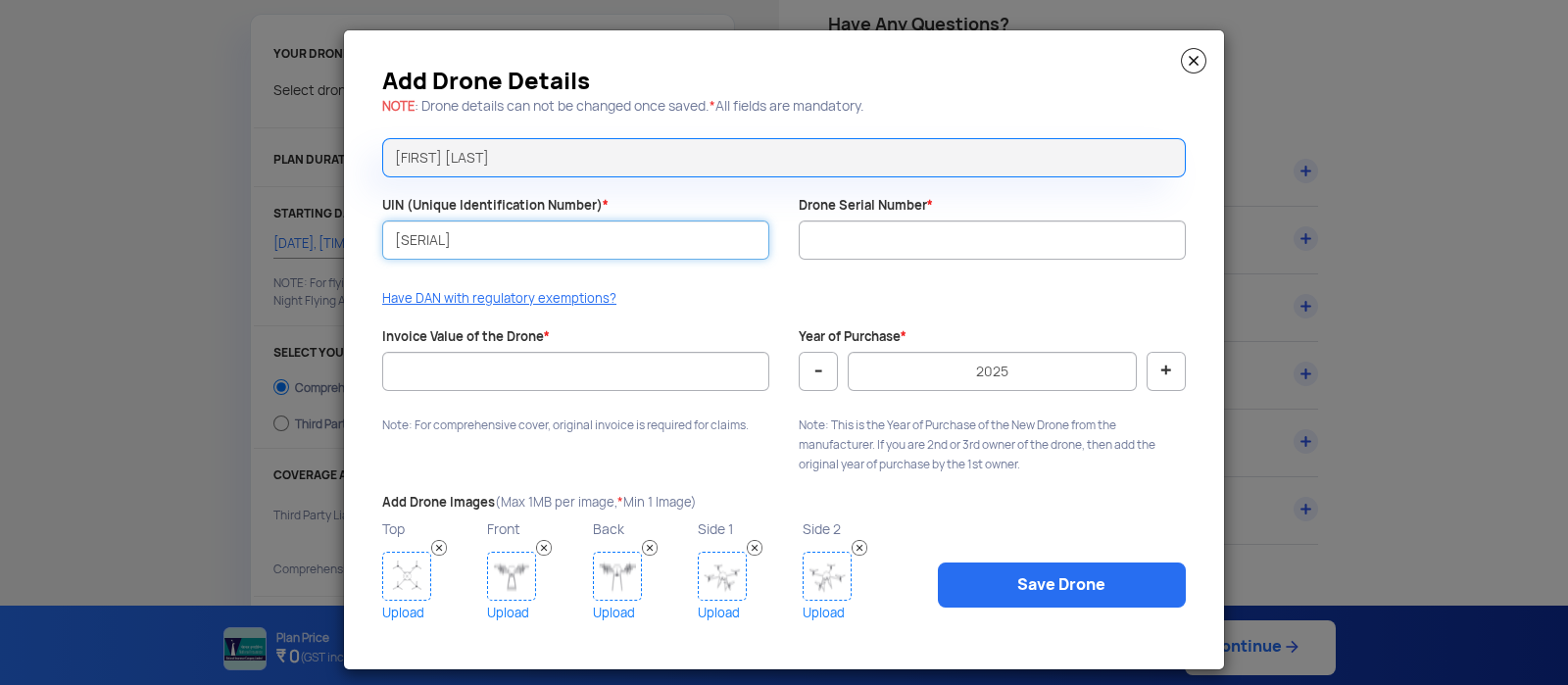 type on "u899subtest12341" 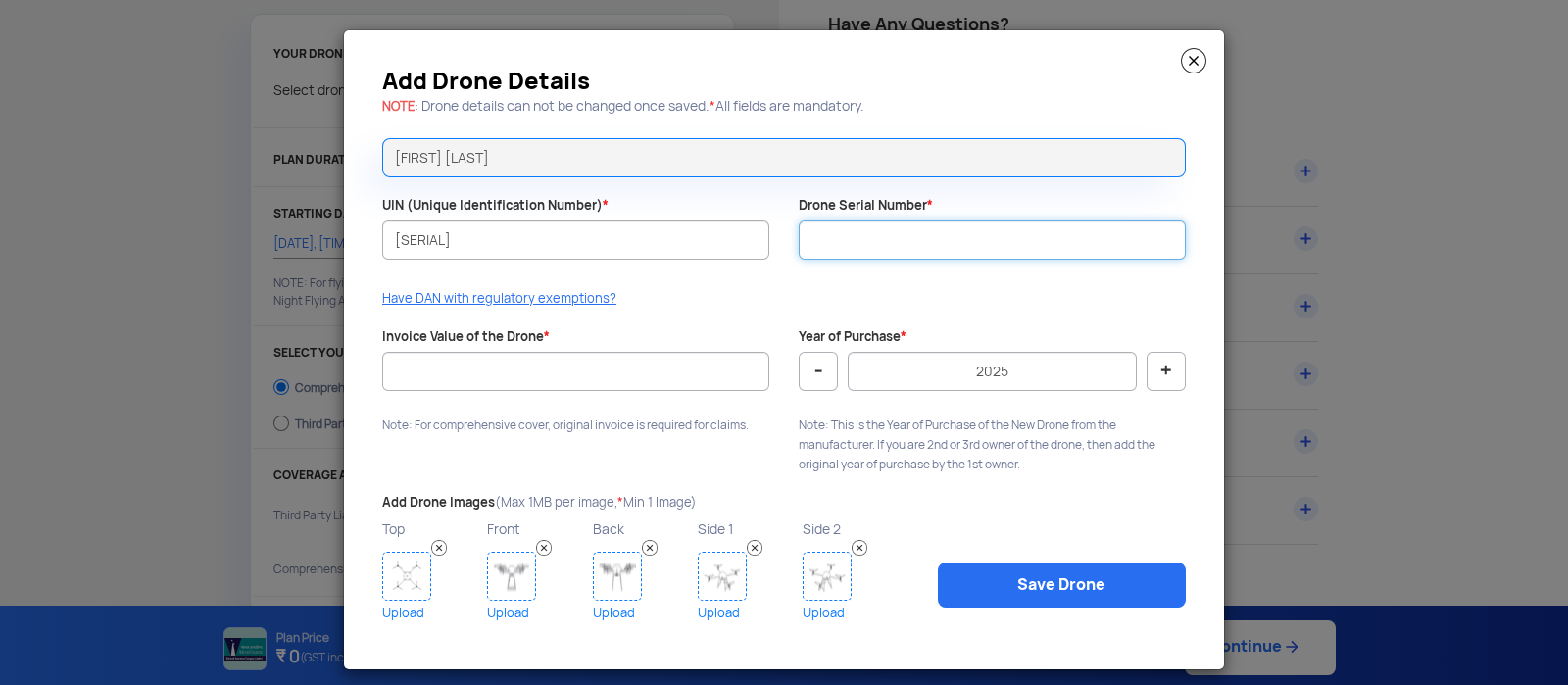 click on "Drone Serial Number  *" at bounding box center [992, 240] 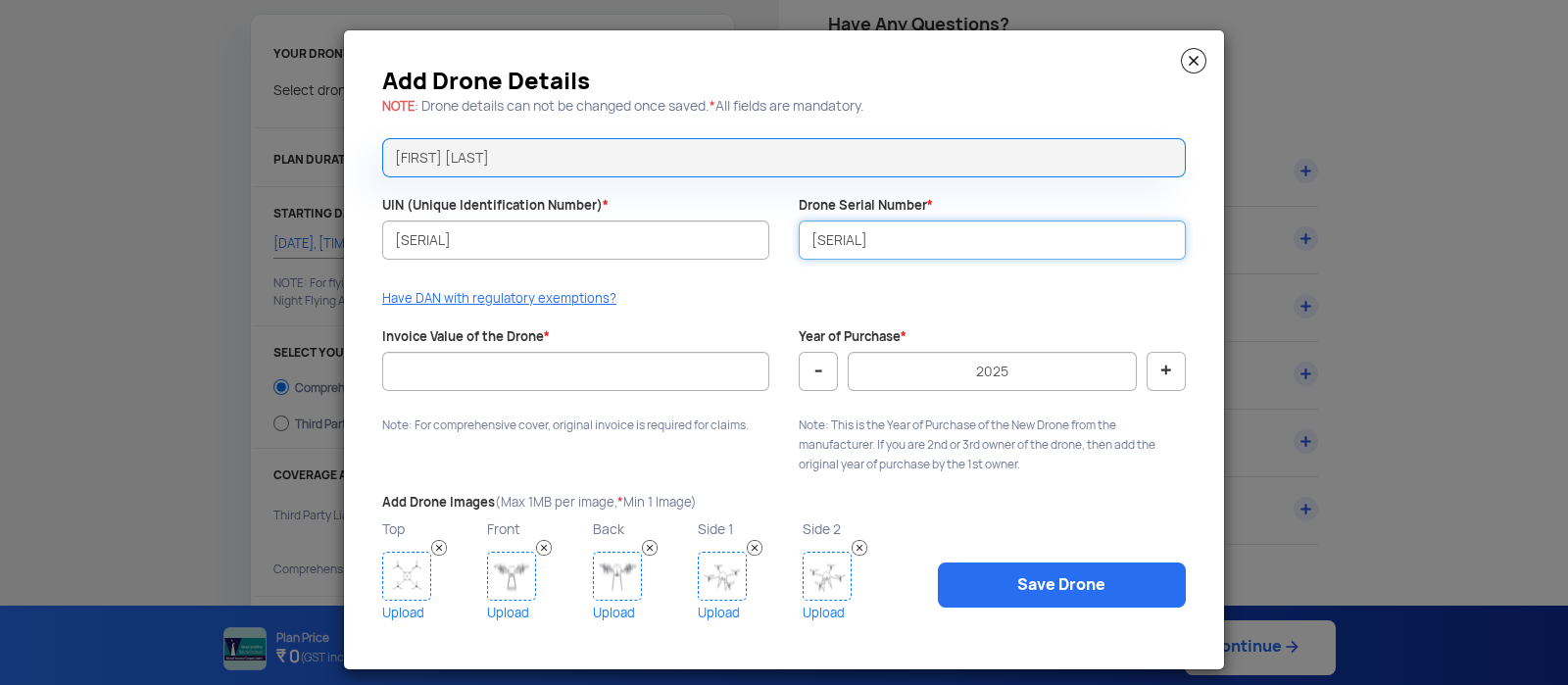 type on "srl1234vaimankia123" 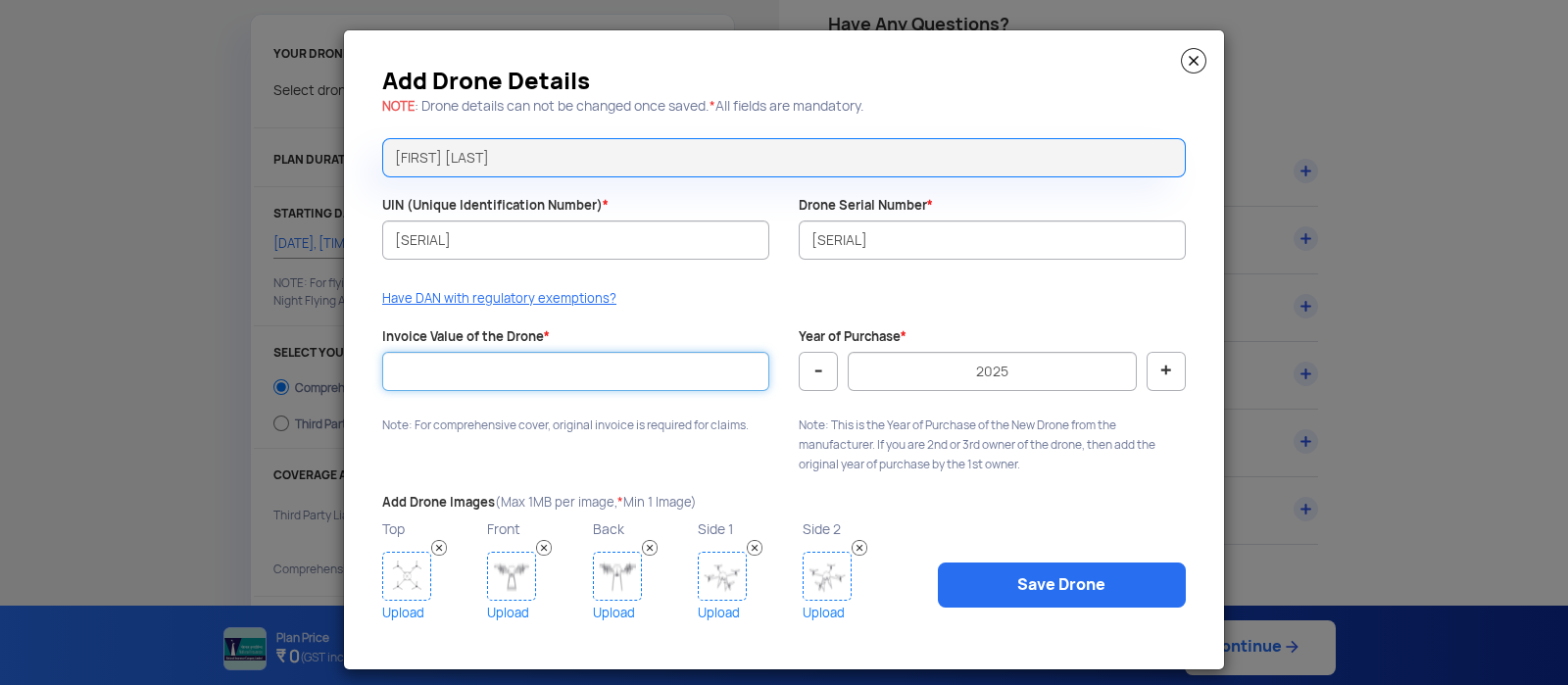 click on "Invoice Value of the Drone  *" at bounding box center [575, 371] 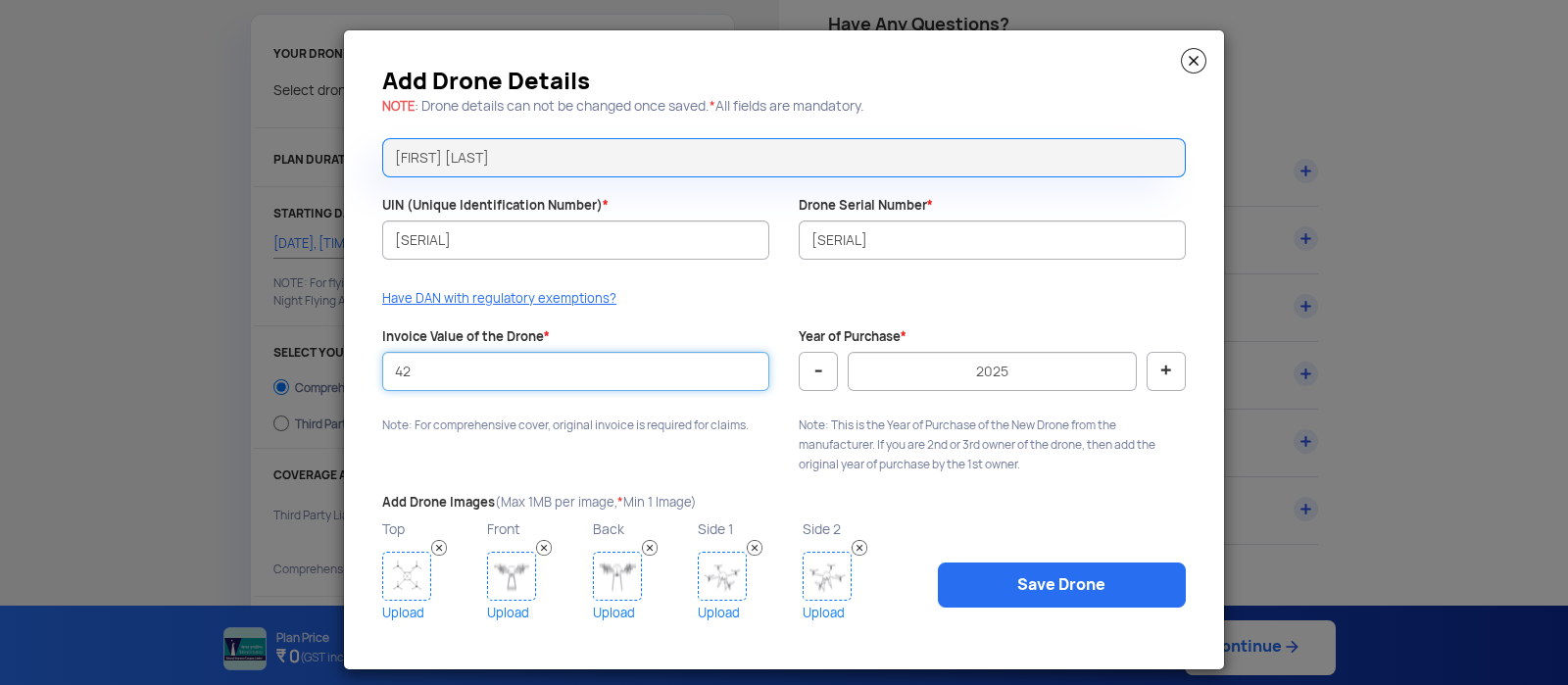 type on "4" 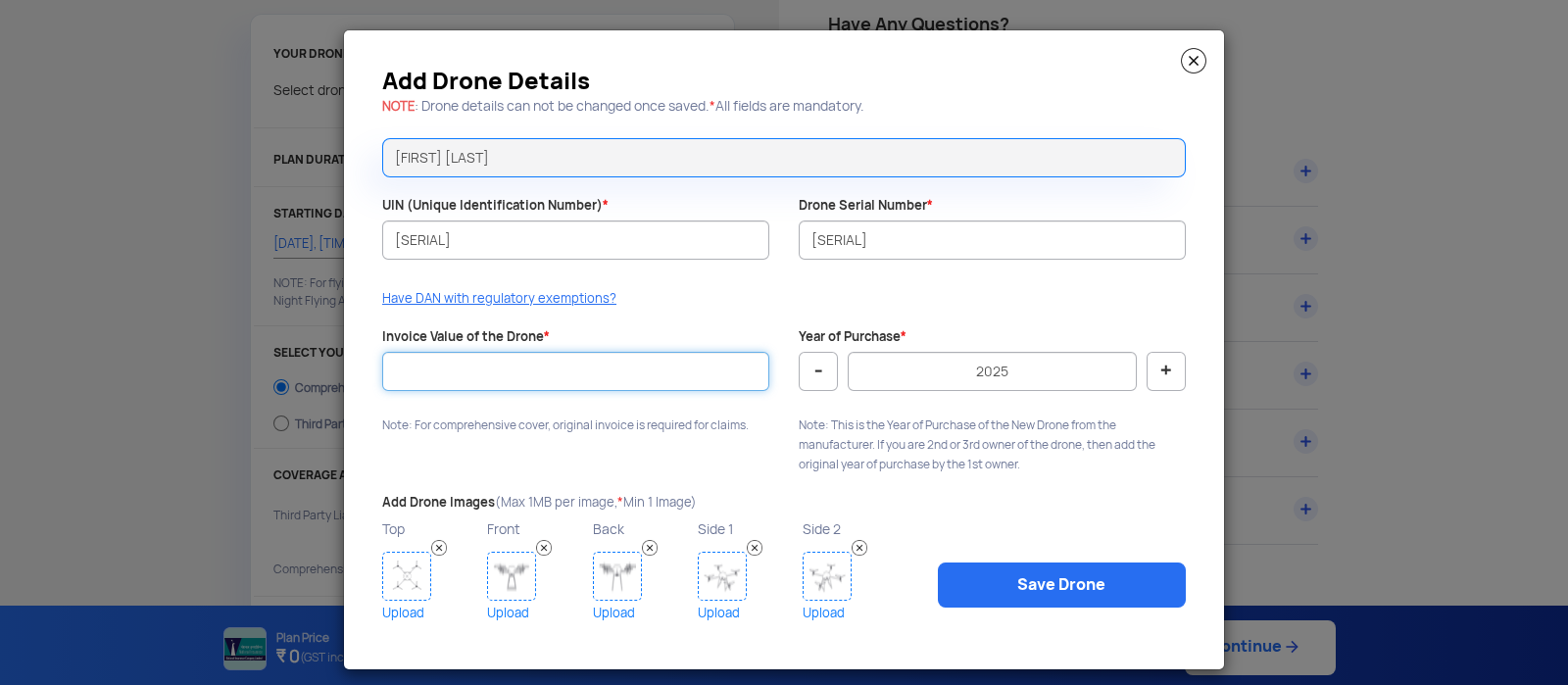 type on "5" 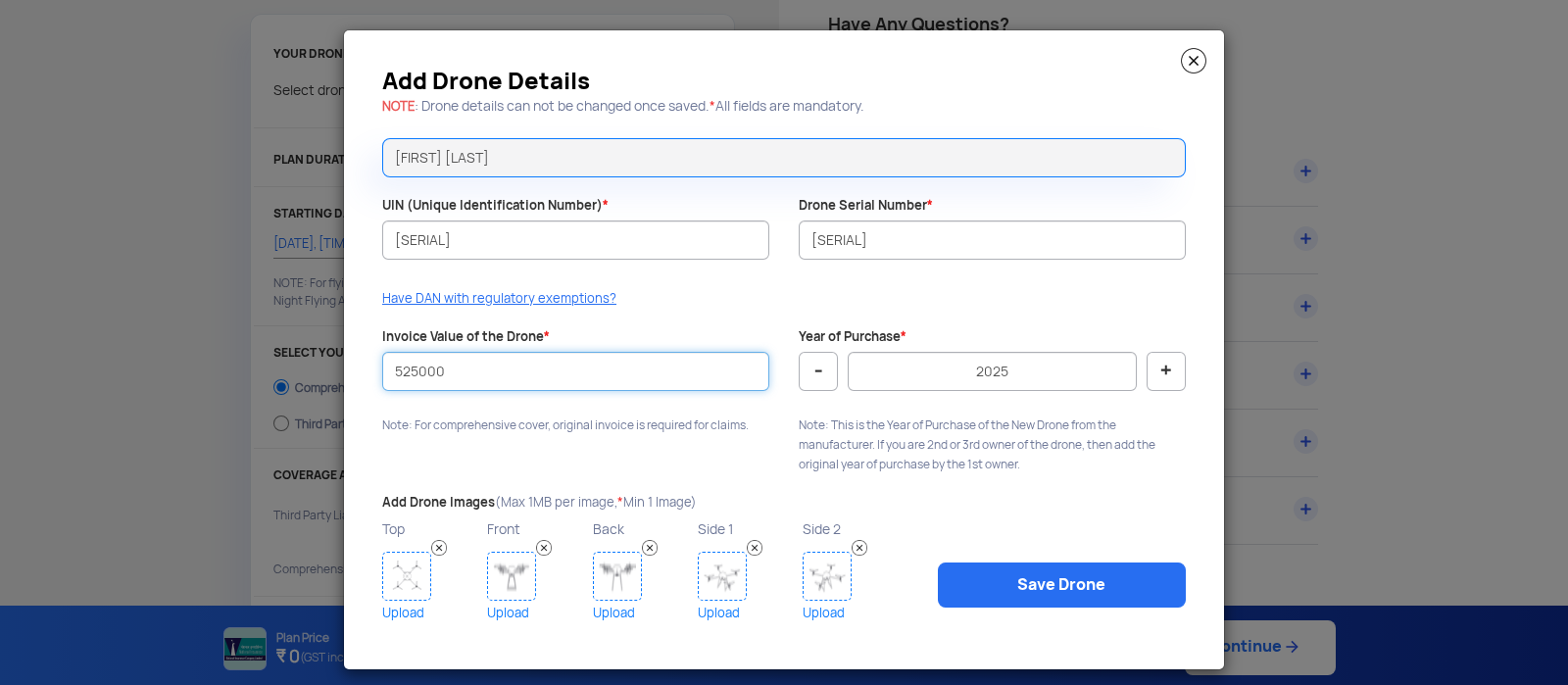 type on "525000" 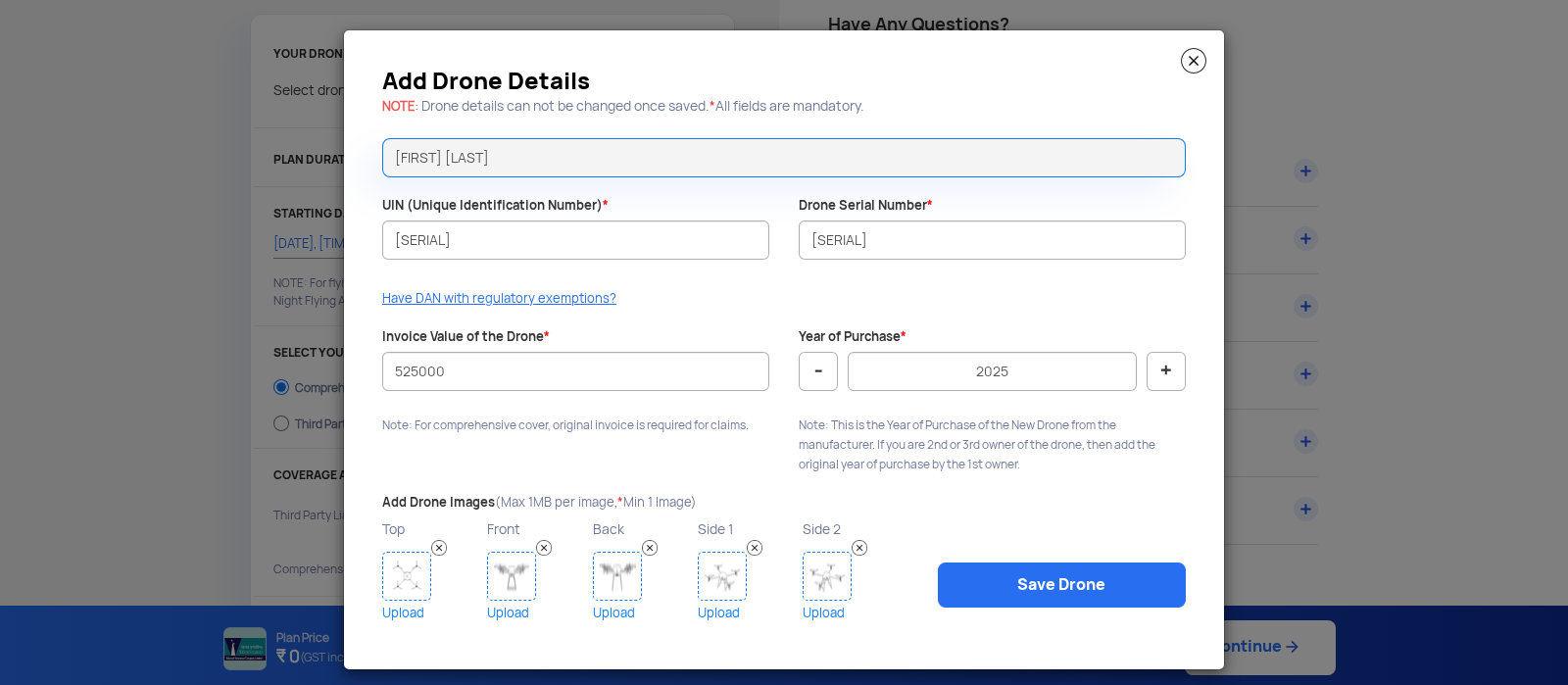 click 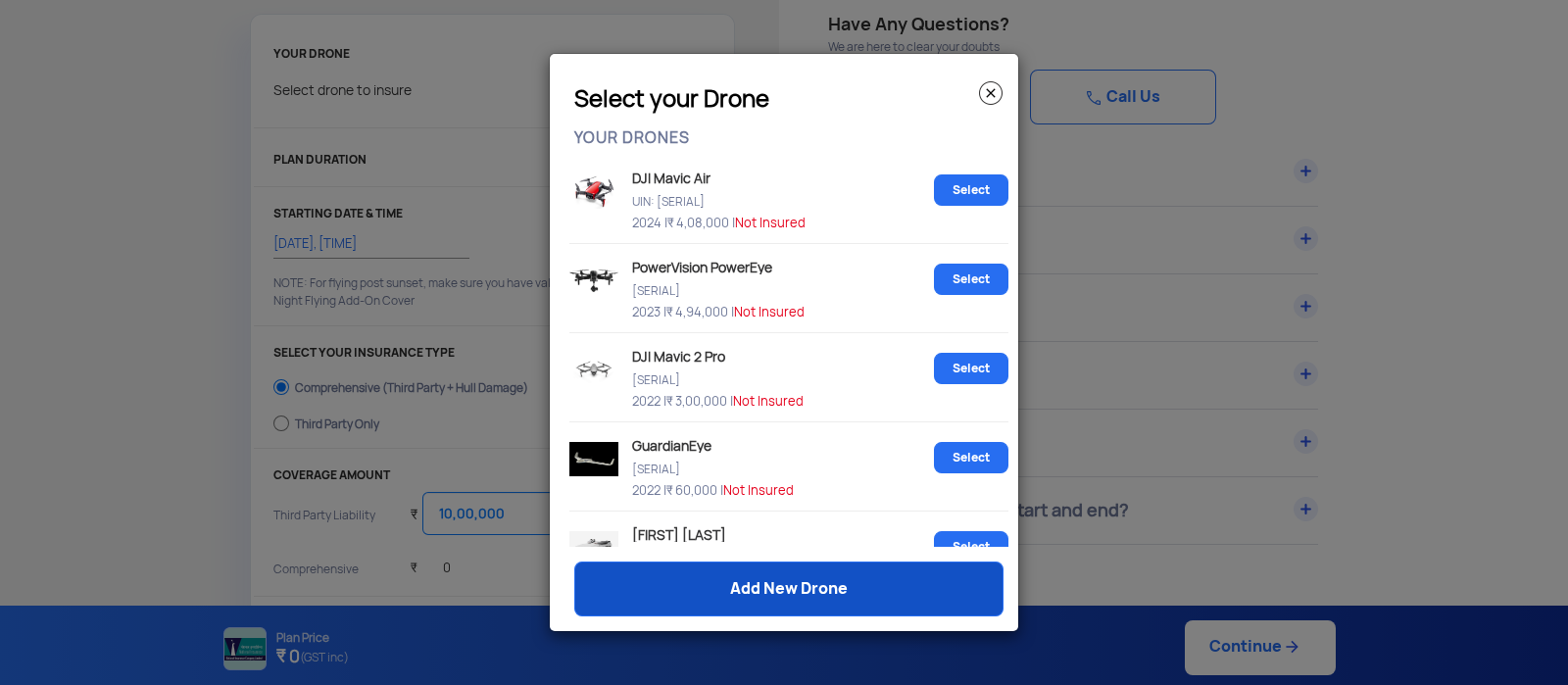 click on "Add New Drone" 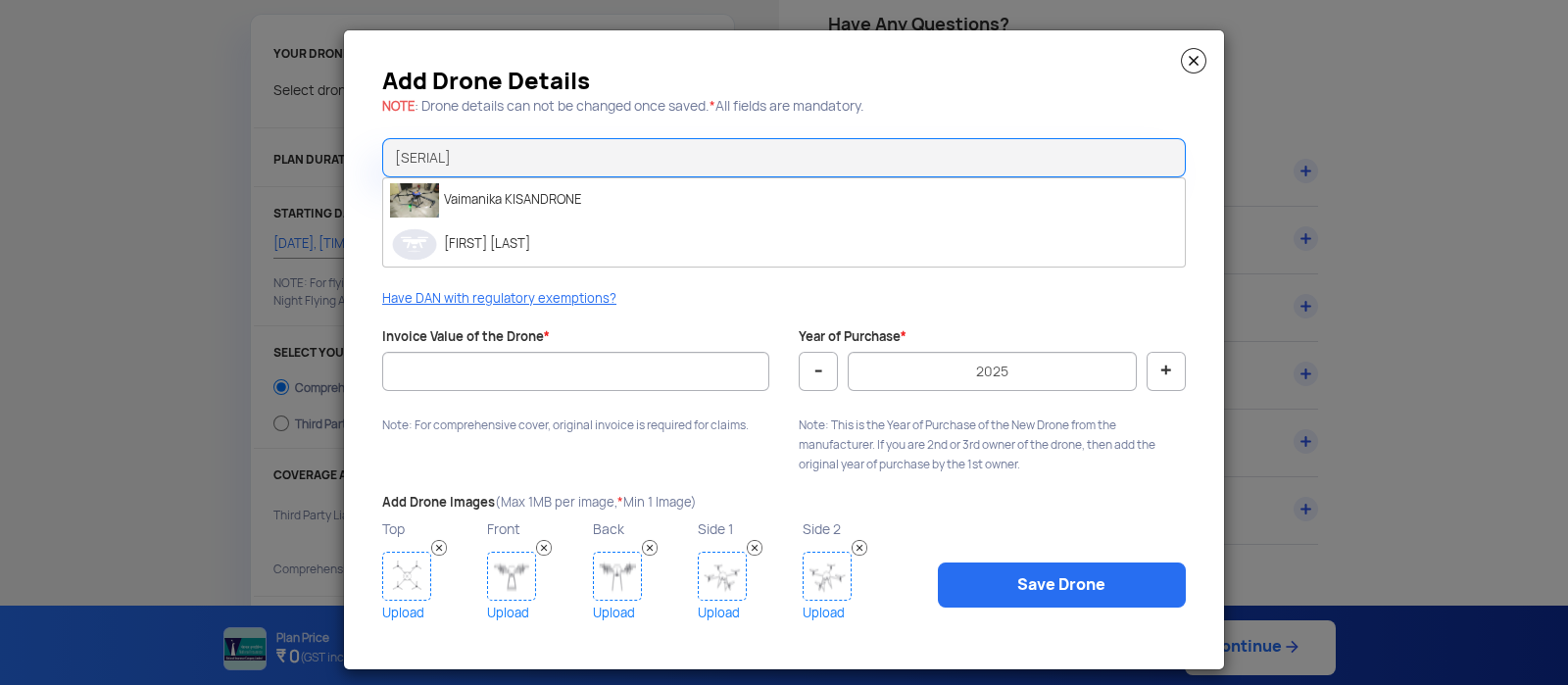 type on "vai" 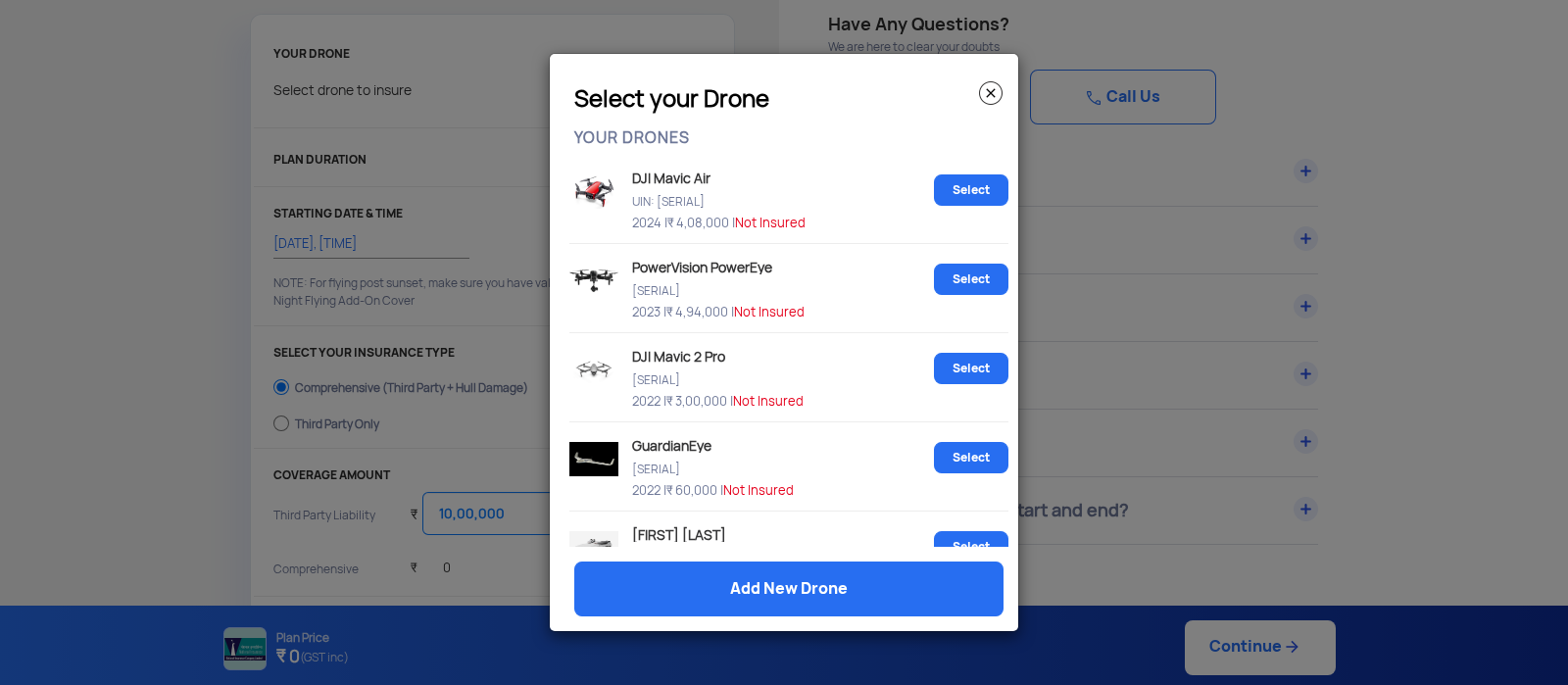 click 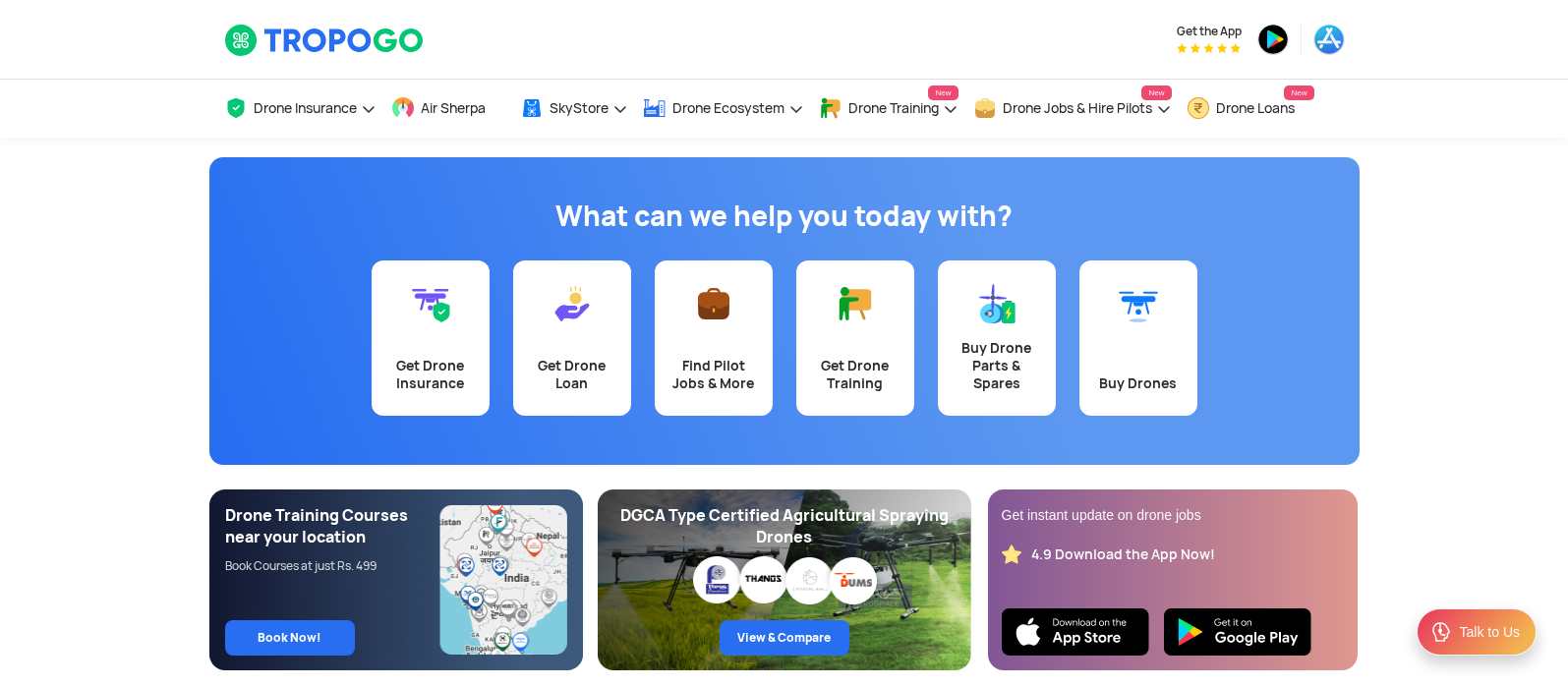 scroll, scrollTop: 0, scrollLeft: 0, axis: both 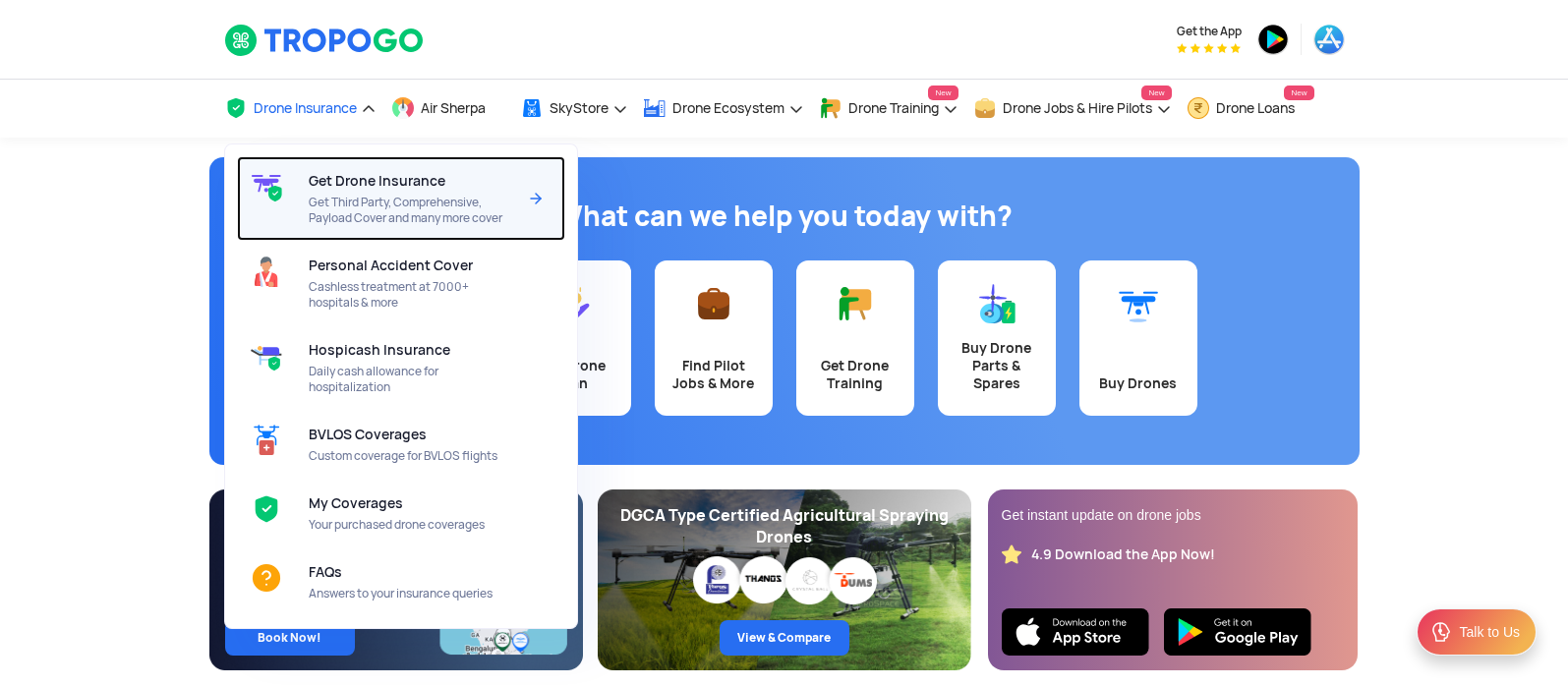 click on "Get Third Party, Comprehensive, Payload Cover and many more cover" at bounding box center [412, 210] 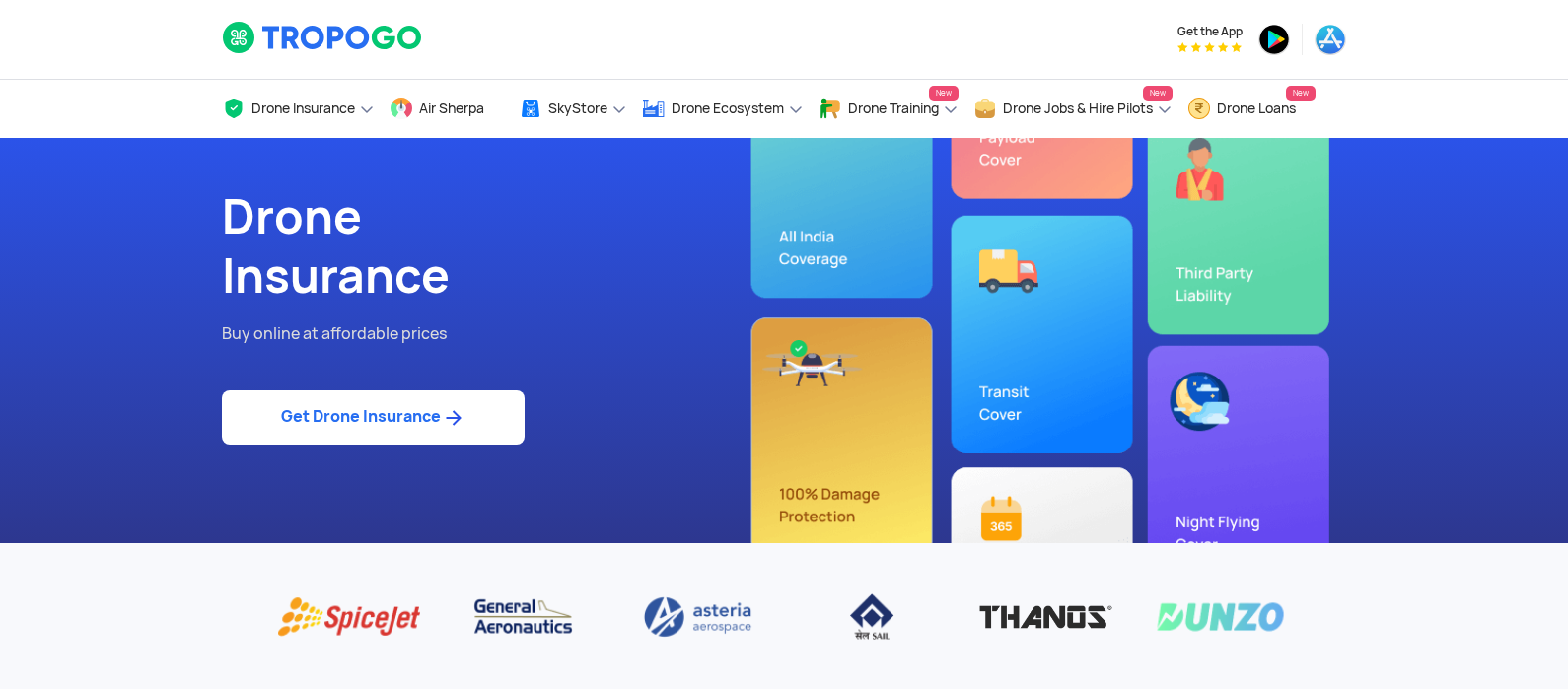 scroll, scrollTop: 0, scrollLeft: 0, axis: both 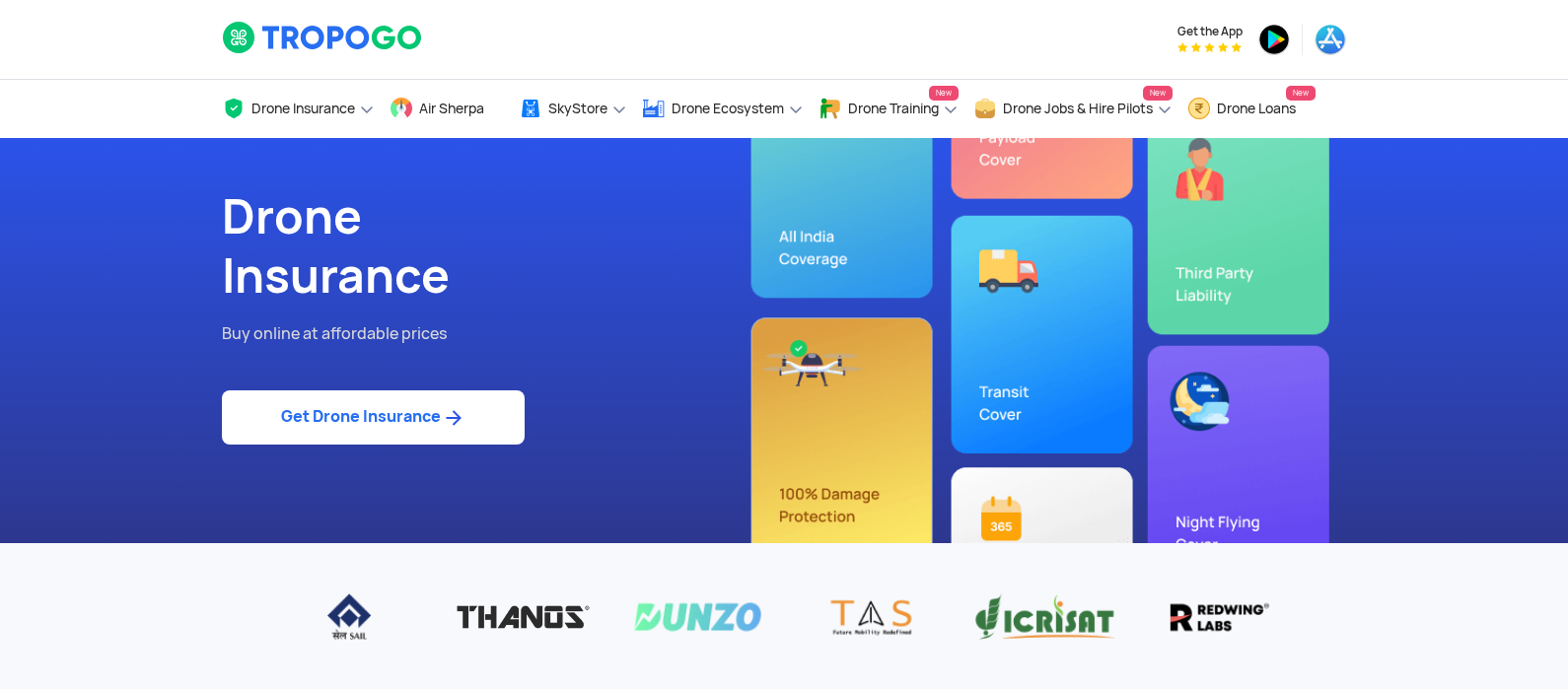 click on "Get Drone Insurance" 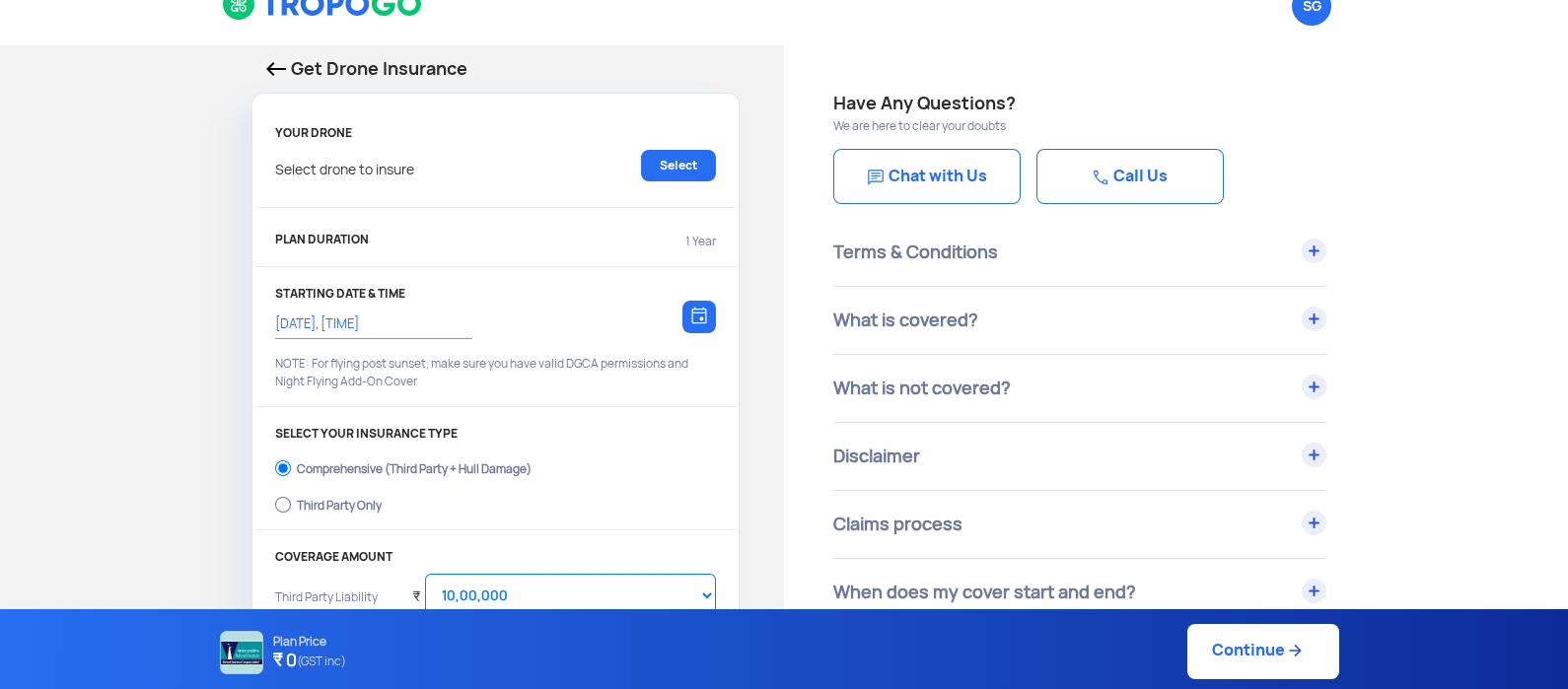 scroll, scrollTop: 0, scrollLeft: 0, axis: both 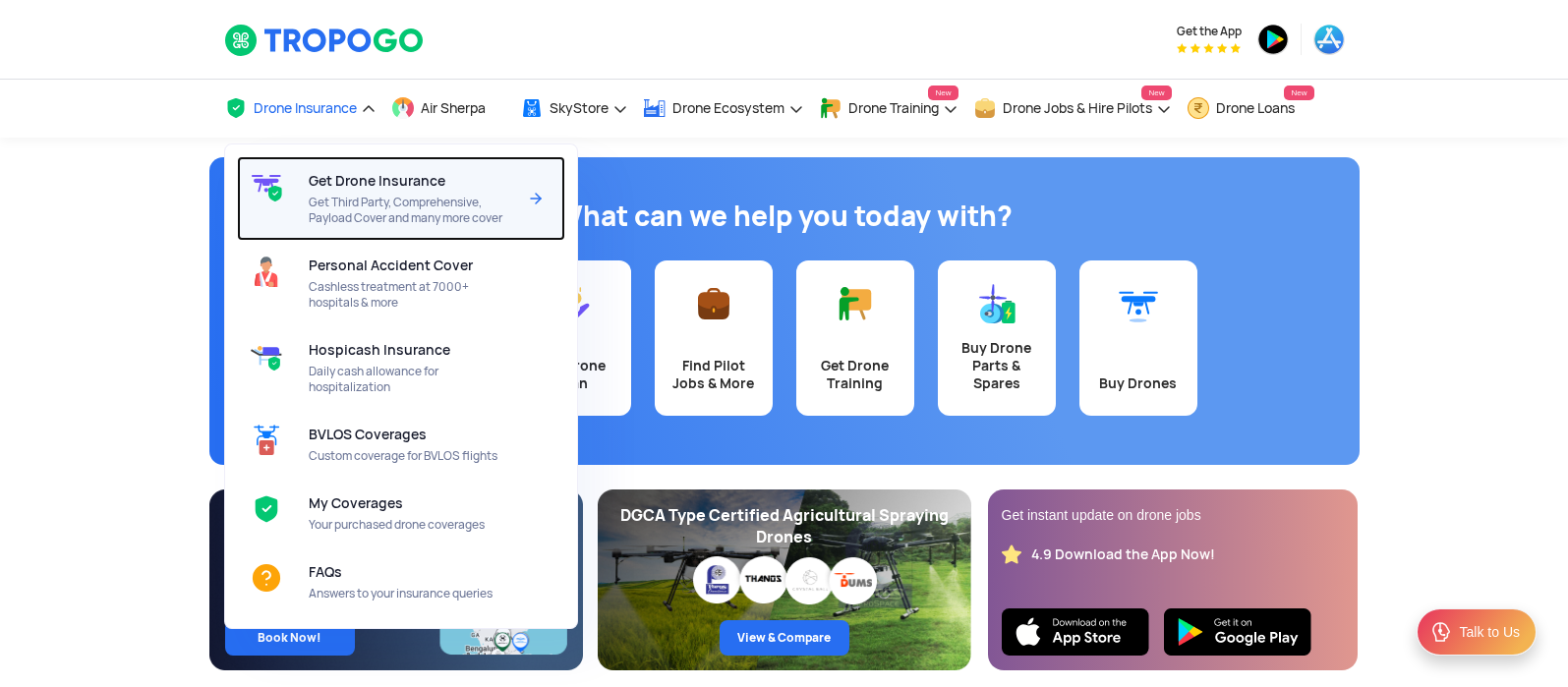 click on "Get Drone Insurance" at bounding box center [377, 181] 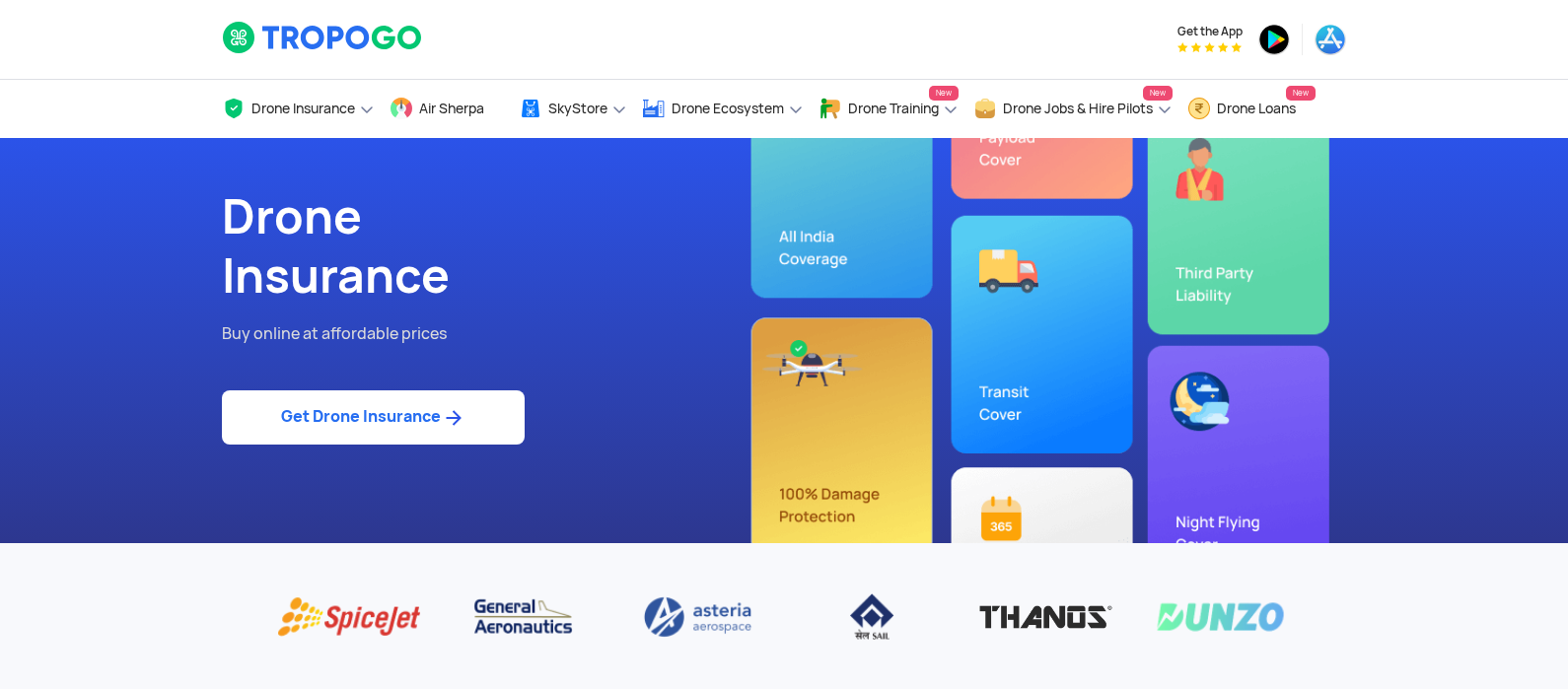 scroll, scrollTop: 0, scrollLeft: 0, axis: both 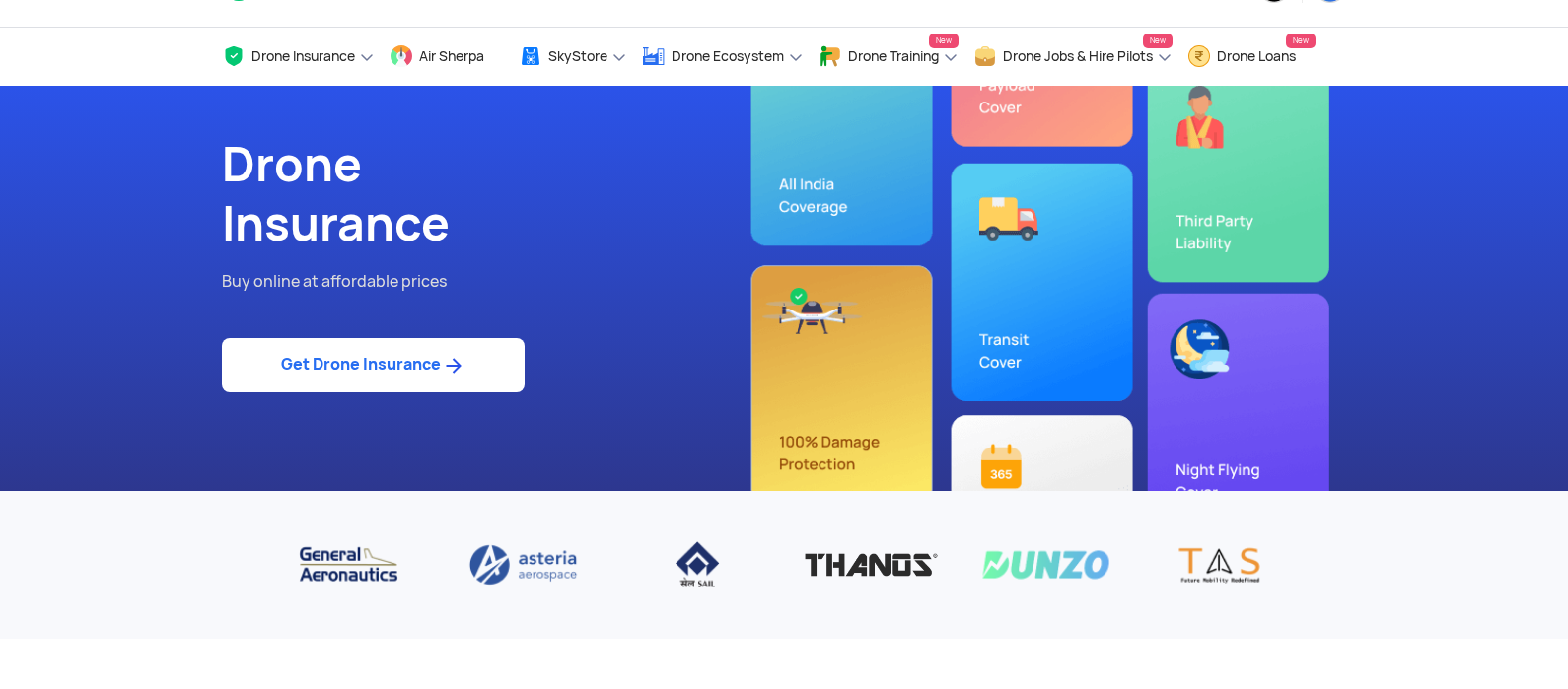 drag, startPoint x: 1573, startPoint y: 35, endPoint x: 1571, endPoint y: 0, distance: 35.0571 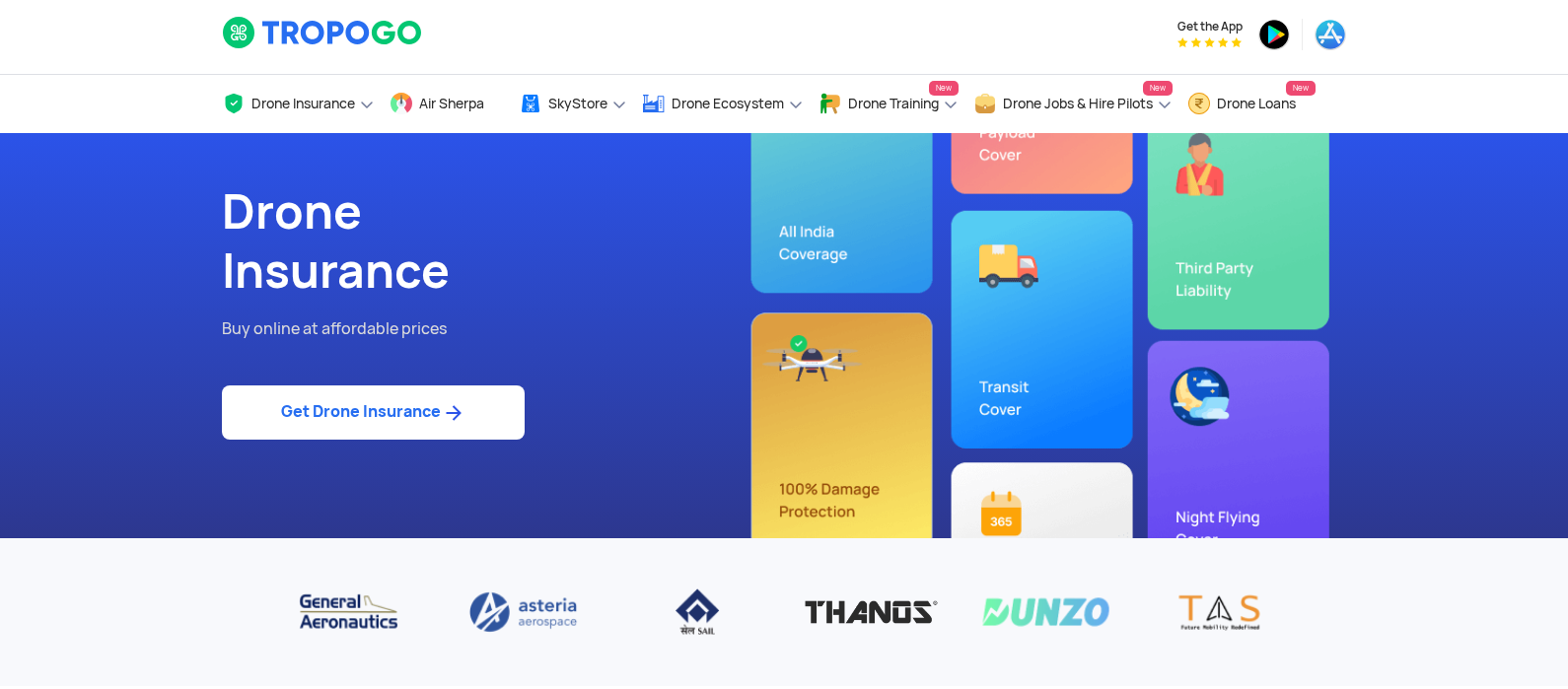 scroll, scrollTop: 0, scrollLeft: 0, axis: both 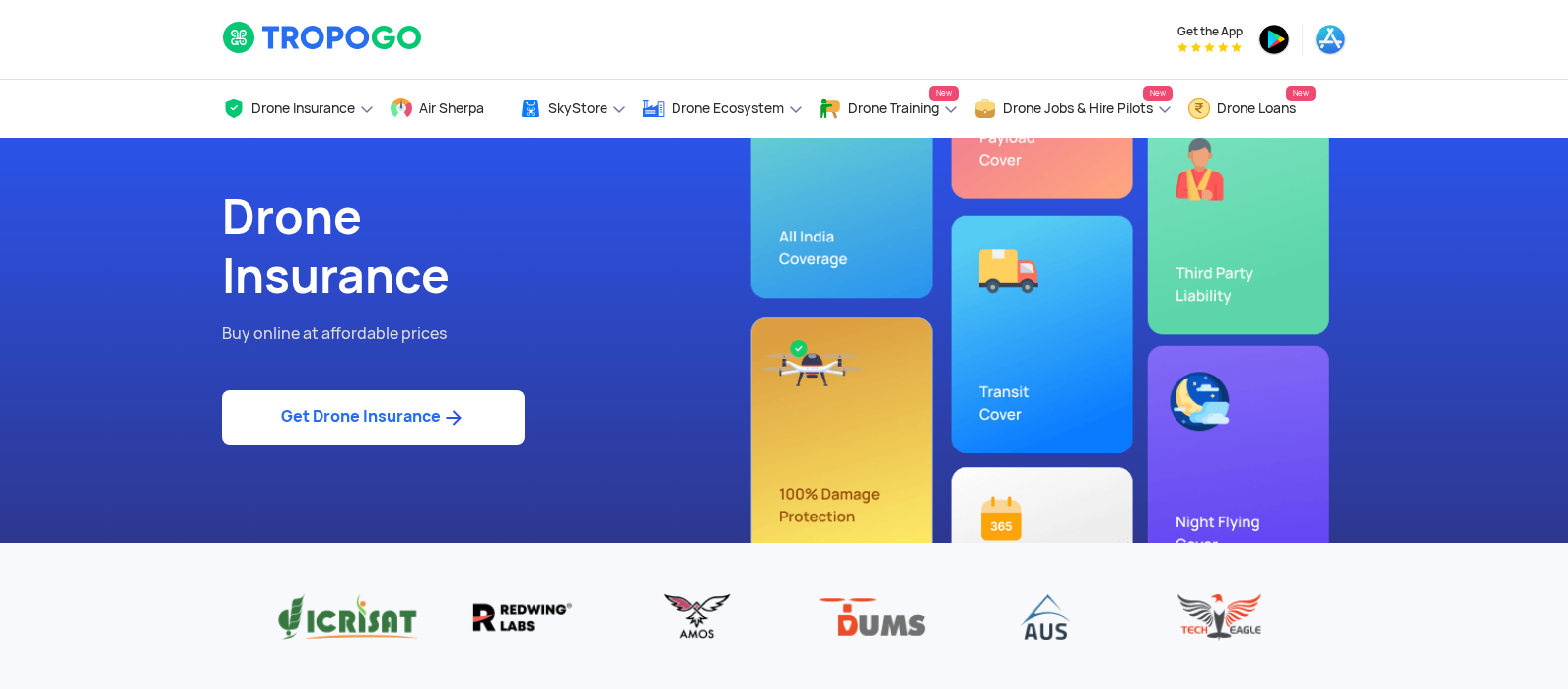 click on "Get Drone Insurance" 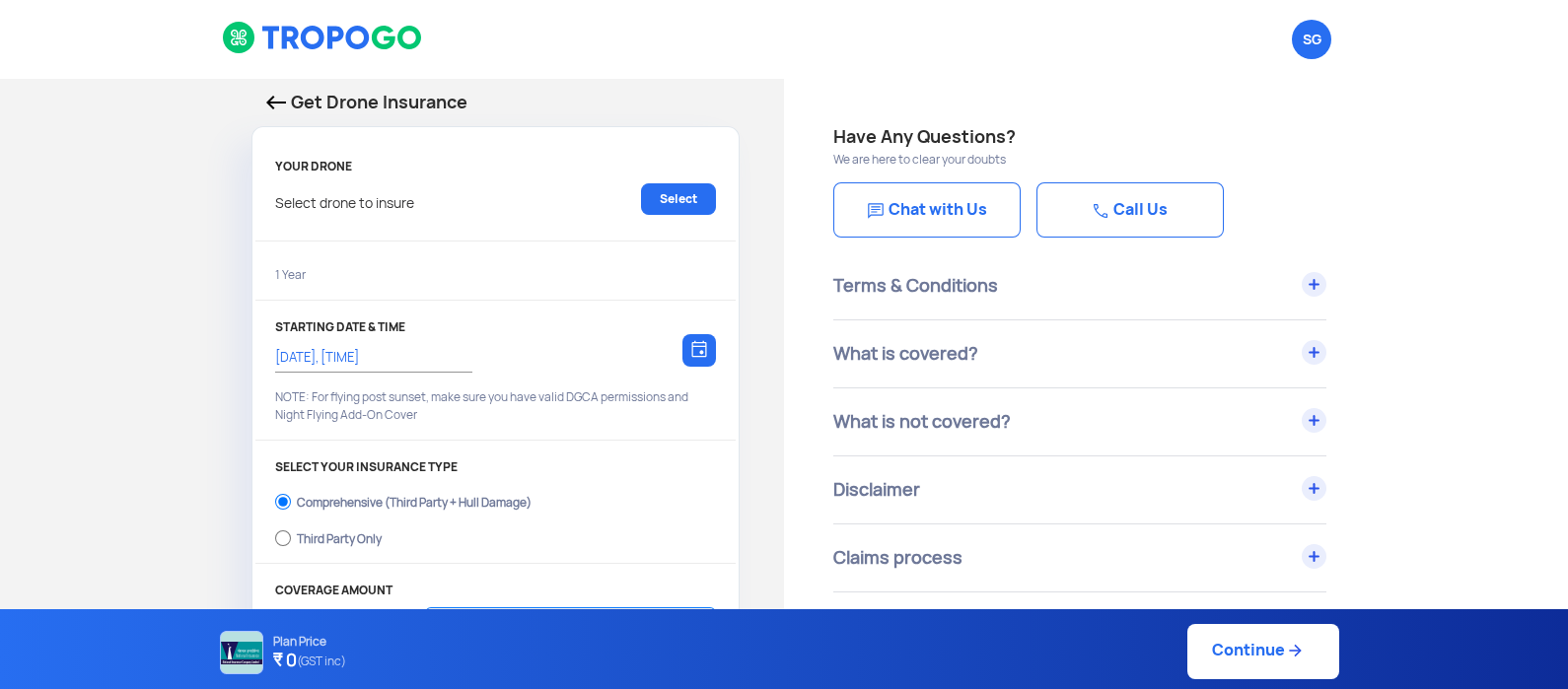 type on "8/8/2025, 3:34:00 PM" 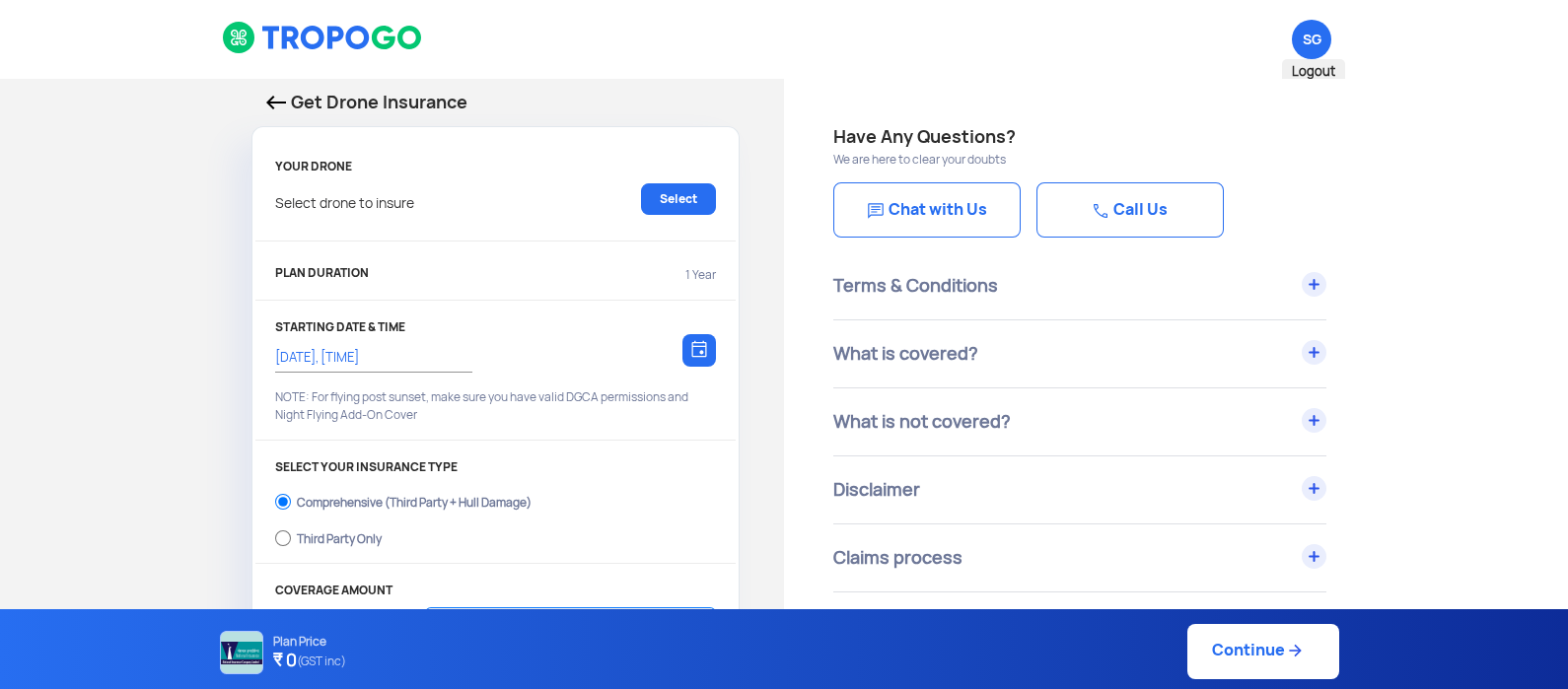 click on "SG  Logout" at bounding box center (1312, 39) 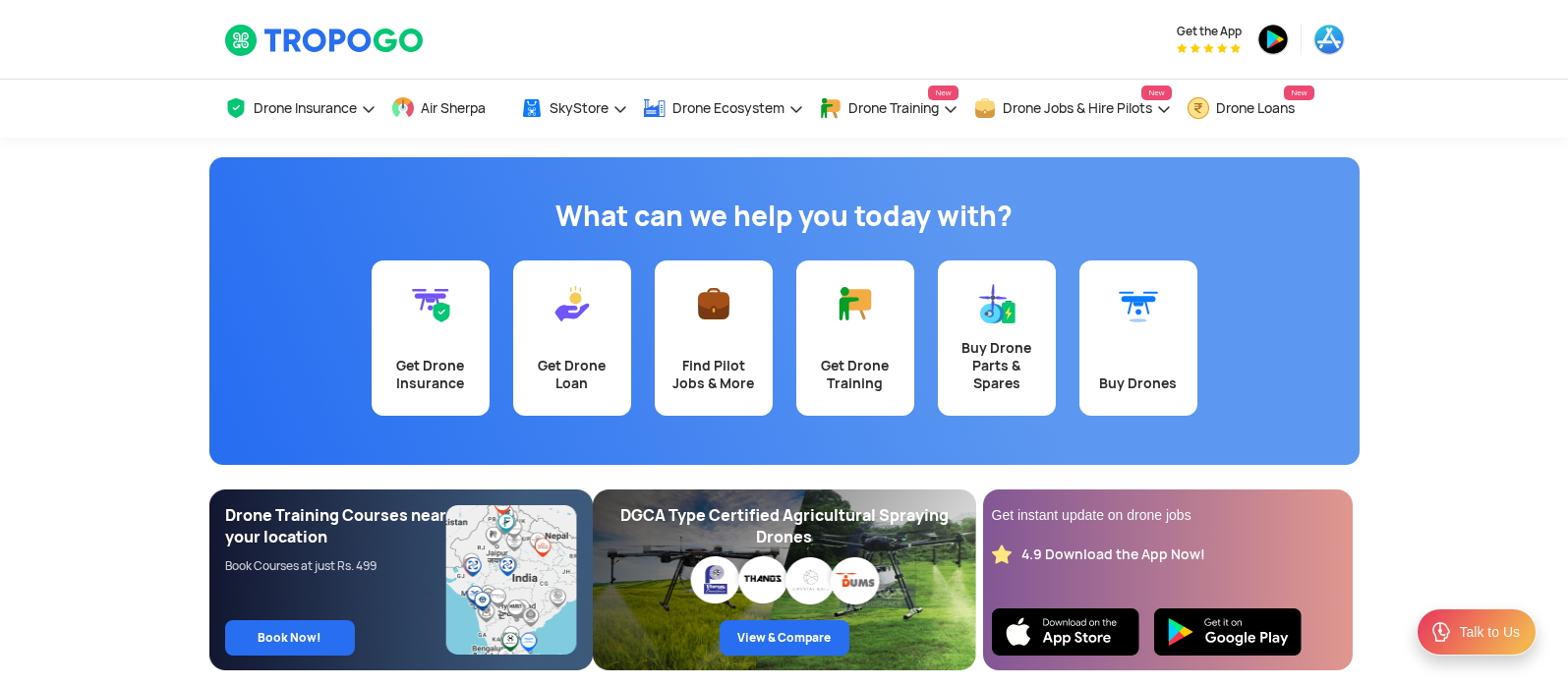 scroll, scrollTop: 0, scrollLeft: 0, axis: both 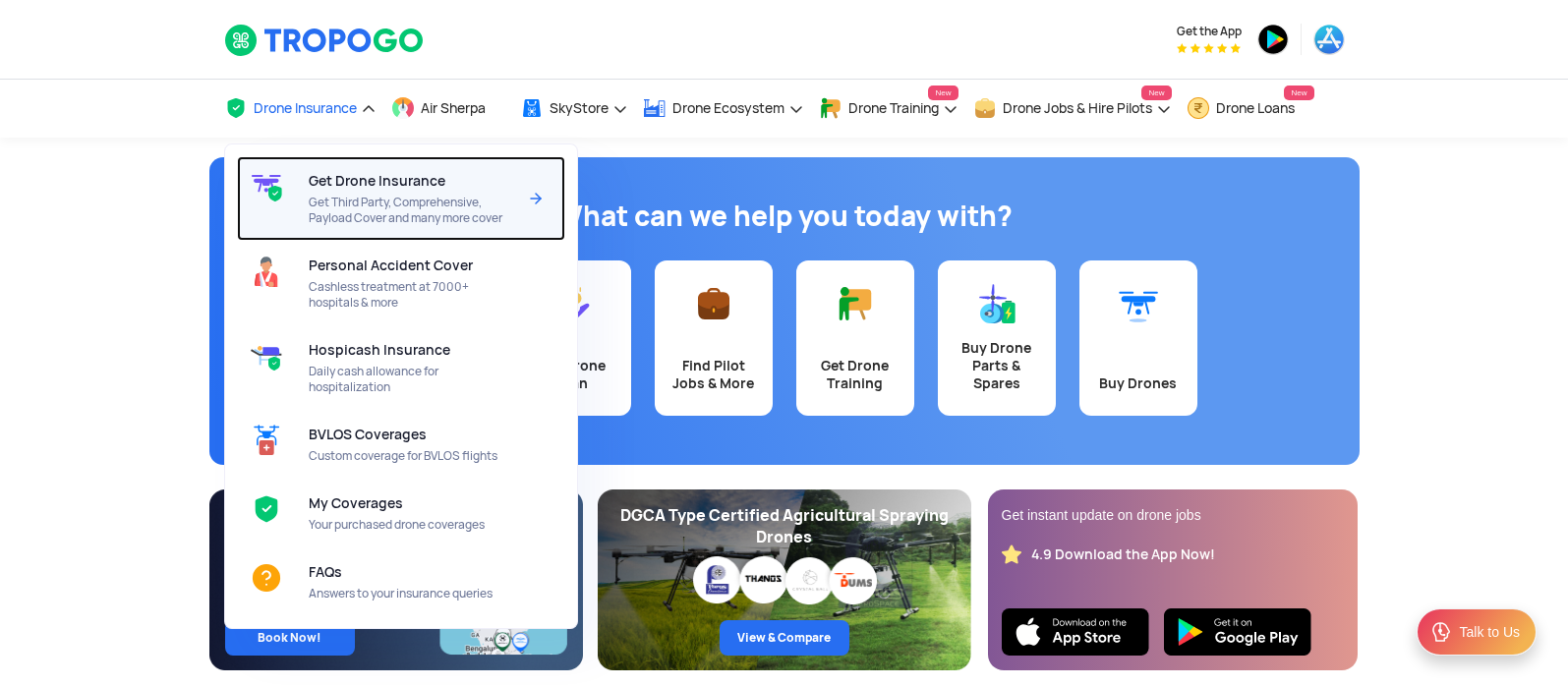 click on "Get Drone Insurance Get Third Party, Comprehensive, Payload Cover and many more cover" at bounding box center [416, 199] 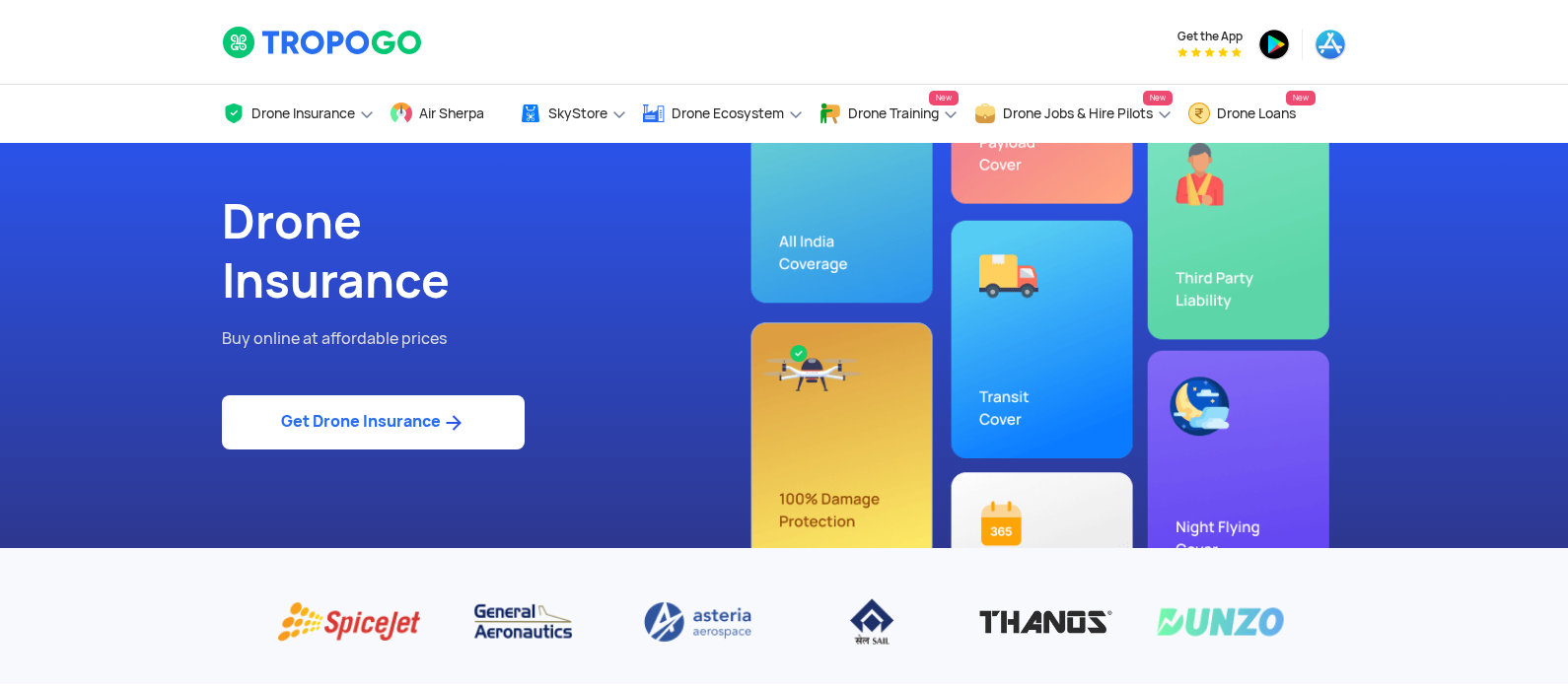 scroll, scrollTop: 0, scrollLeft: 0, axis: both 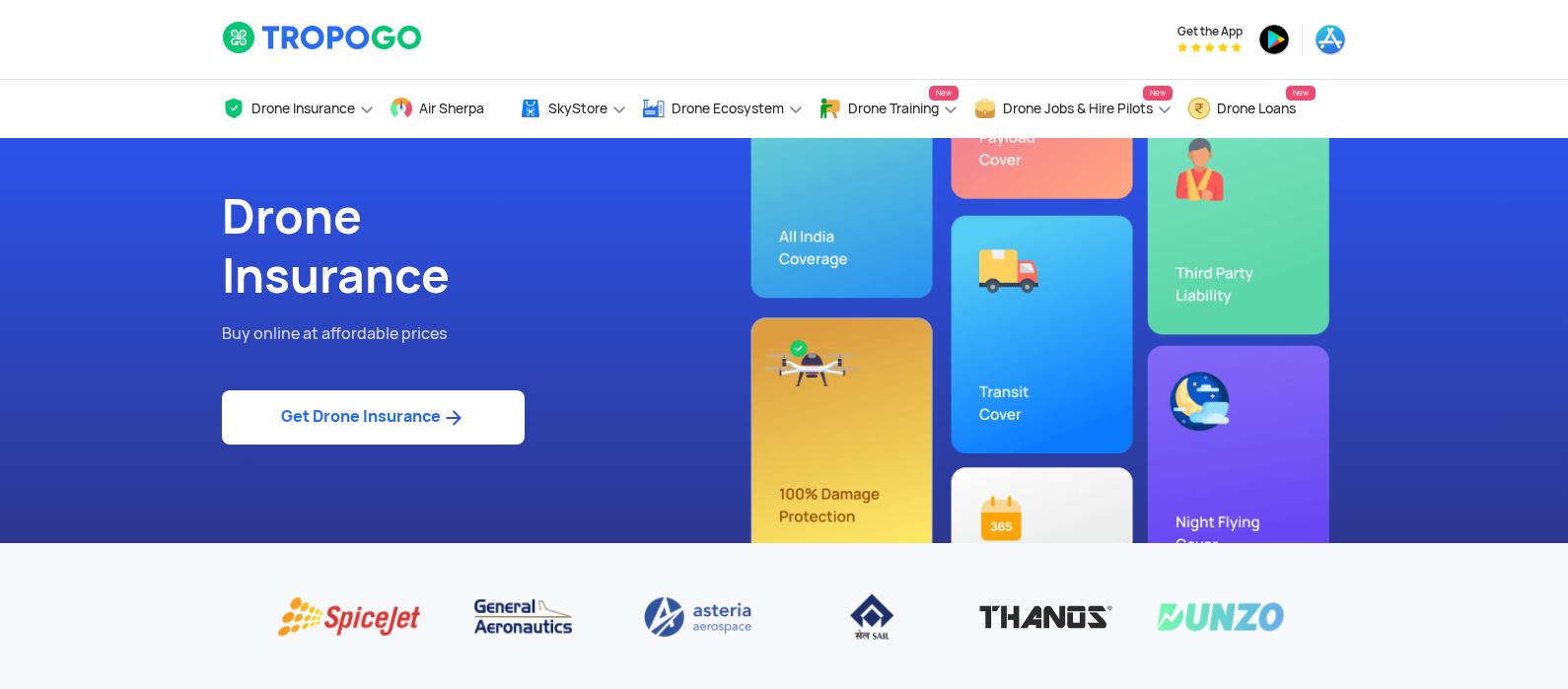 click on "Get Drone Insurance" 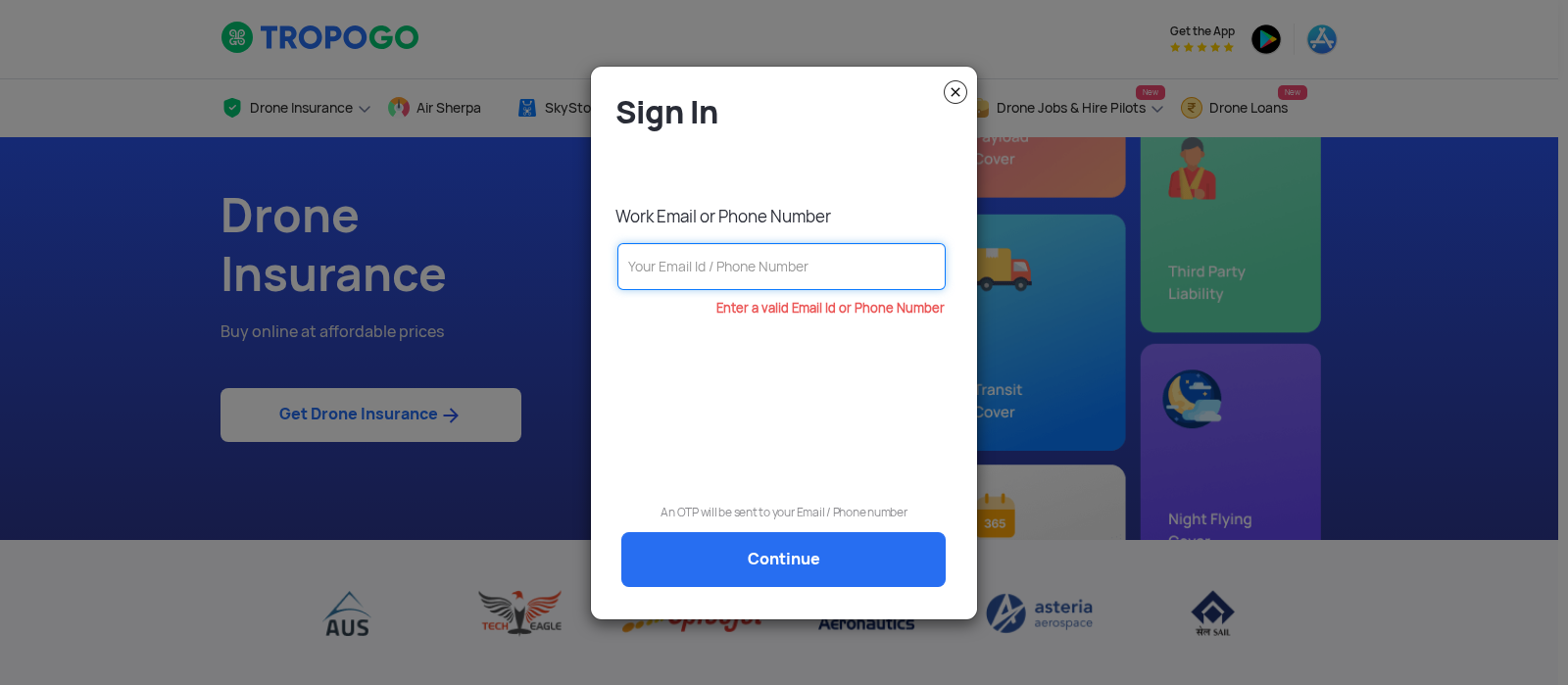 click 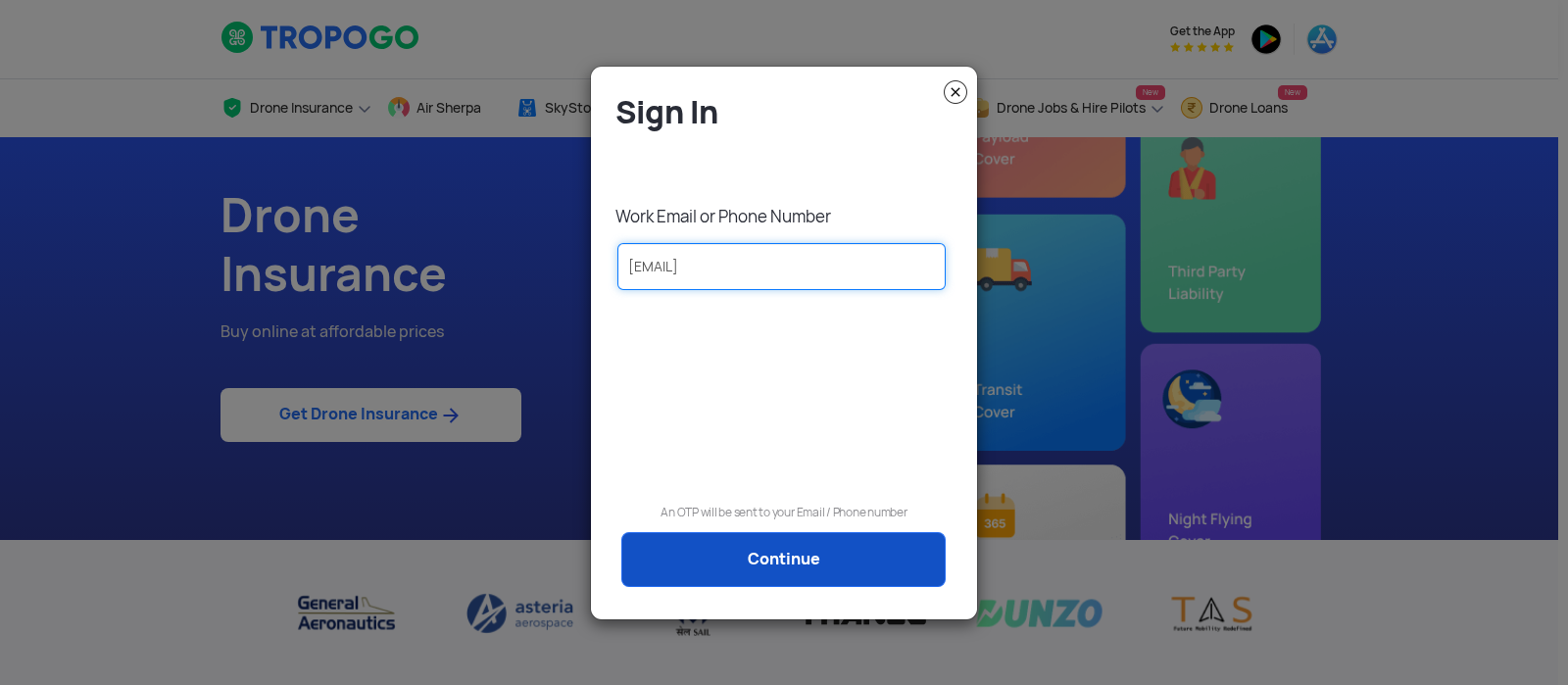 type on "[EMAIL]" 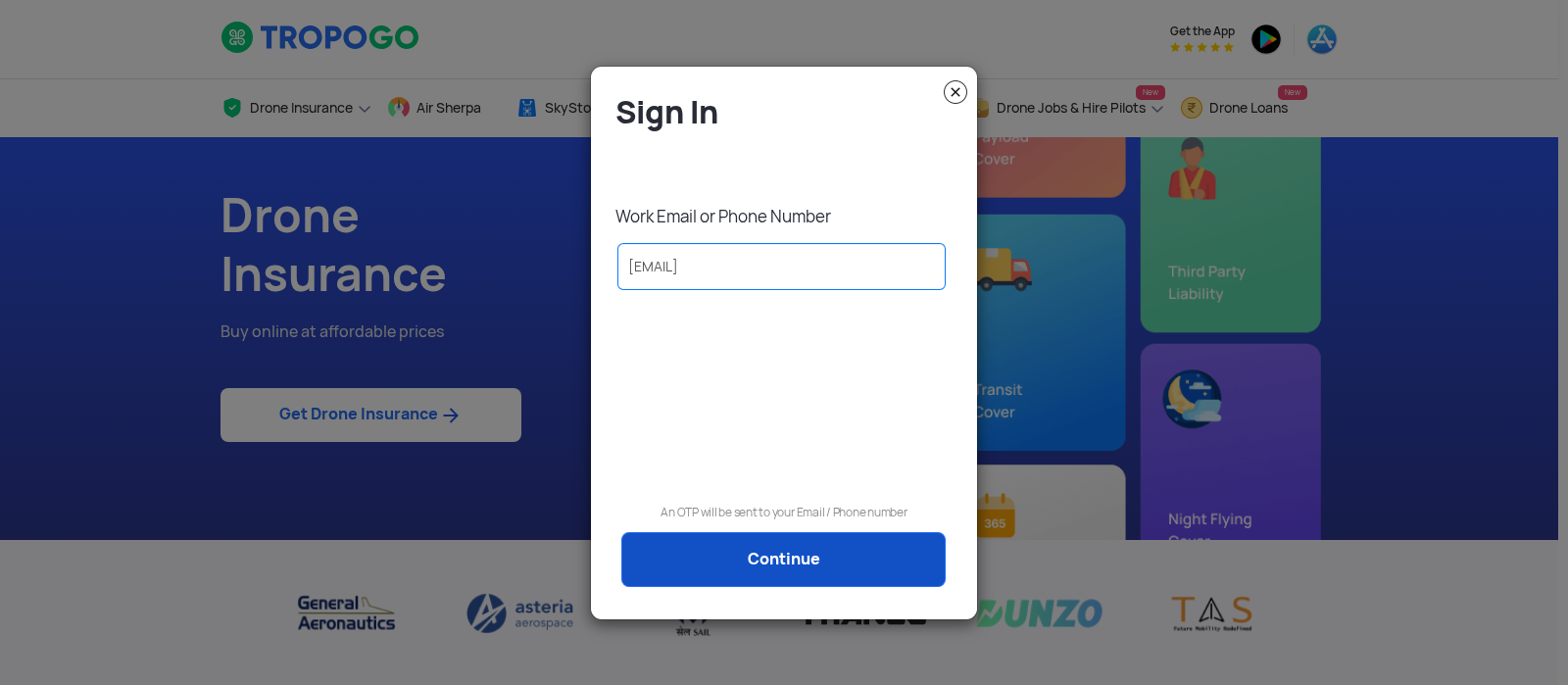 click on "Continue" 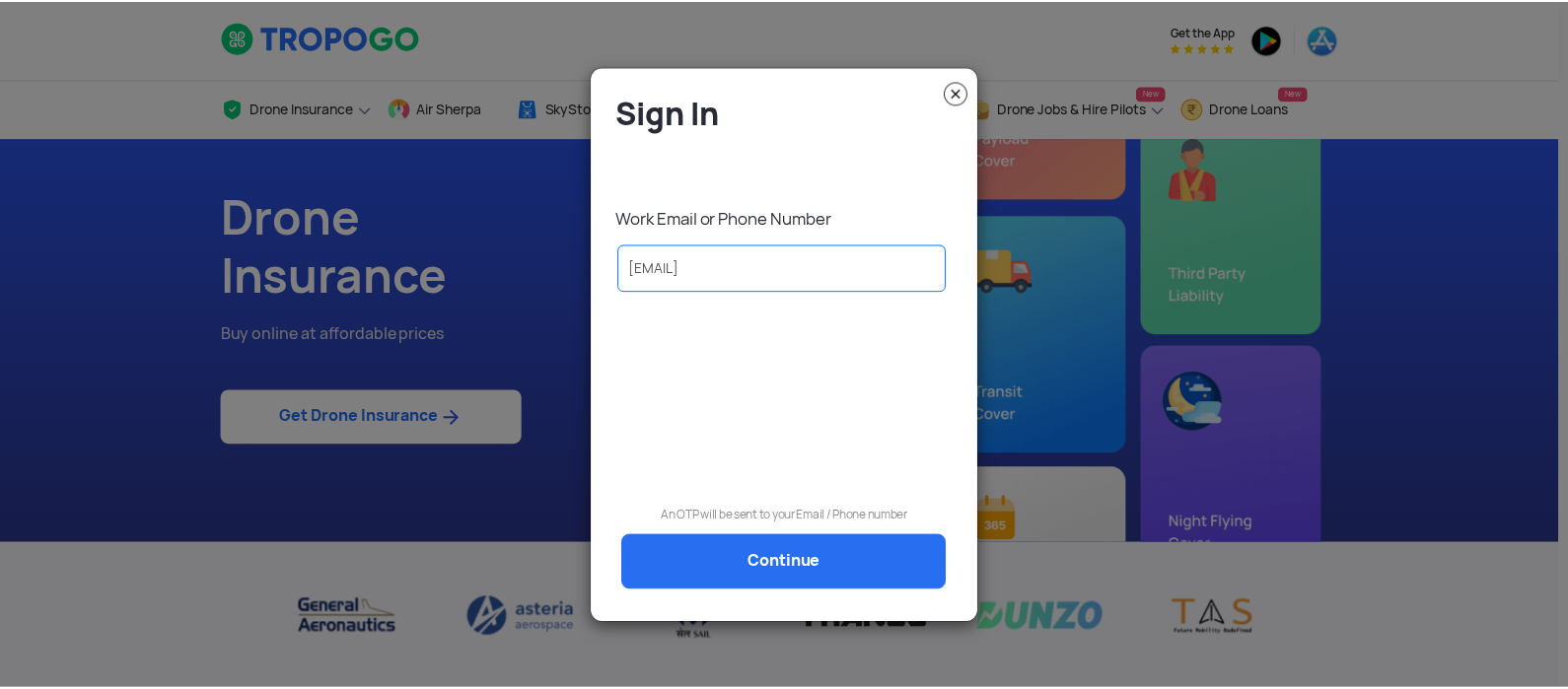 scroll, scrollTop: 0, scrollLeft: 0, axis: both 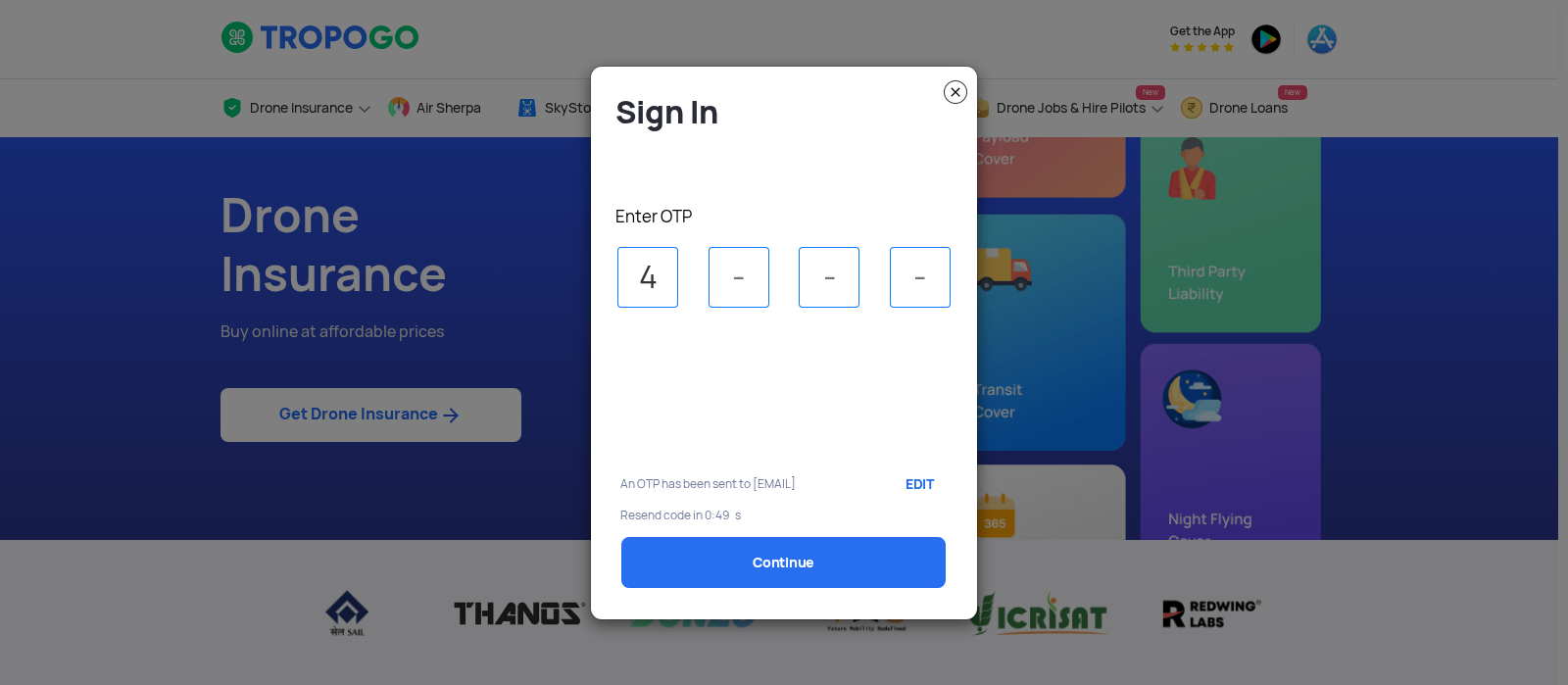 type on "4" 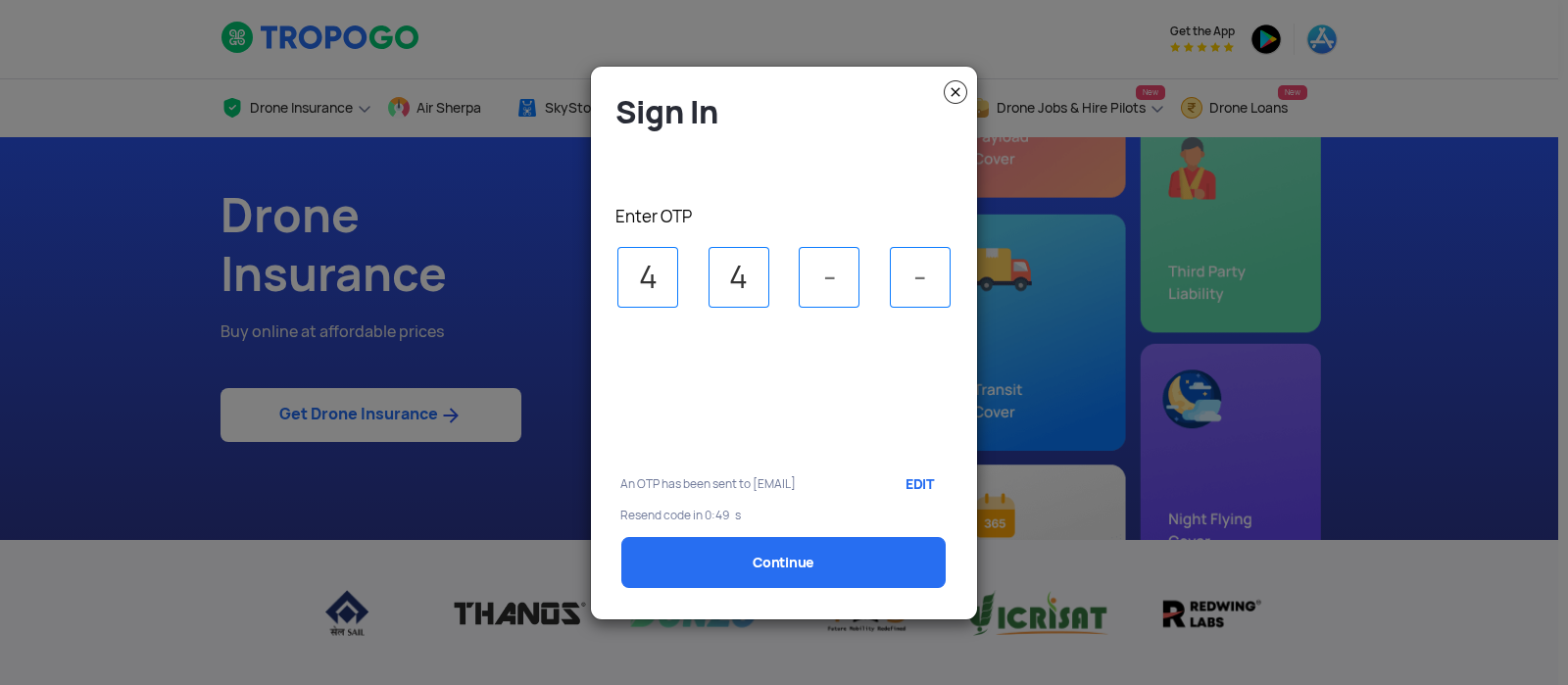 type on "4" 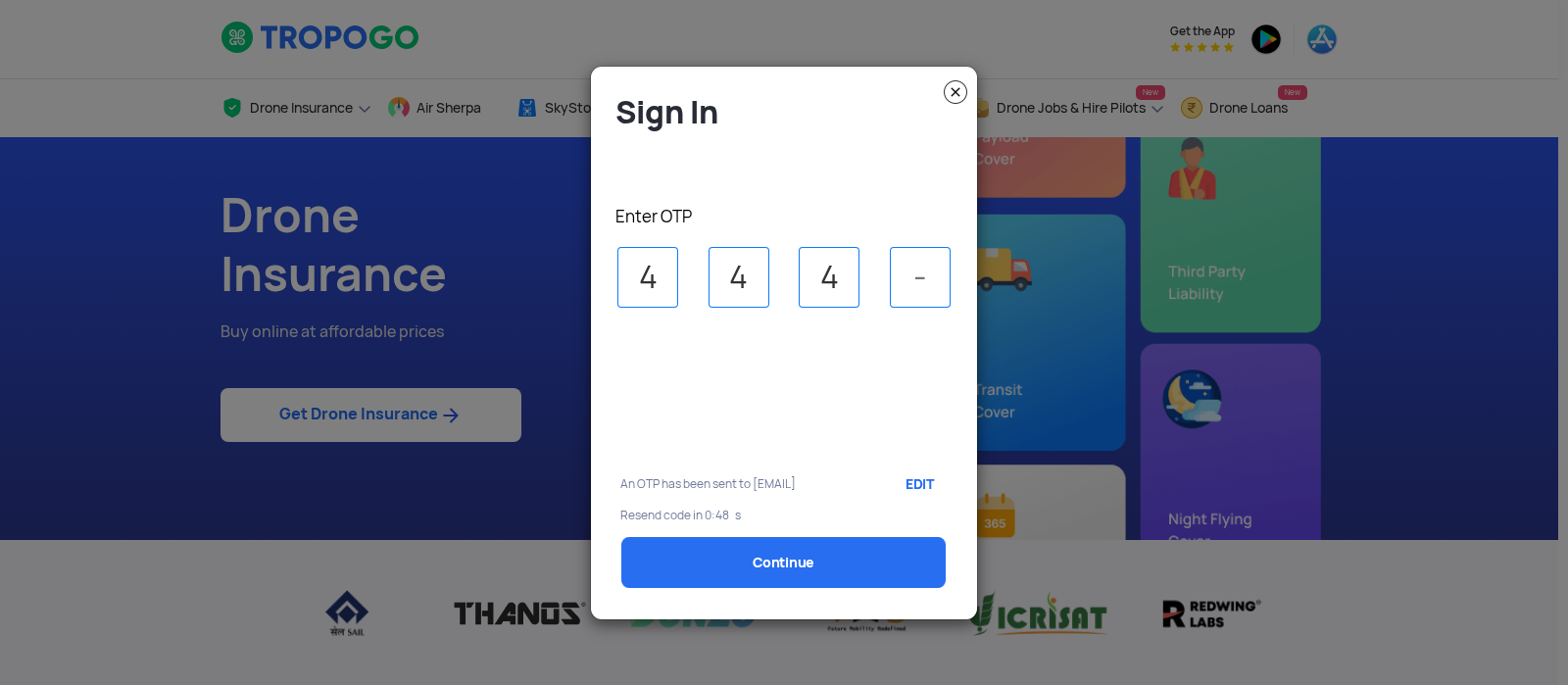 type on "4" 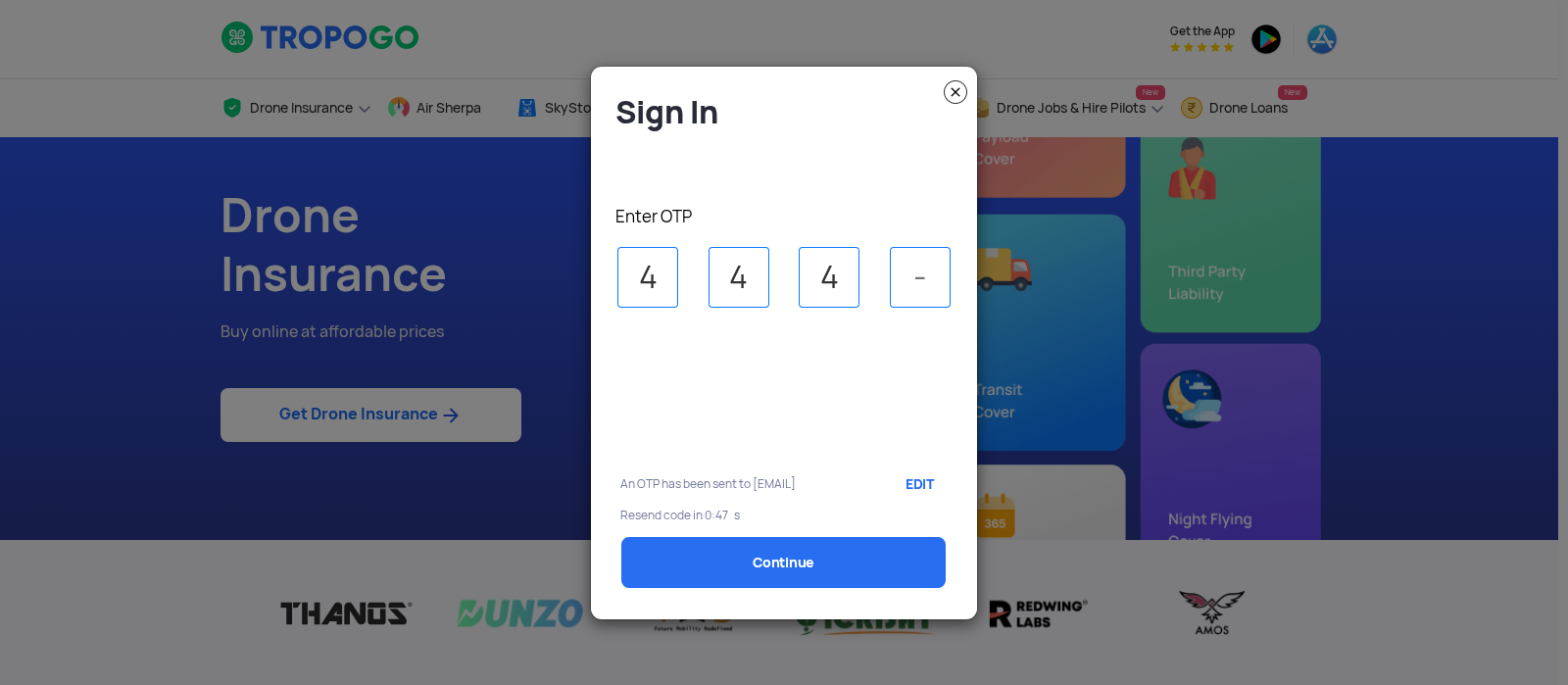 type on "8" 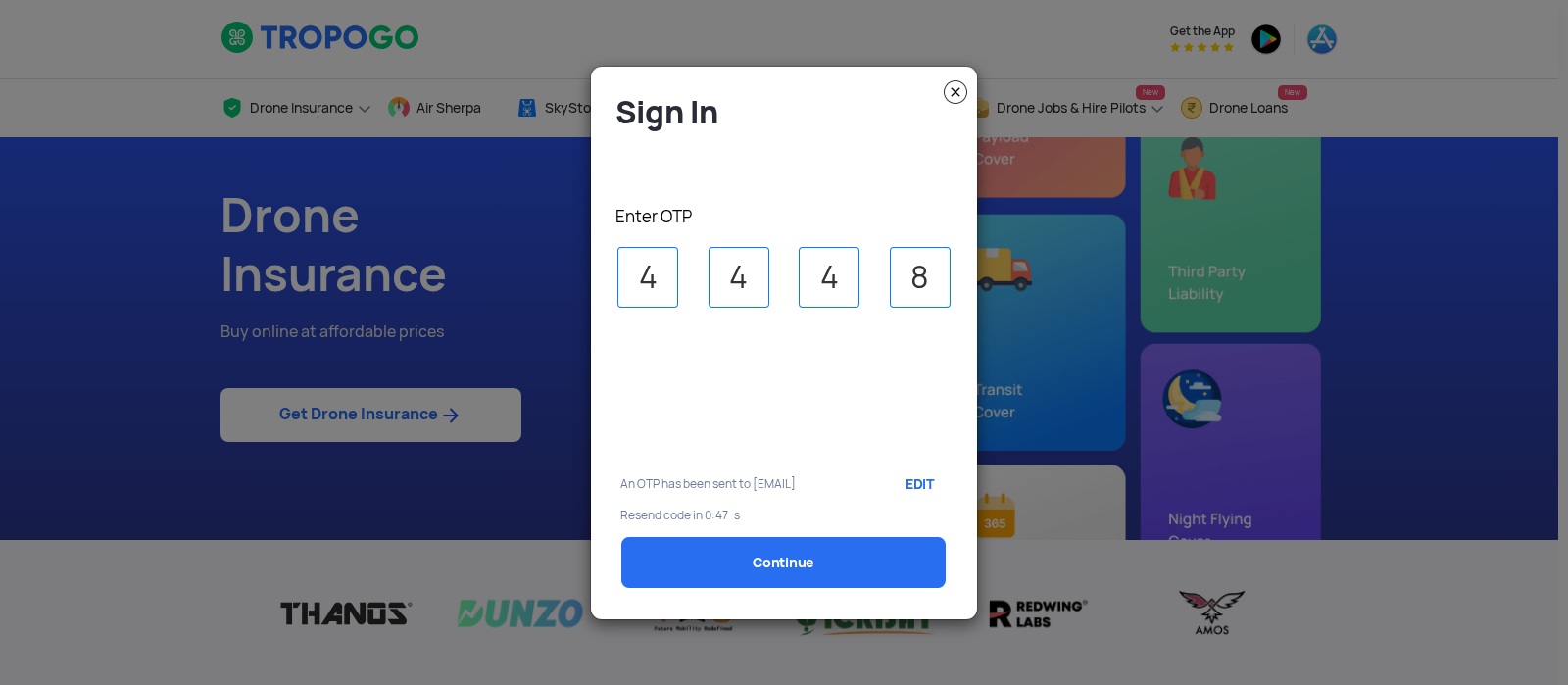 select on "1000000" 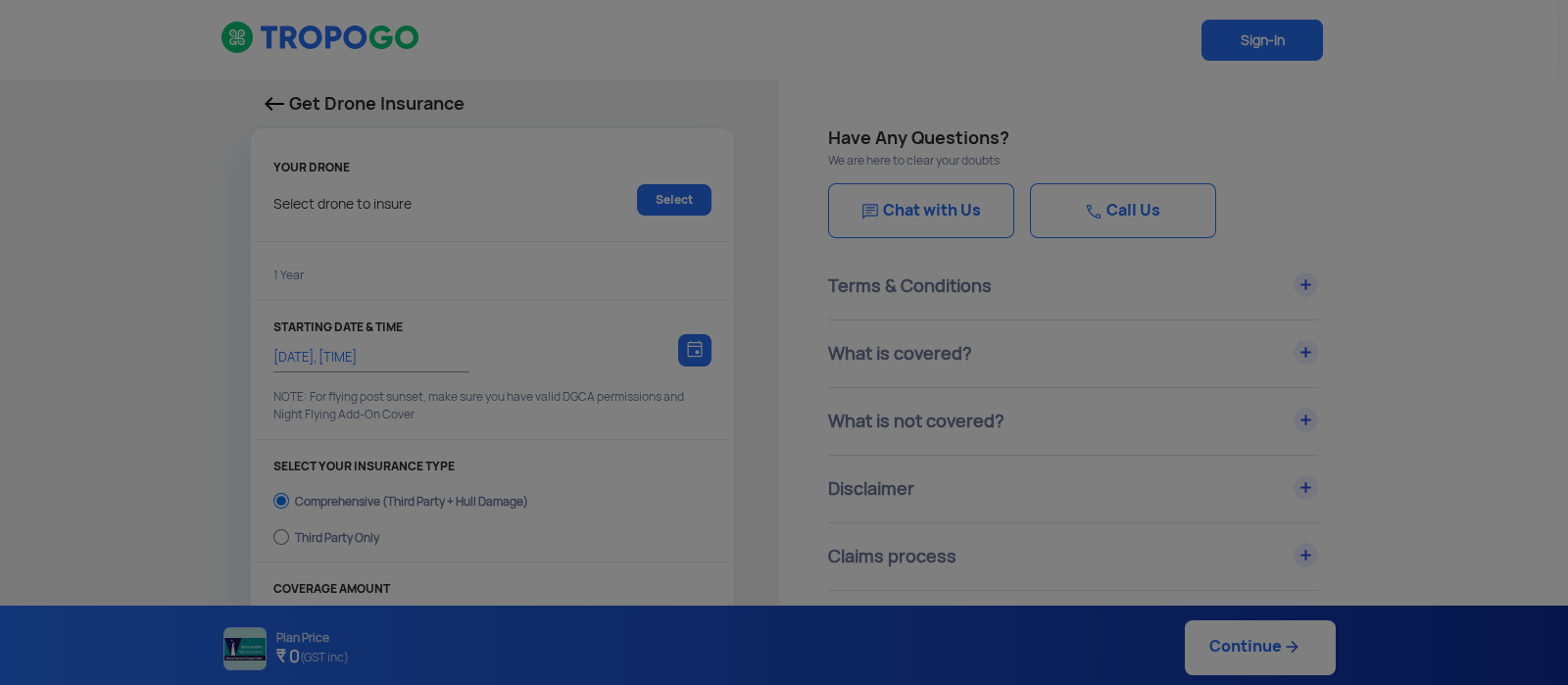 type on "[DATE], [TIME]" 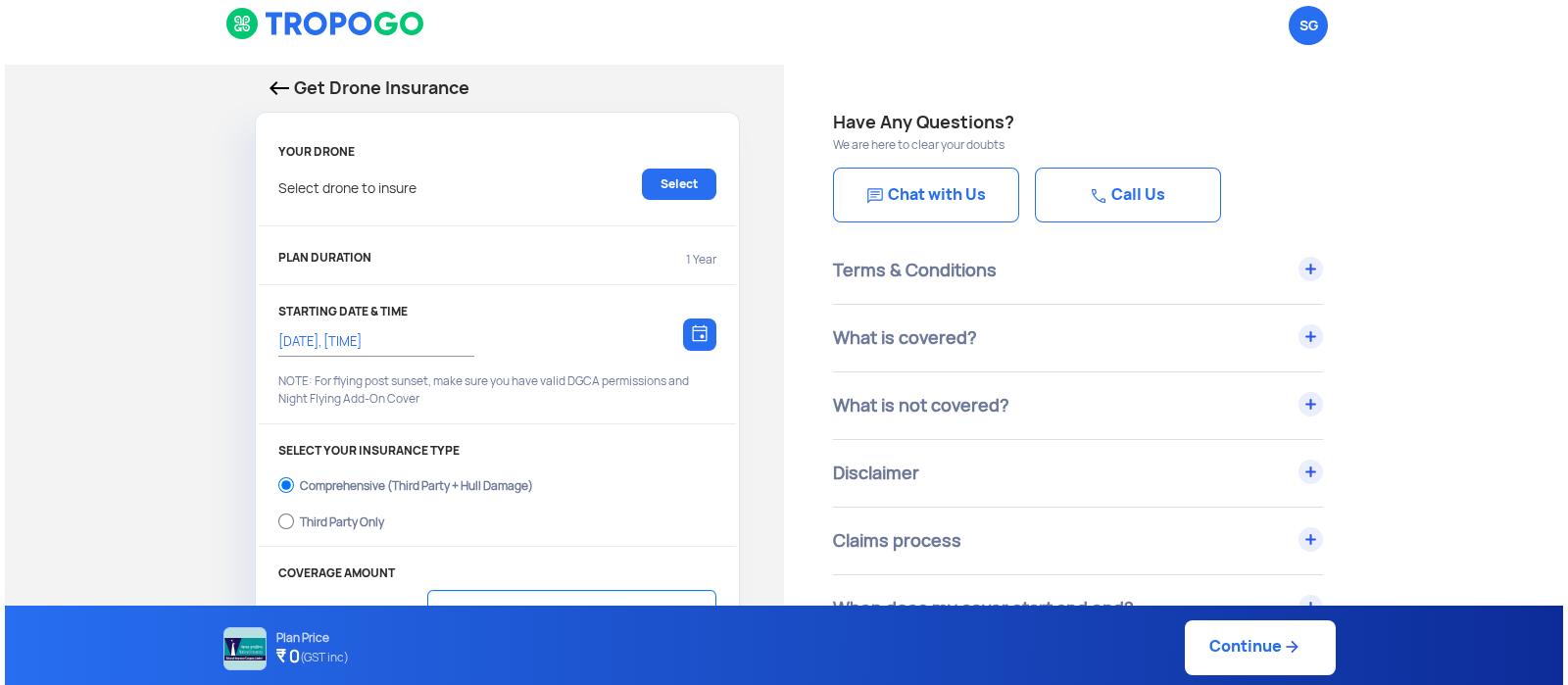 scroll, scrollTop: 0, scrollLeft: 0, axis: both 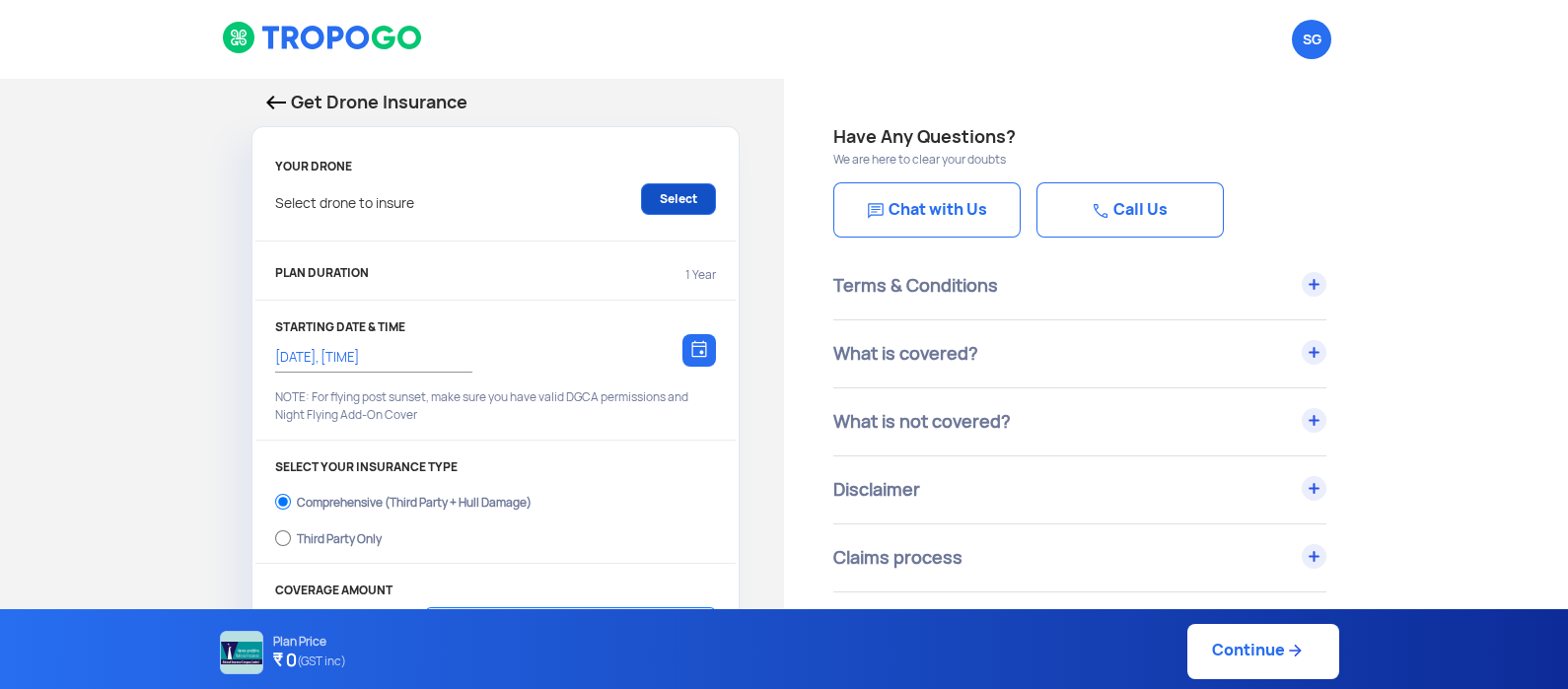 click on "Select" 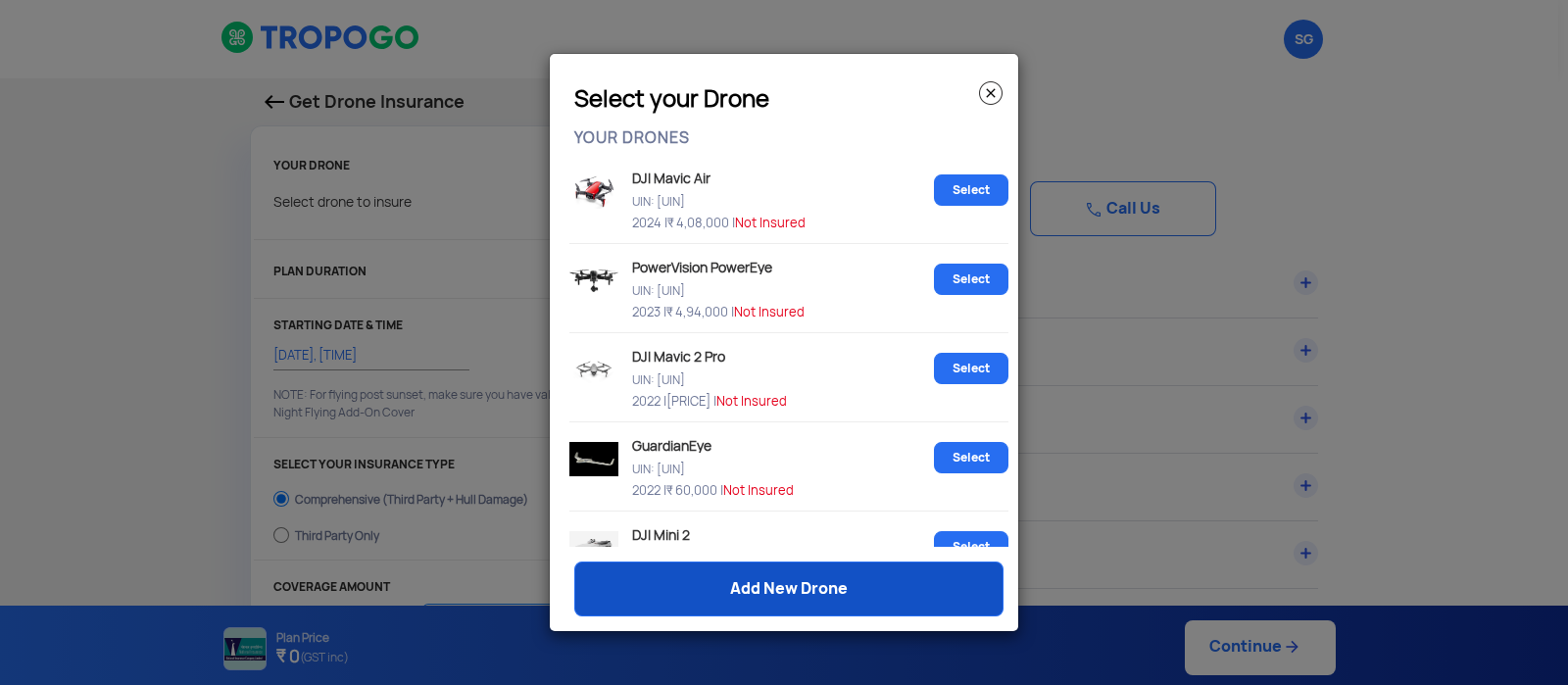 click on "Add New Drone" 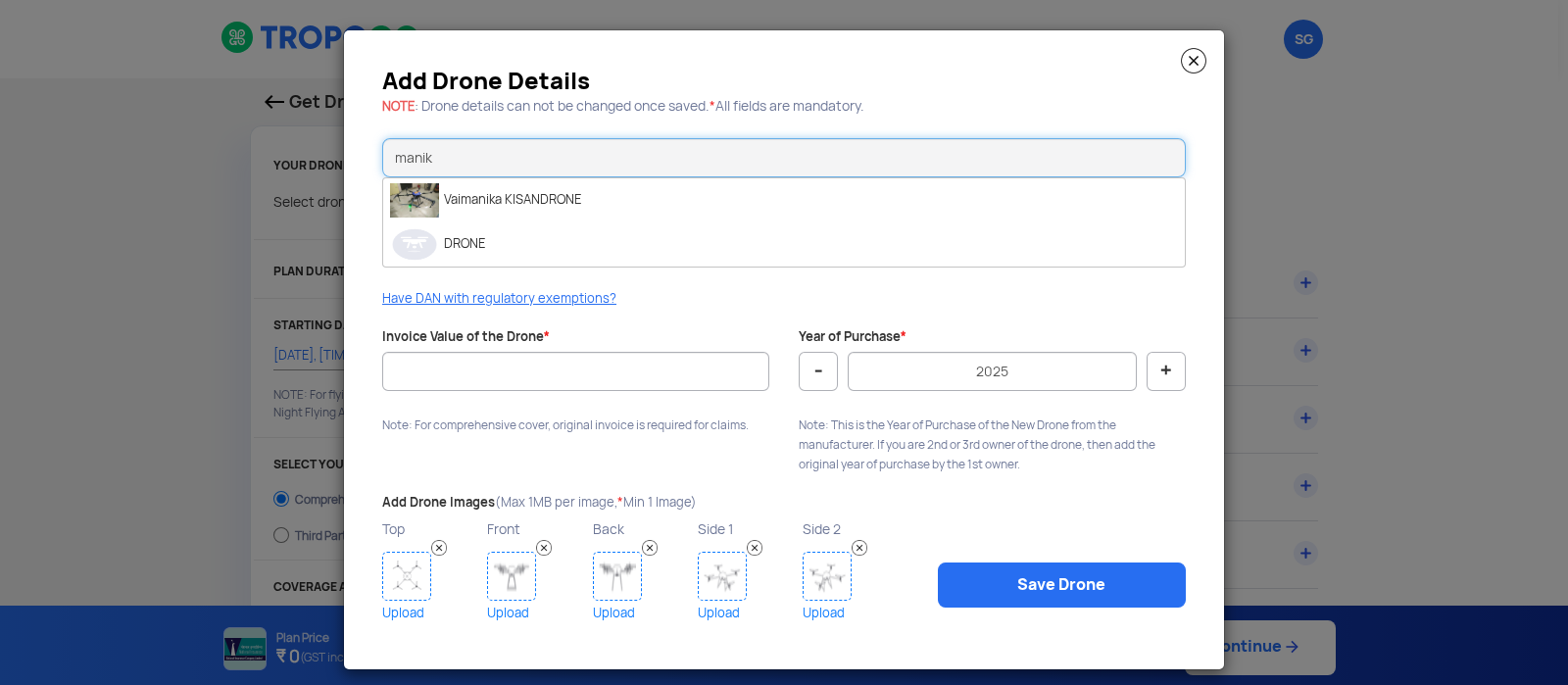 type on "manik" 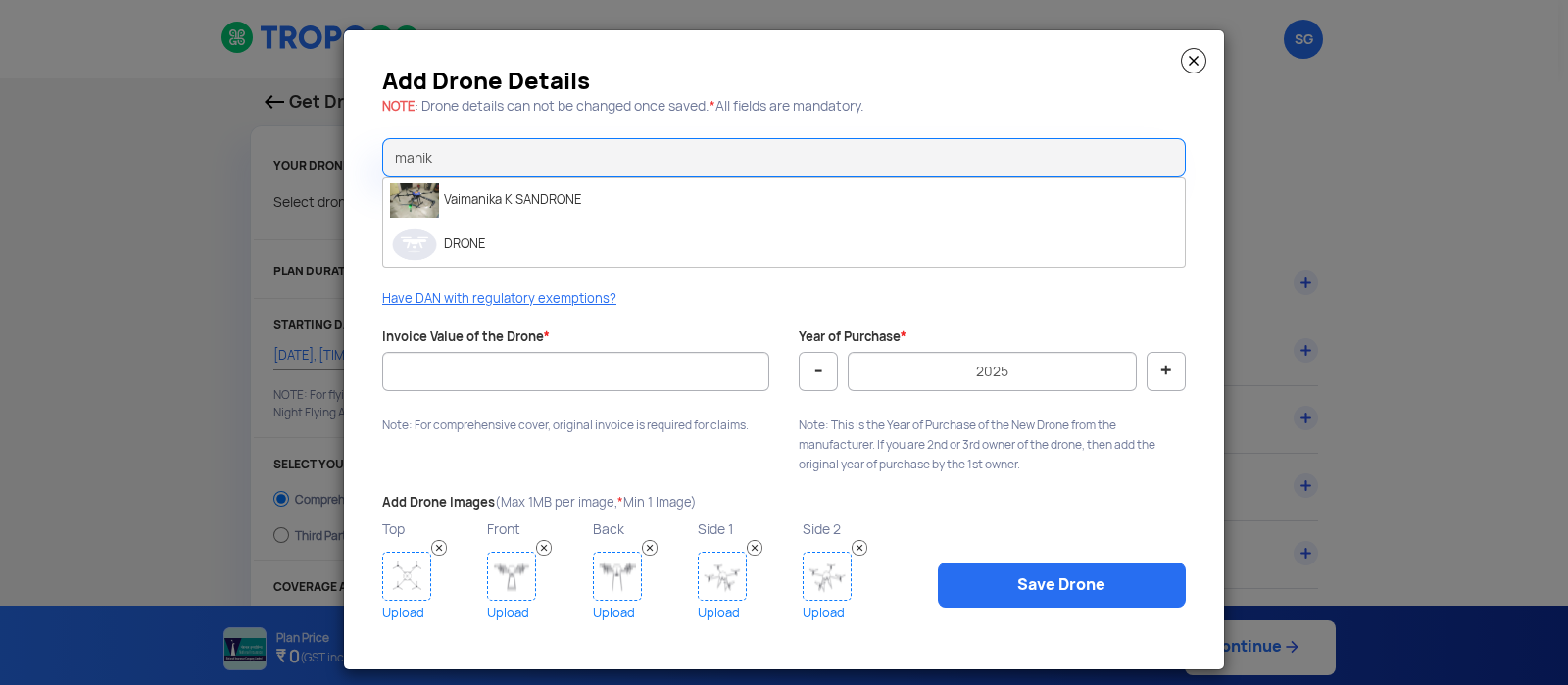 click 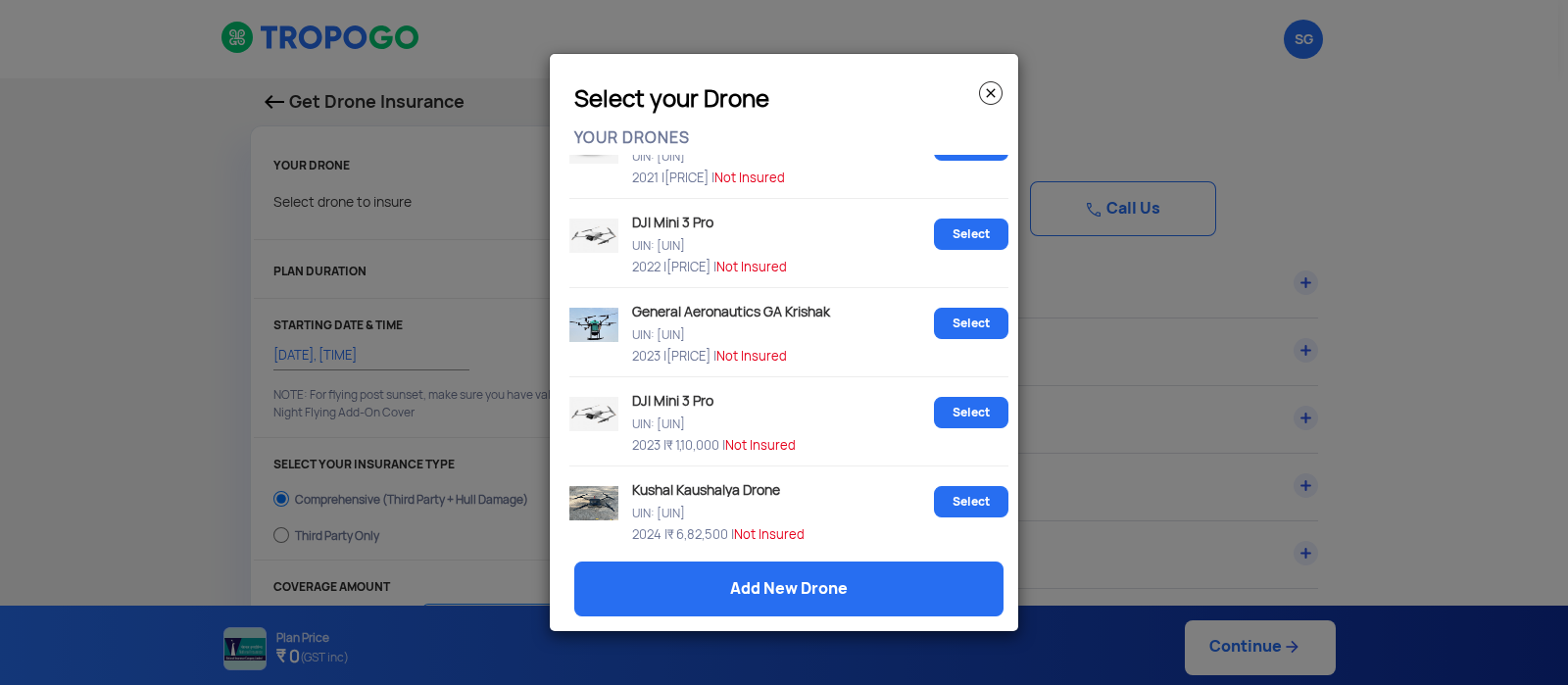 scroll, scrollTop: 409, scrollLeft: 0, axis: vertical 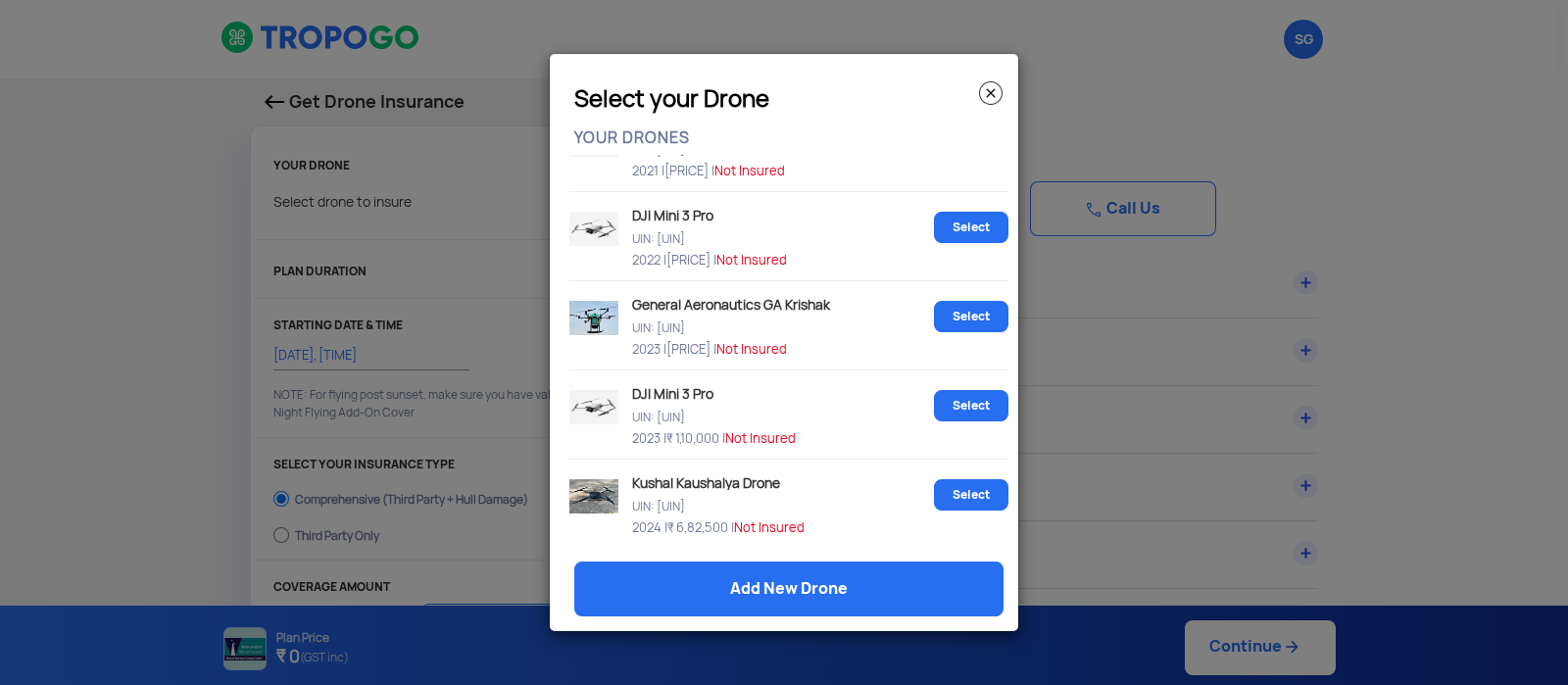 click on "DJI Mavic Air  UIN: [UIN]  [YEAR] |   [PRICE] |  Not Insured  Select  PowerVision PowerEye  UIN: [UIN]  [YEAR] |   [PRICE] |  Not Insured  Select  DJI Mavic 2 Pro  UIN: [UIN]  [YEAR] |   [PRICE] |  Not Insured  Select  GuardianEye  UIN: [UIN]  [YEAR] |   [PRICE] |  Not Insured  Select  DJI Mini 2  UIN: [UIN]  [YEAR] |   [PRICE] |  Not Insured  Select  DJI Mini 3 Pro  UIN: [UIN]  [YEAR] |   [PRICE] |  Not Insured  Select  General Aeronautics GA Krishak  UIN: [UIN]  [YEAR] |   [PRICE] |  Not Insured  Select  DJI Mini 3 Pro  UIN: [UIN]  [YEAR] |   [PRICE] |  Not Insured  Select  Kushal Kaushalya Drone  UIN: [UIN]  [YEAR] |   [PRICE] |  Not Insured  Select" 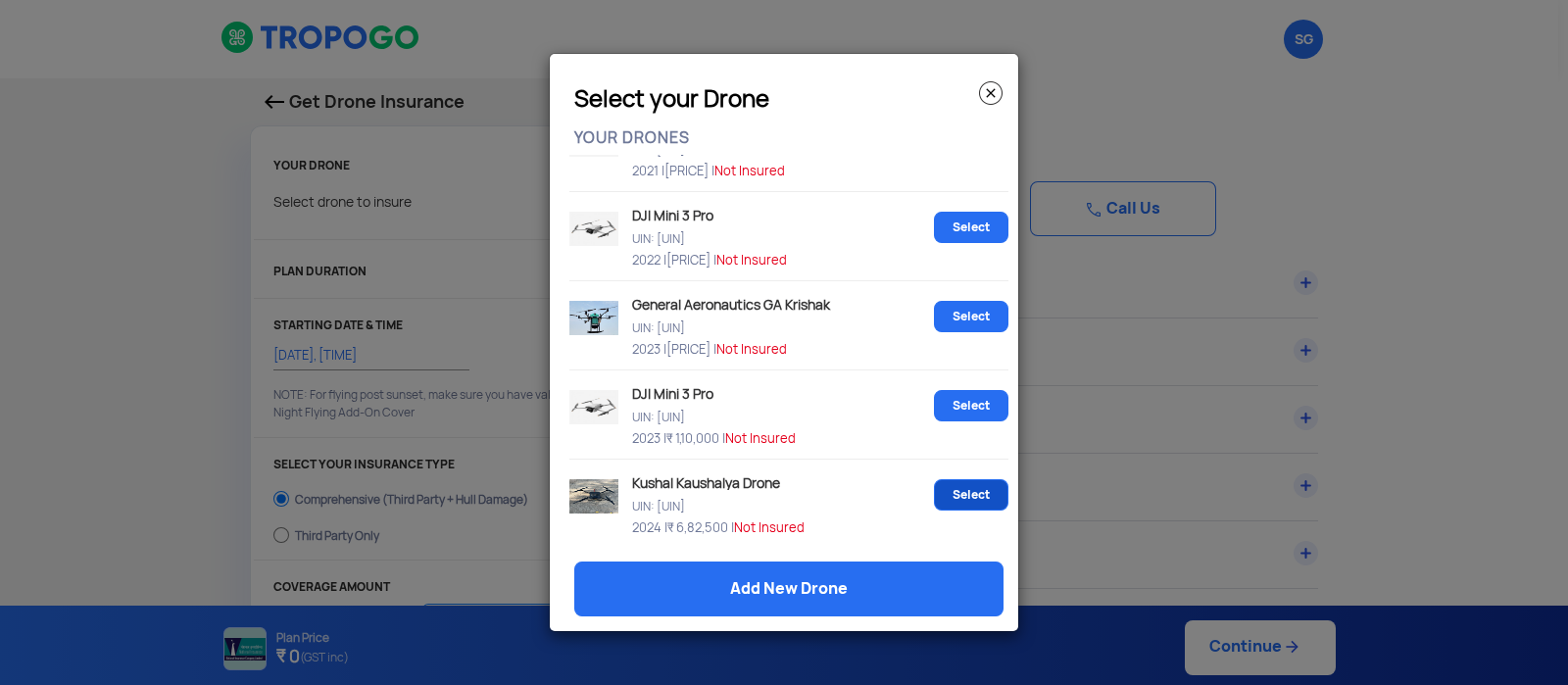 click on "Select" 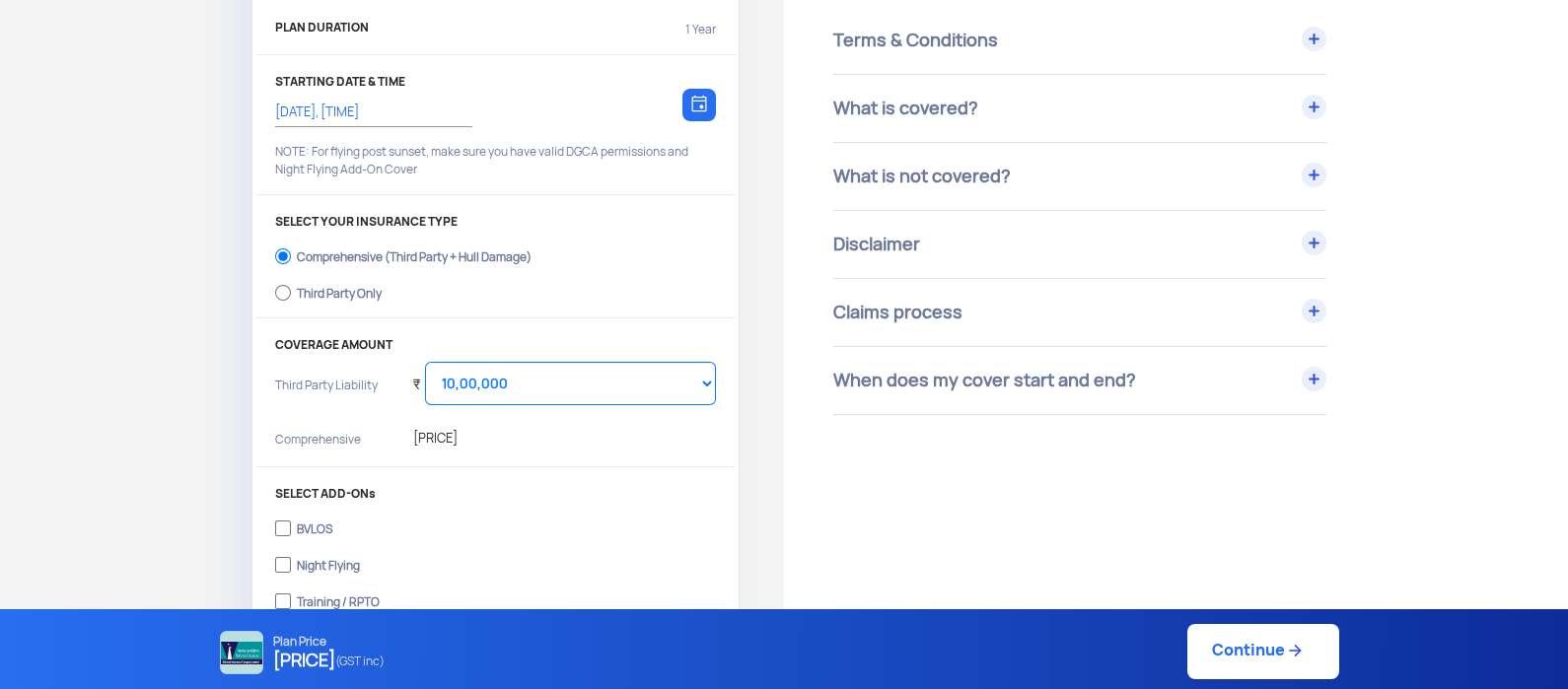 scroll, scrollTop: 247, scrollLeft: 0, axis: vertical 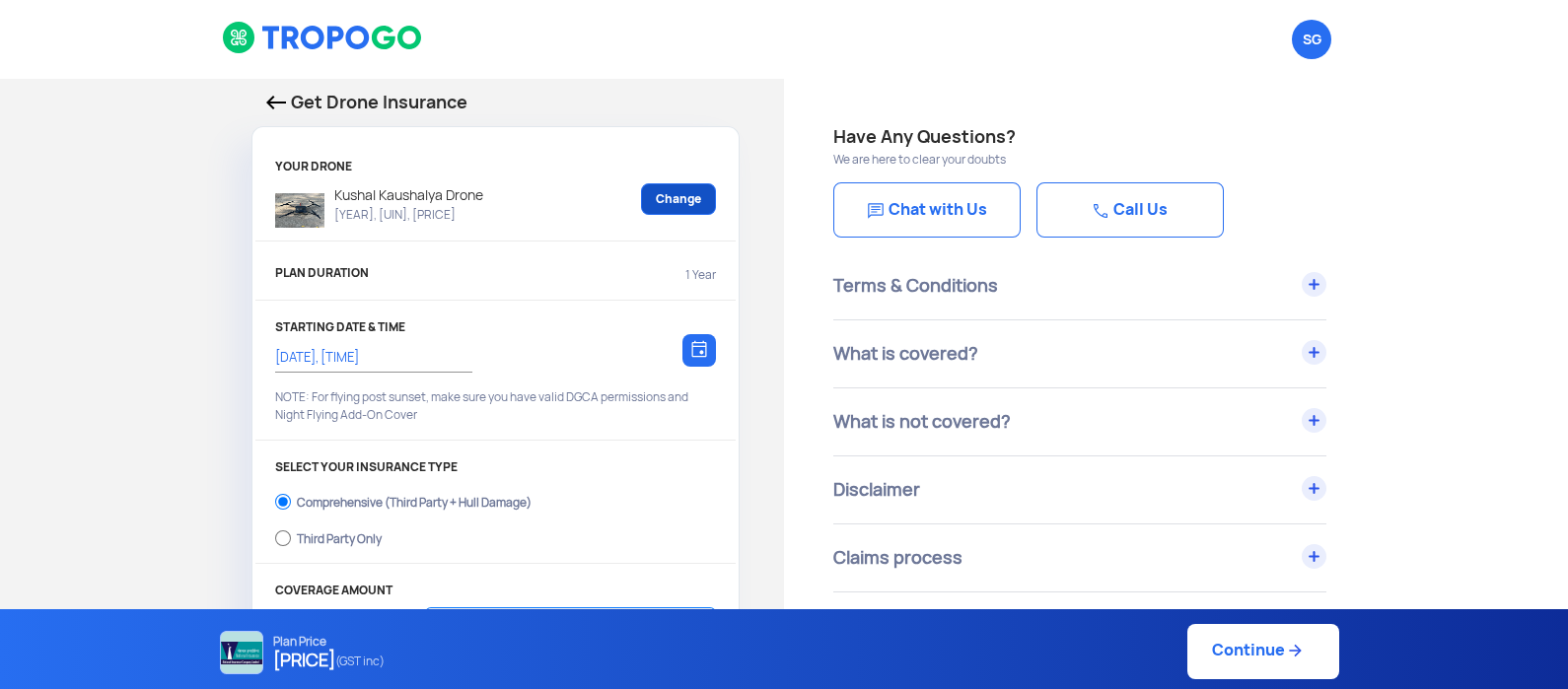 click on "Change" 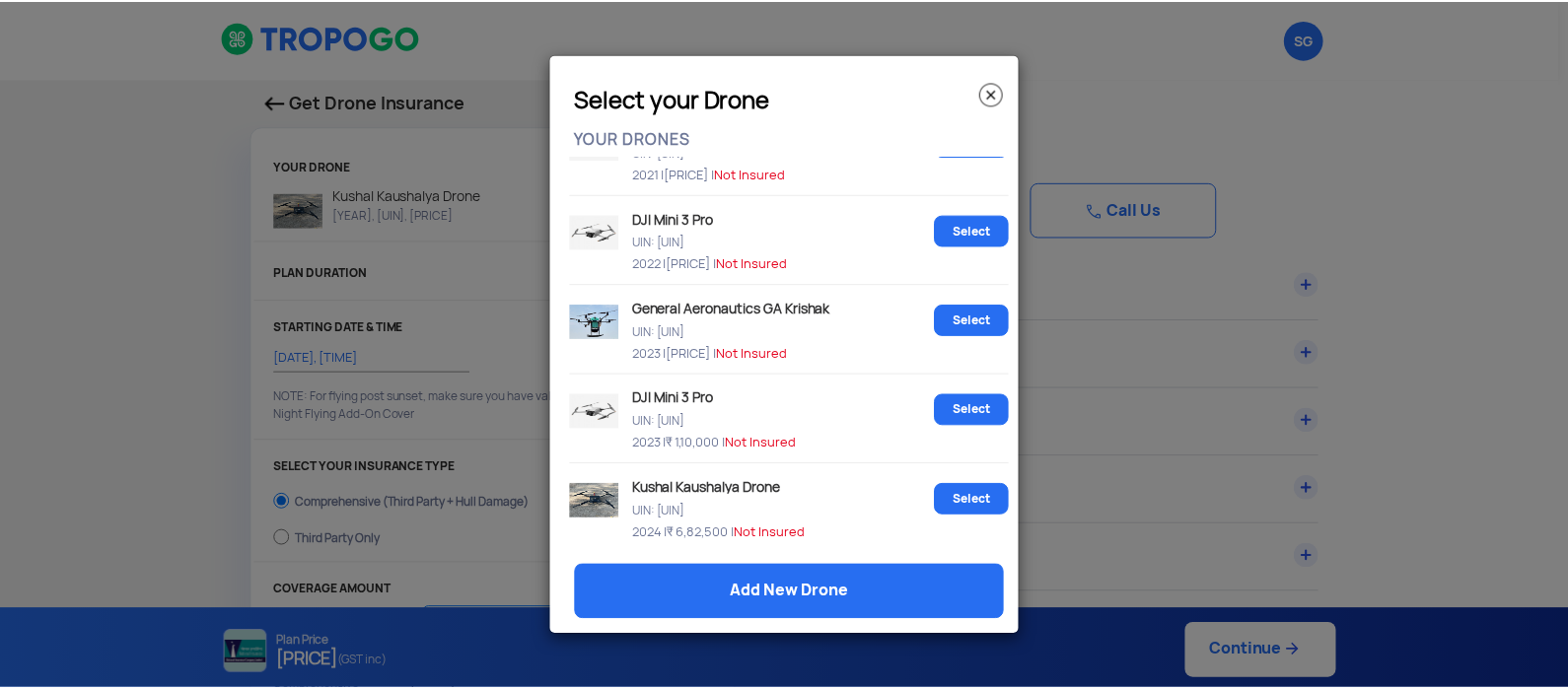scroll, scrollTop: 411, scrollLeft: 0, axis: vertical 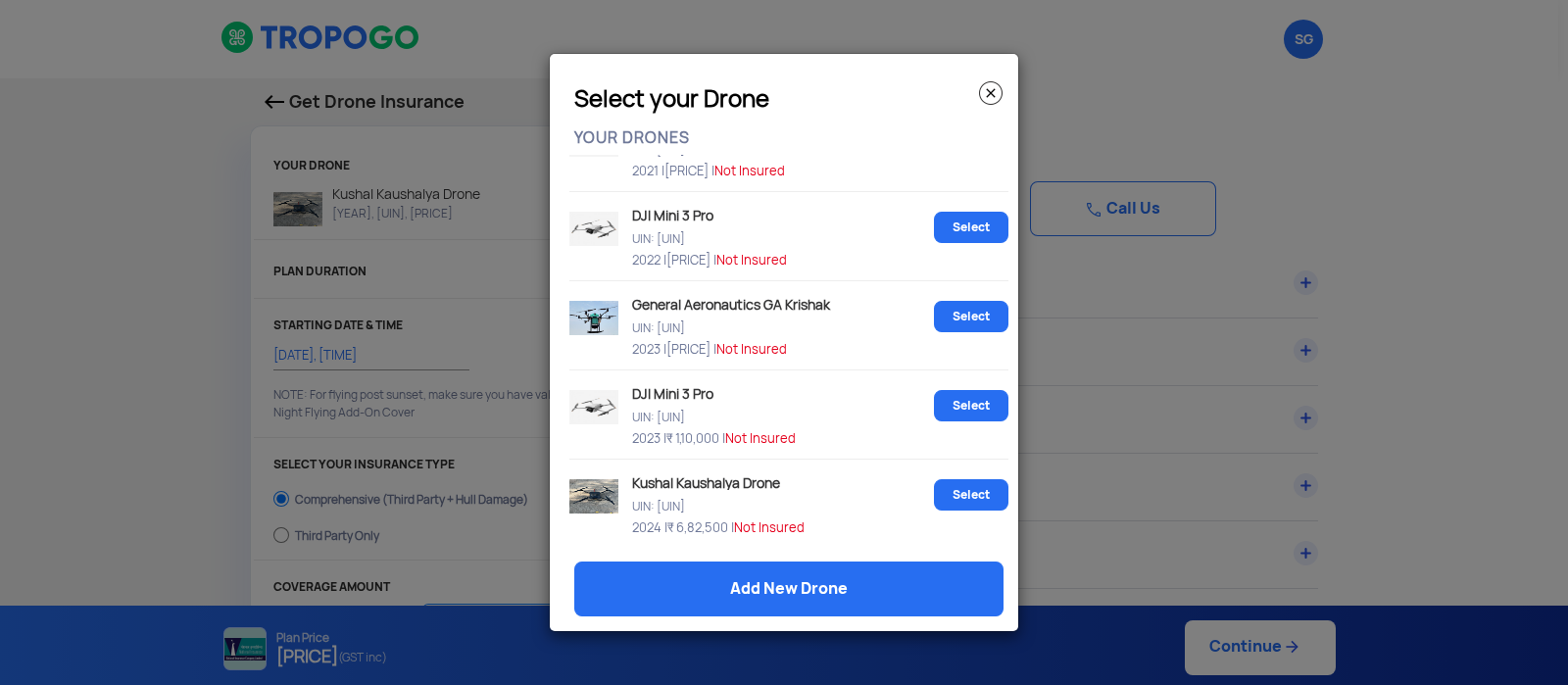 click 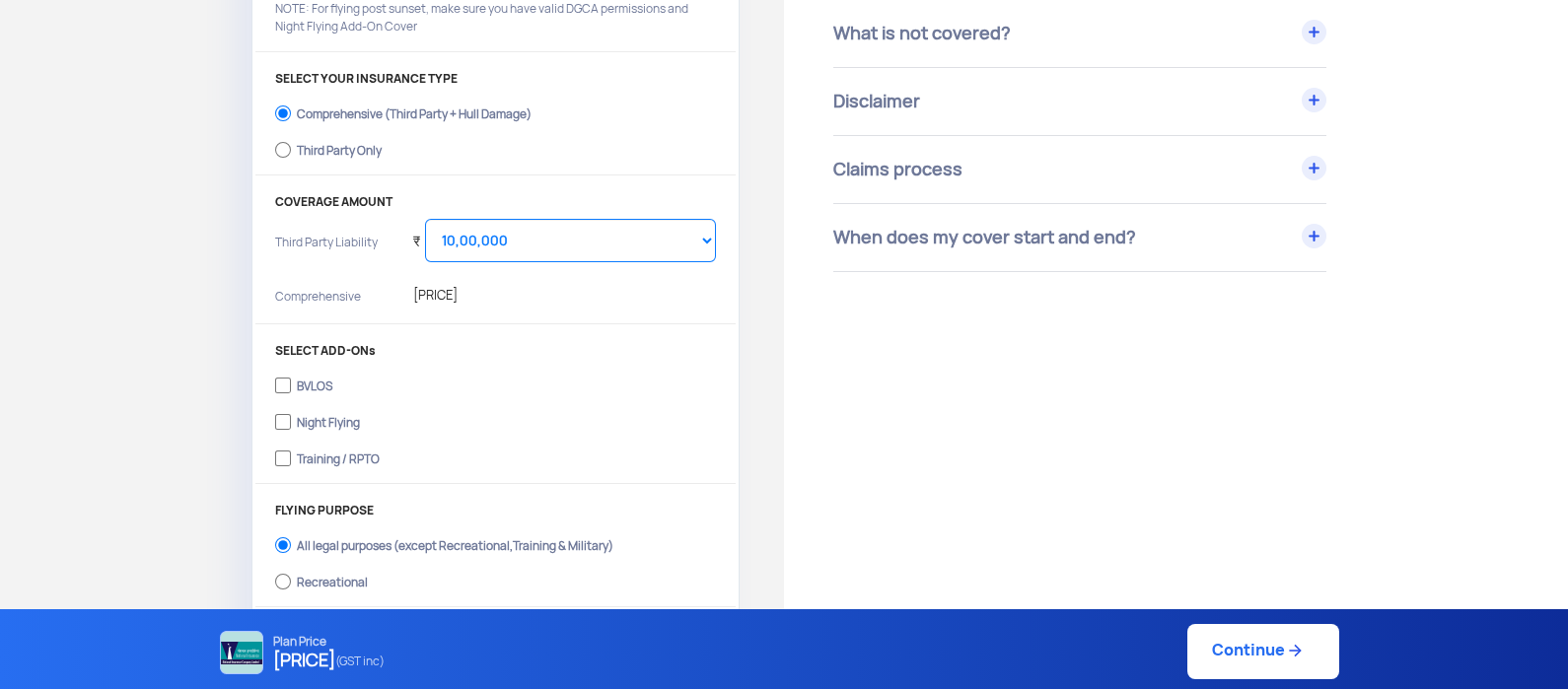 scroll, scrollTop: 387, scrollLeft: 0, axis: vertical 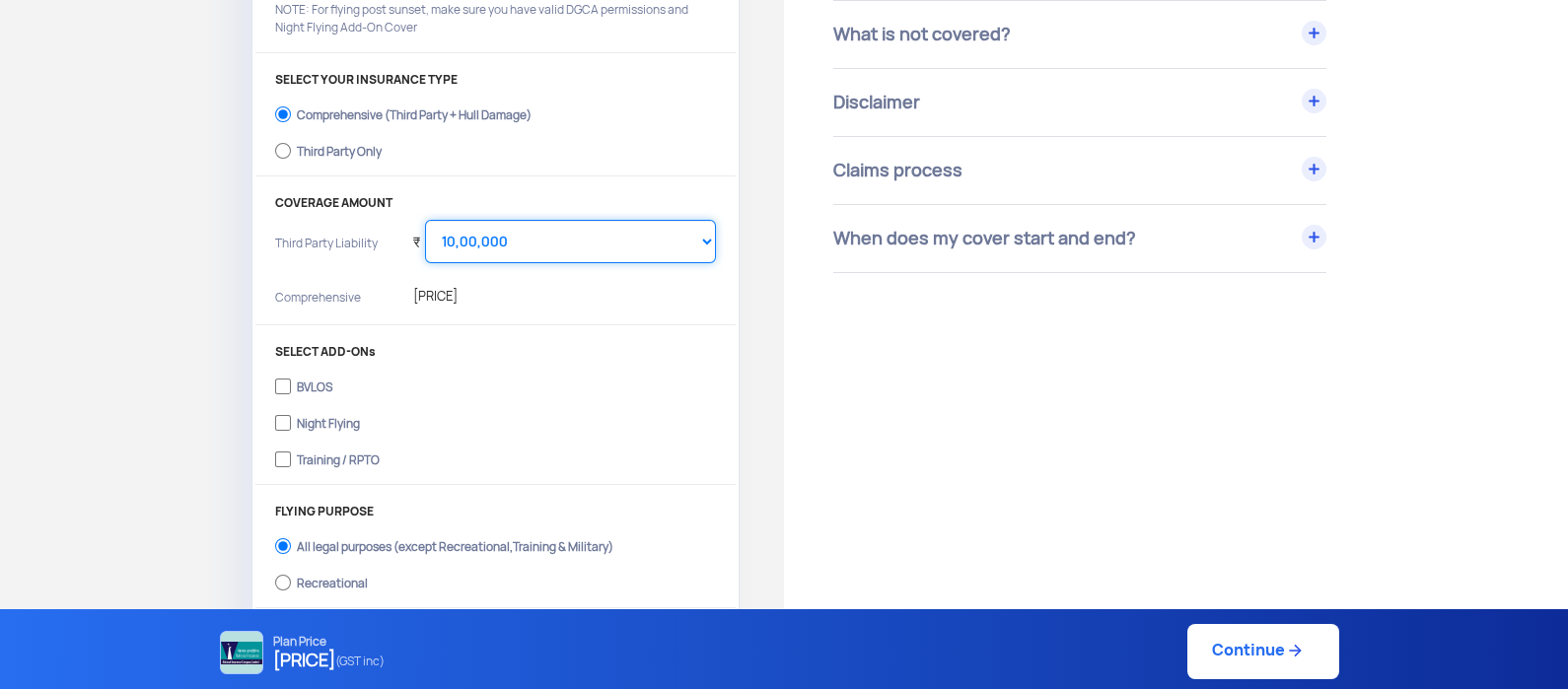 click on "Select Amount   10,00,000   15,00,000   20,00,000   25,00,000   30,00,000" at bounding box center [570, 241] 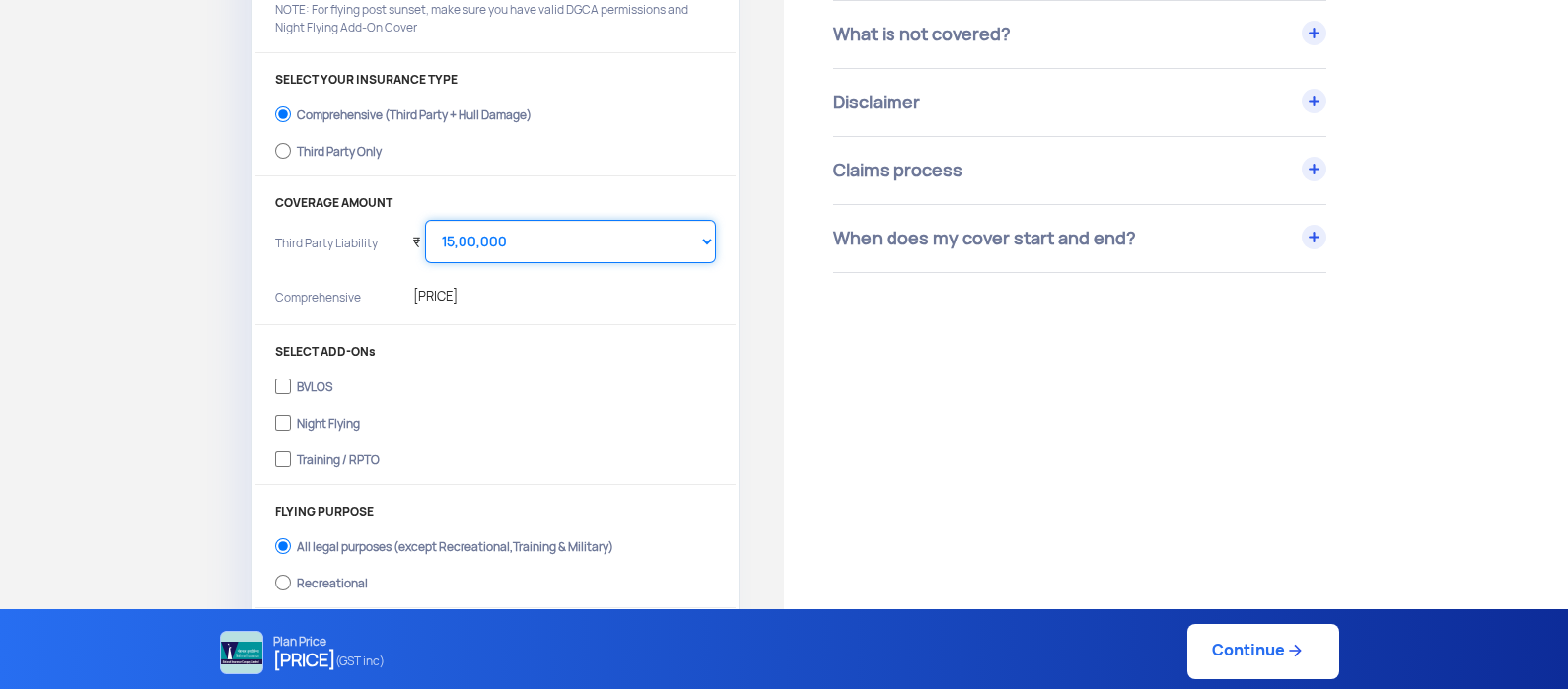 click on "Select Amount   10,00,000   15,00,000   20,00,000   25,00,000   30,00,000" at bounding box center (570, 241) 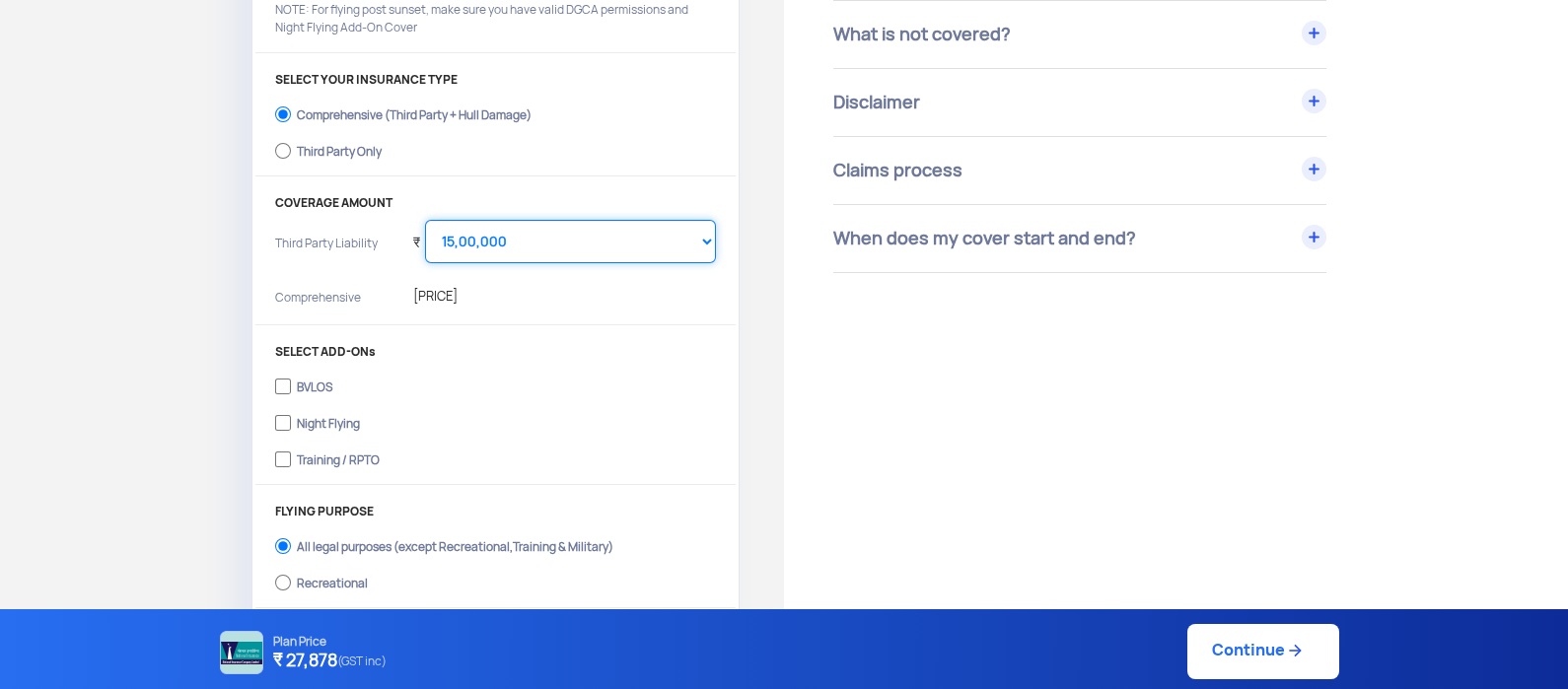 click on "Select Amount   10,00,000   15,00,000   20,00,000   25,00,000   30,00,000" at bounding box center (570, 241) 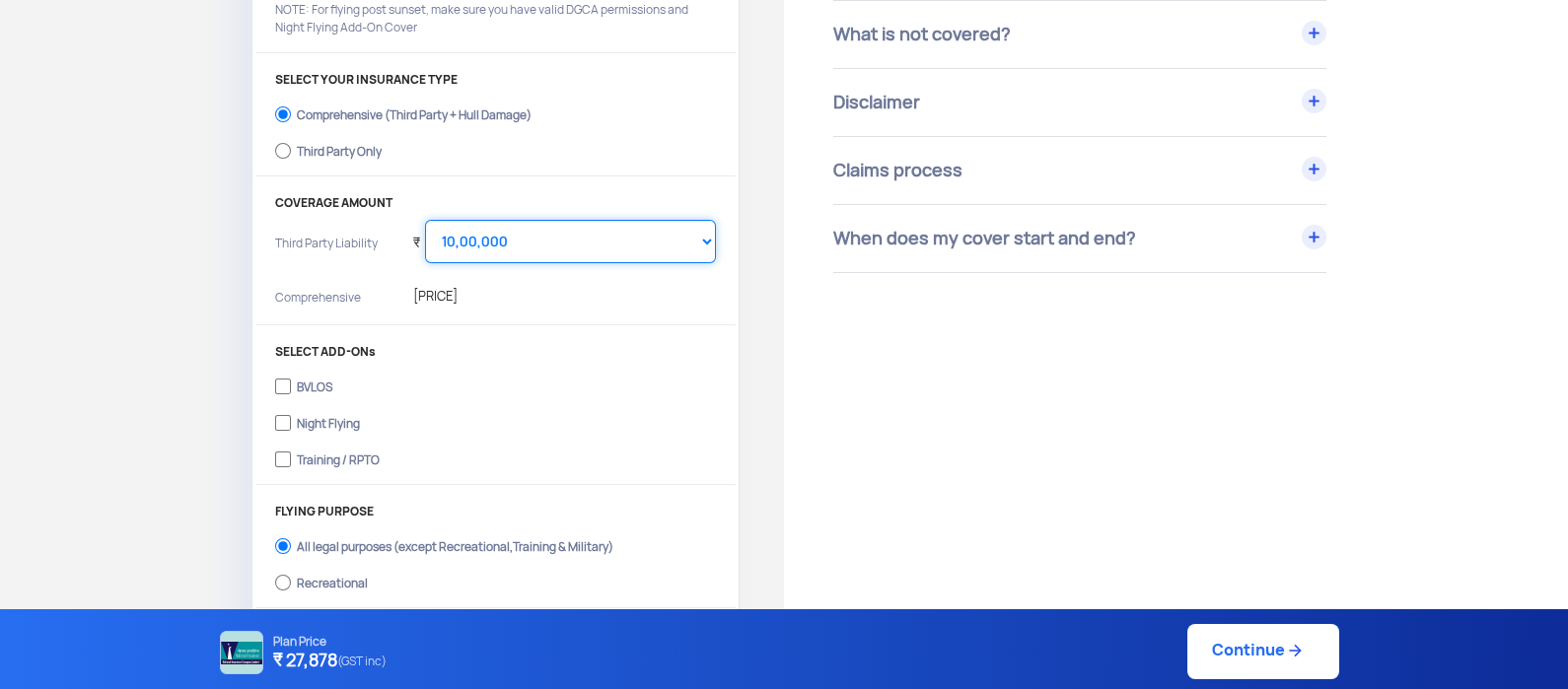 click on "Select Amount   10,00,000   15,00,000   20,00,000   25,00,000   30,00,000" at bounding box center [570, 241] 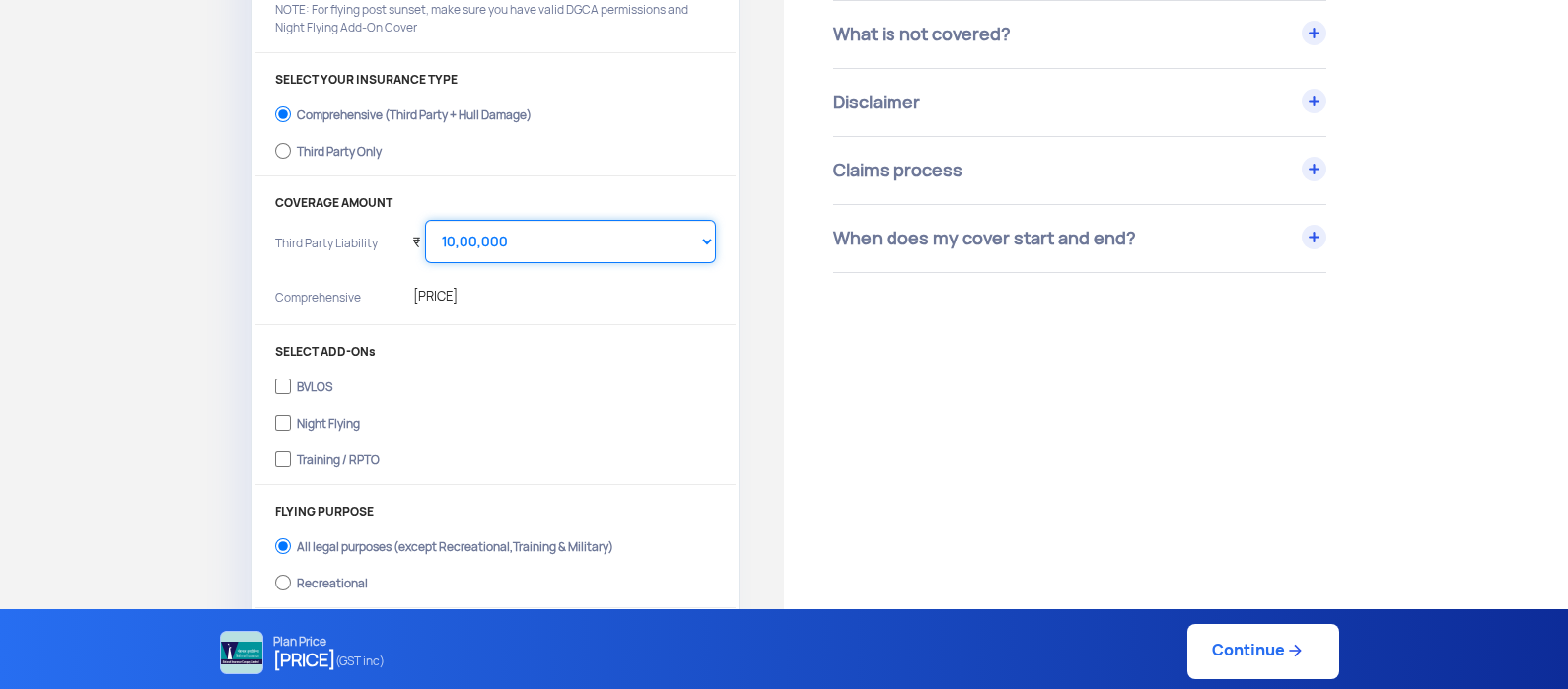 drag, startPoint x: 676, startPoint y: 248, endPoint x: 667, endPoint y: 254, distance: 10.816654 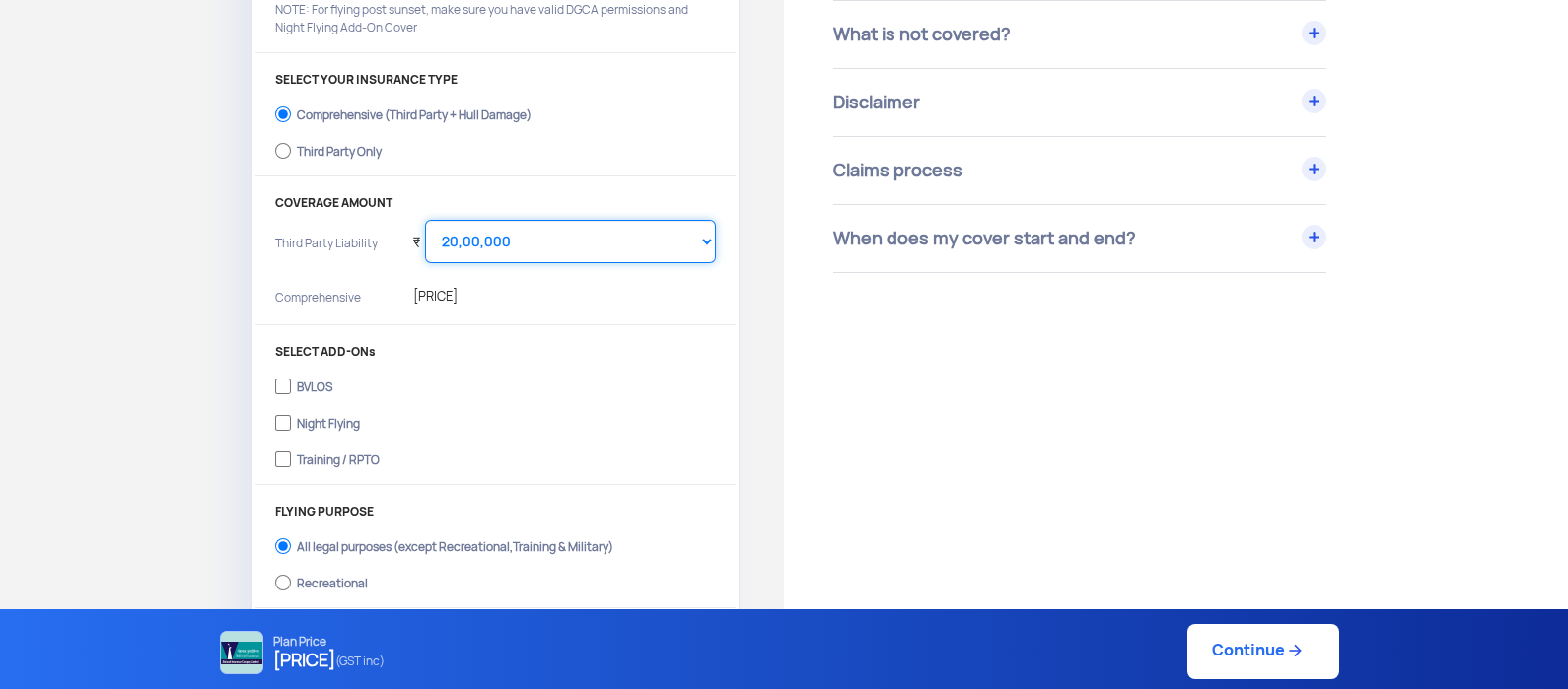 click on "Select Amount   10,00,000   15,00,000   20,00,000   25,00,000   30,00,000" at bounding box center [570, 241] 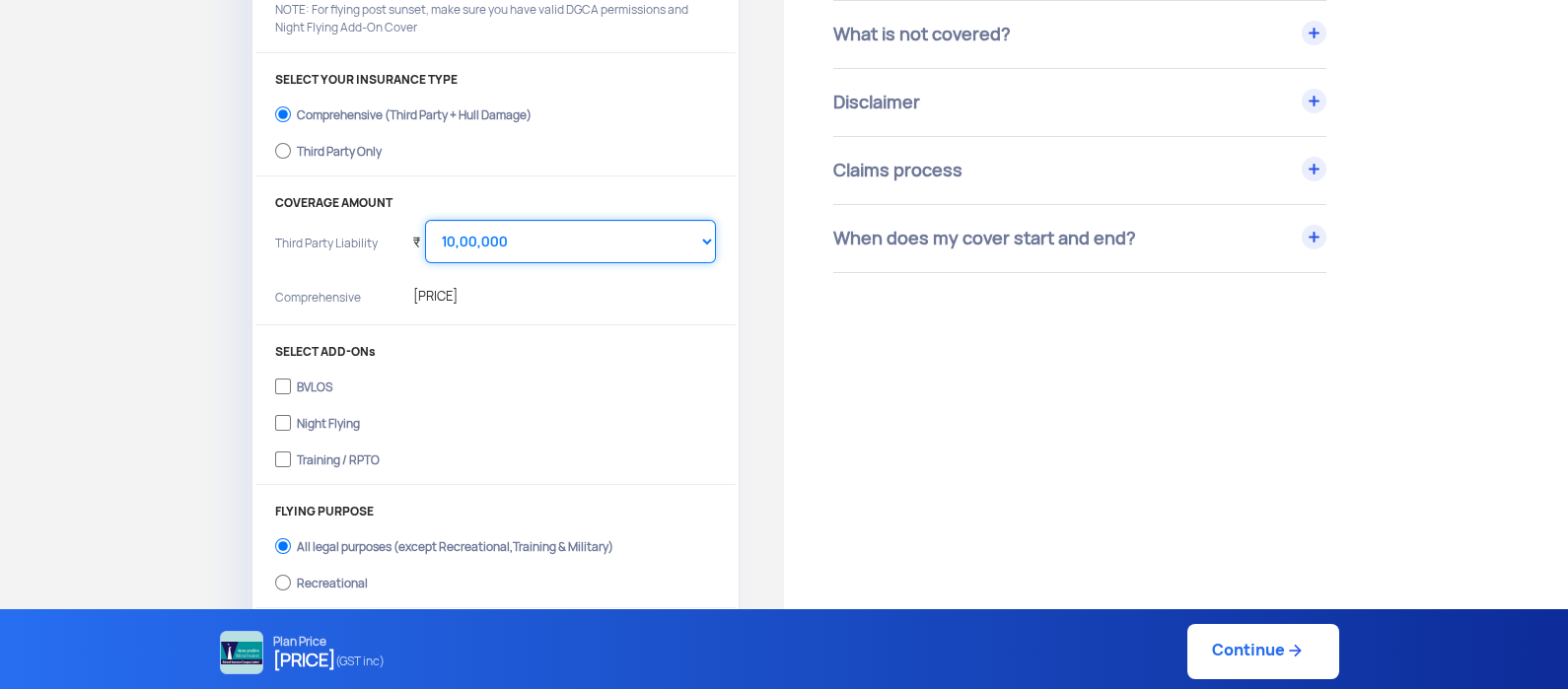 click on "Select Amount   10,00,000   15,00,000   20,00,000   25,00,000   30,00,000" at bounding box center [570, 241] 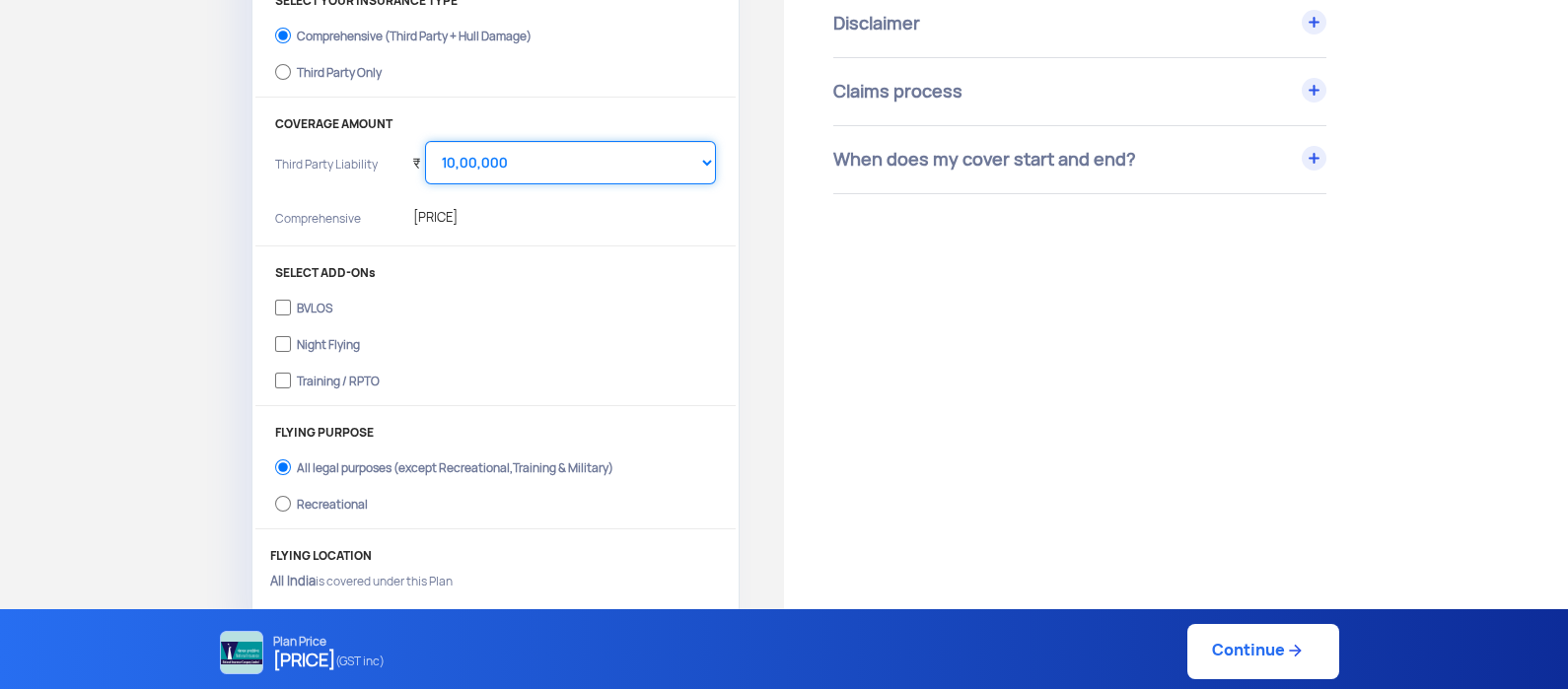 scroll, scrollTop: 471, scrollLeft: 0, axis: vertical 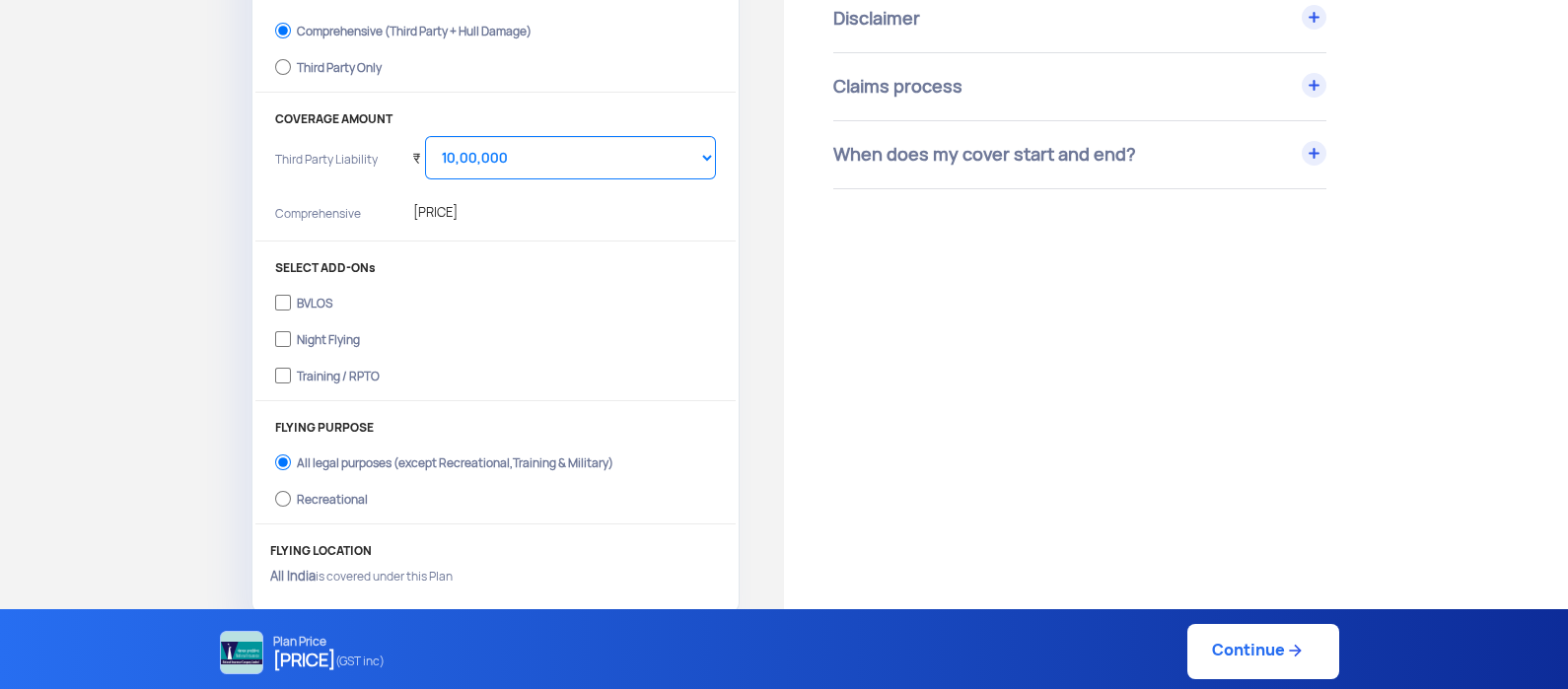 click on "Continue" 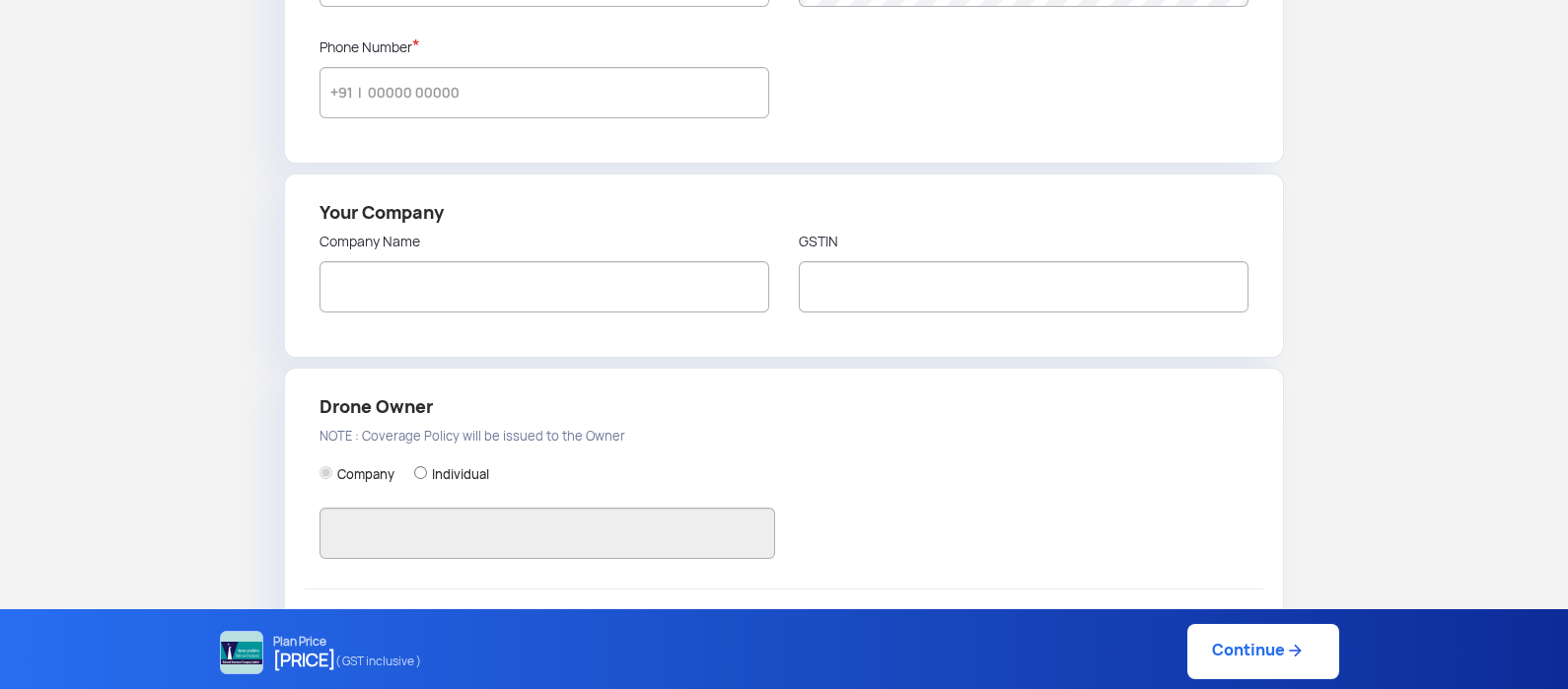 type on "[FIRST] [LAST]" 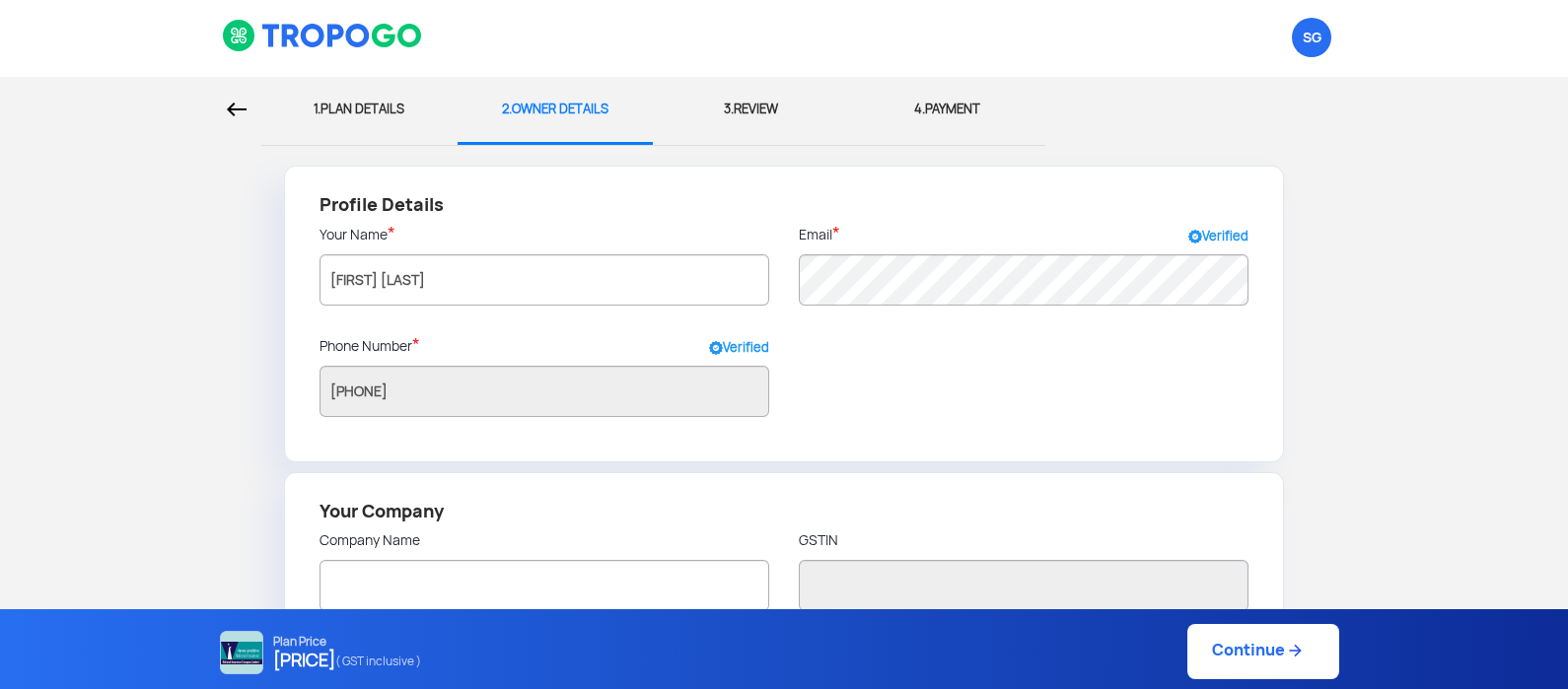 scroll, scrollTop: 0, scrollLeft: 0, axis: both 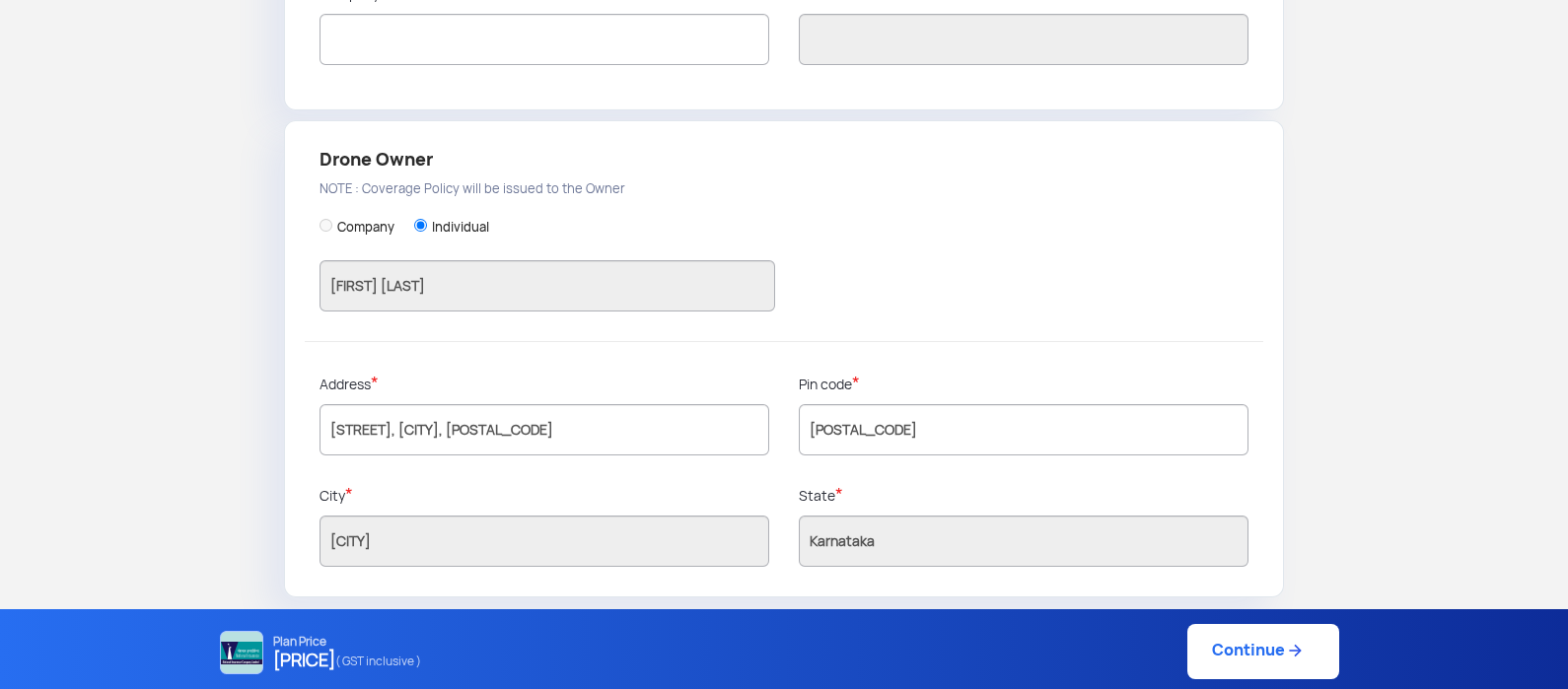 click on "Continue" 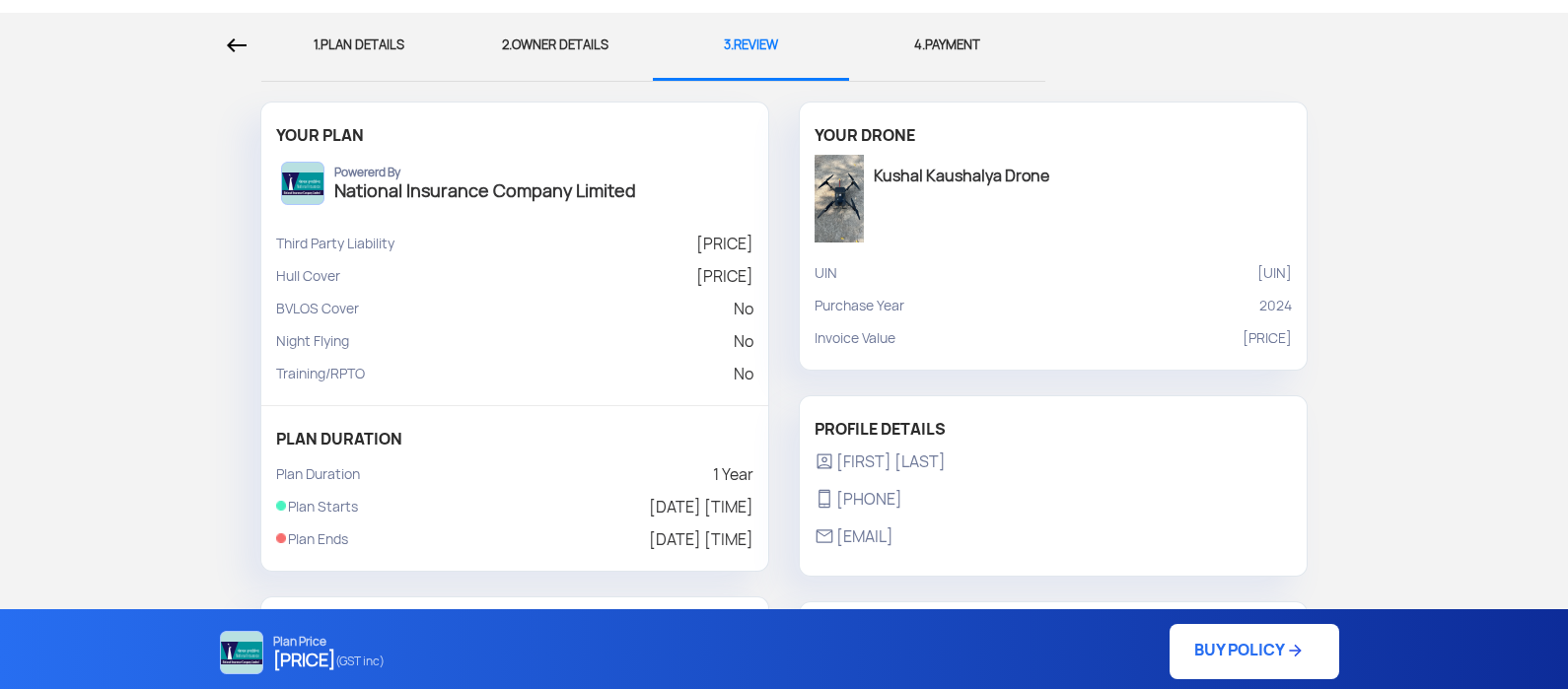scroll, scrollTop: 69, scrollLeft: 0, axis: vertical 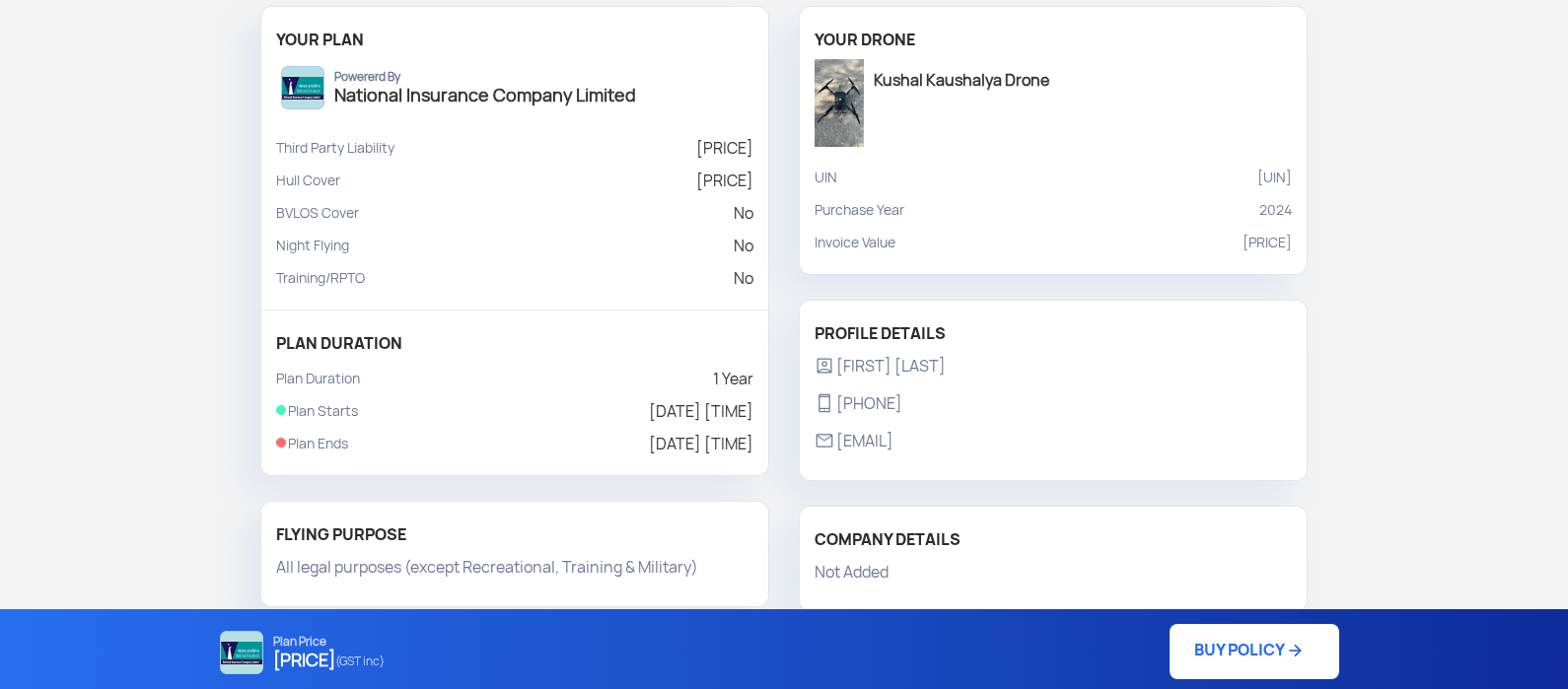 click on "BUY POLICY" 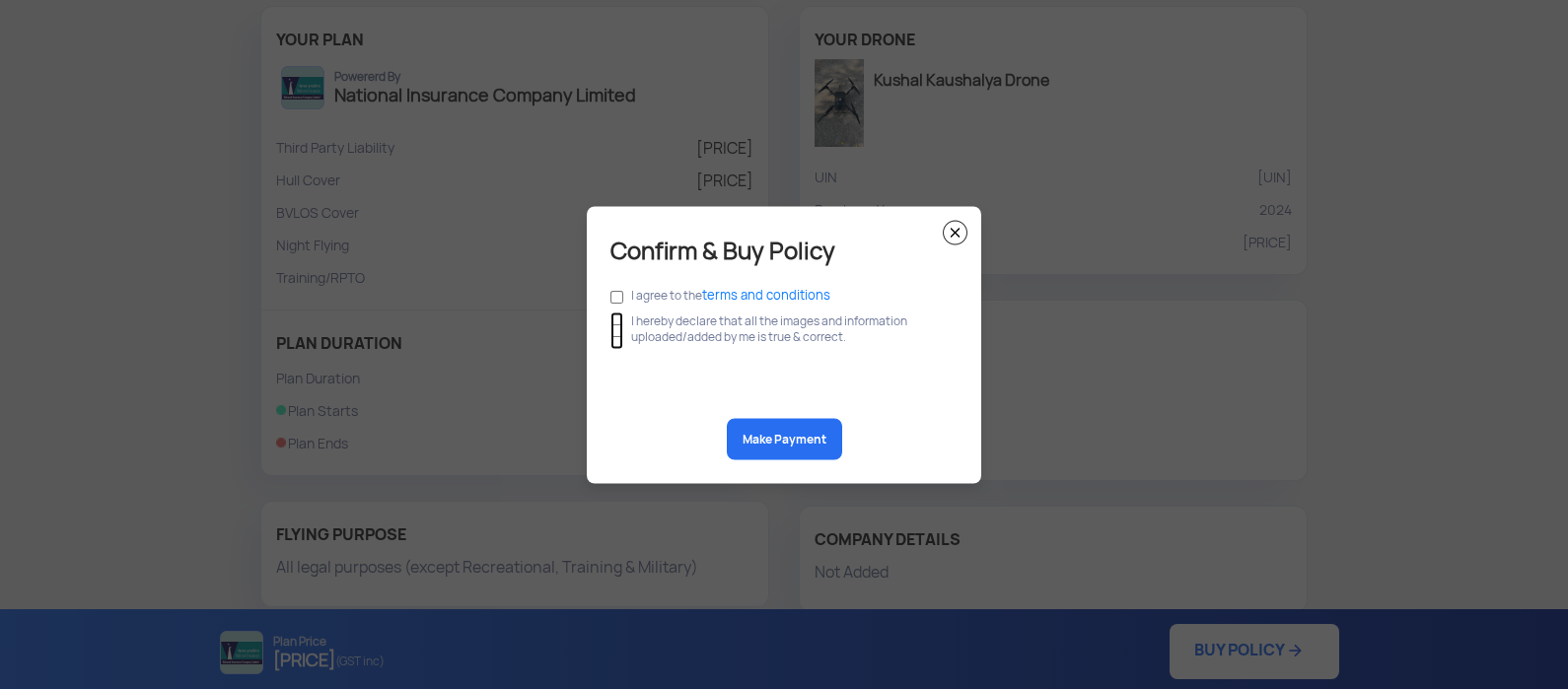 click 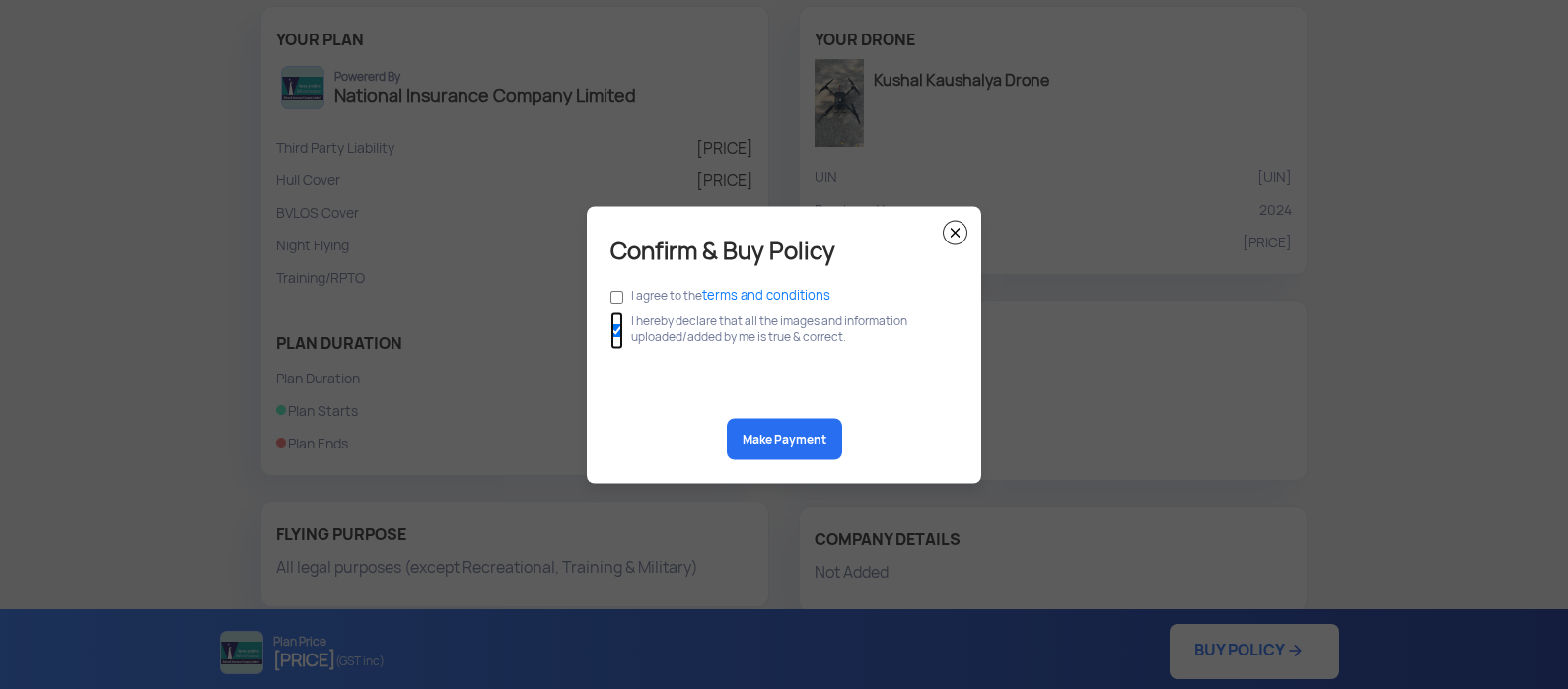 click 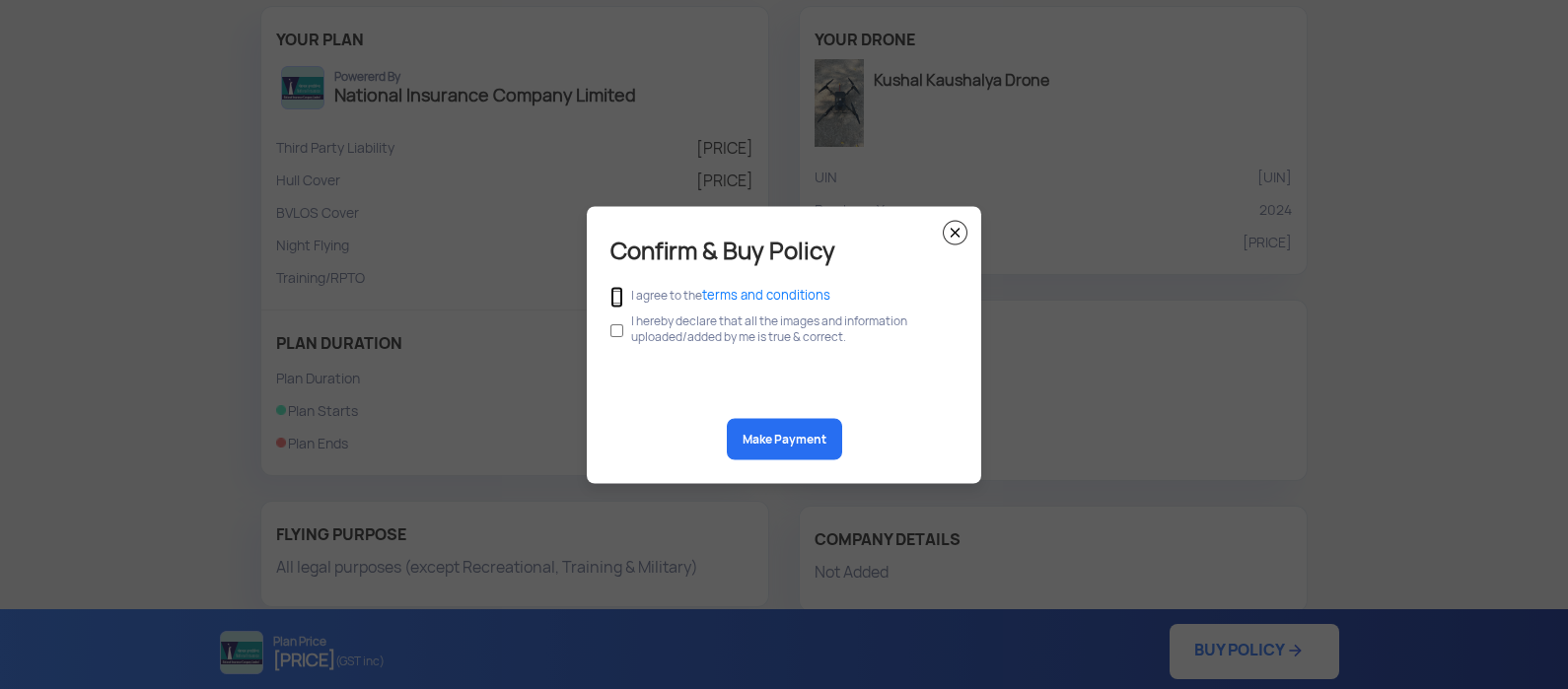 click 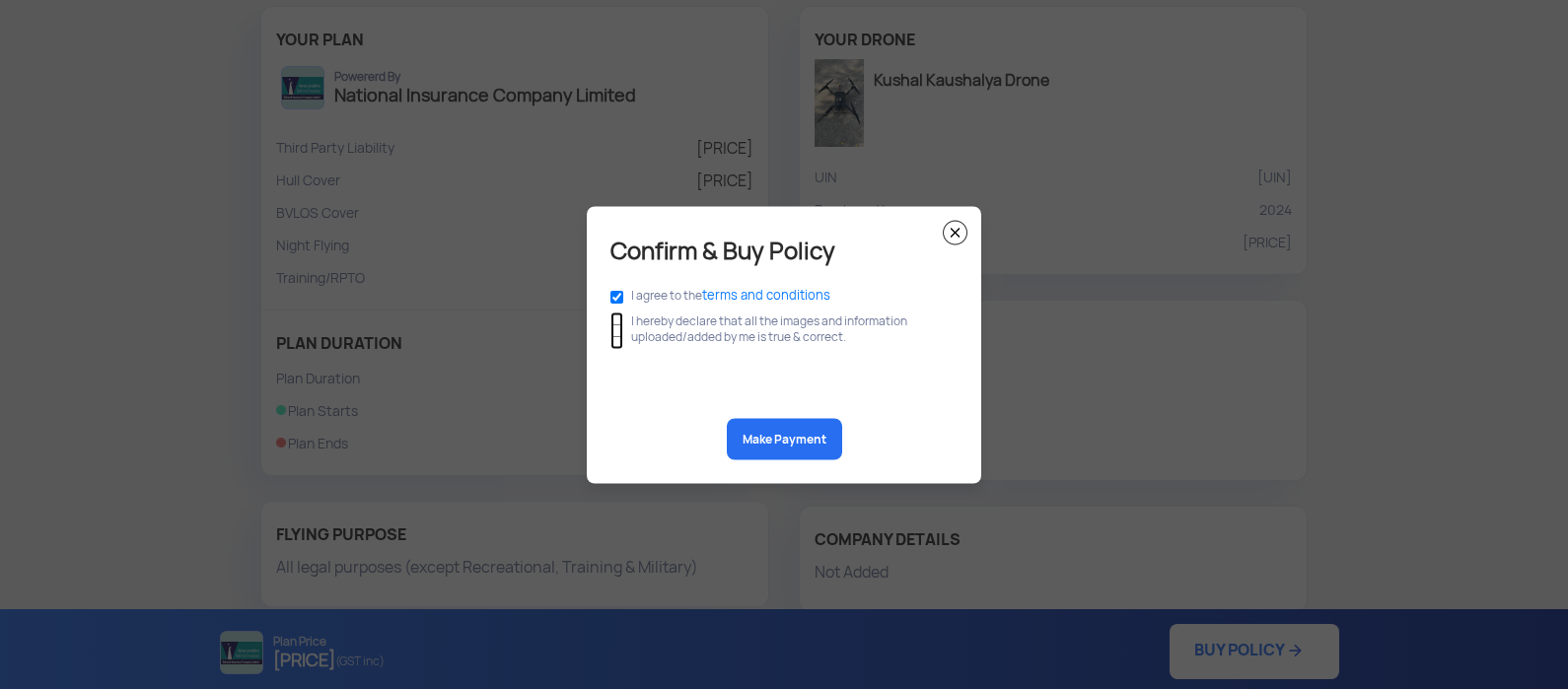 click 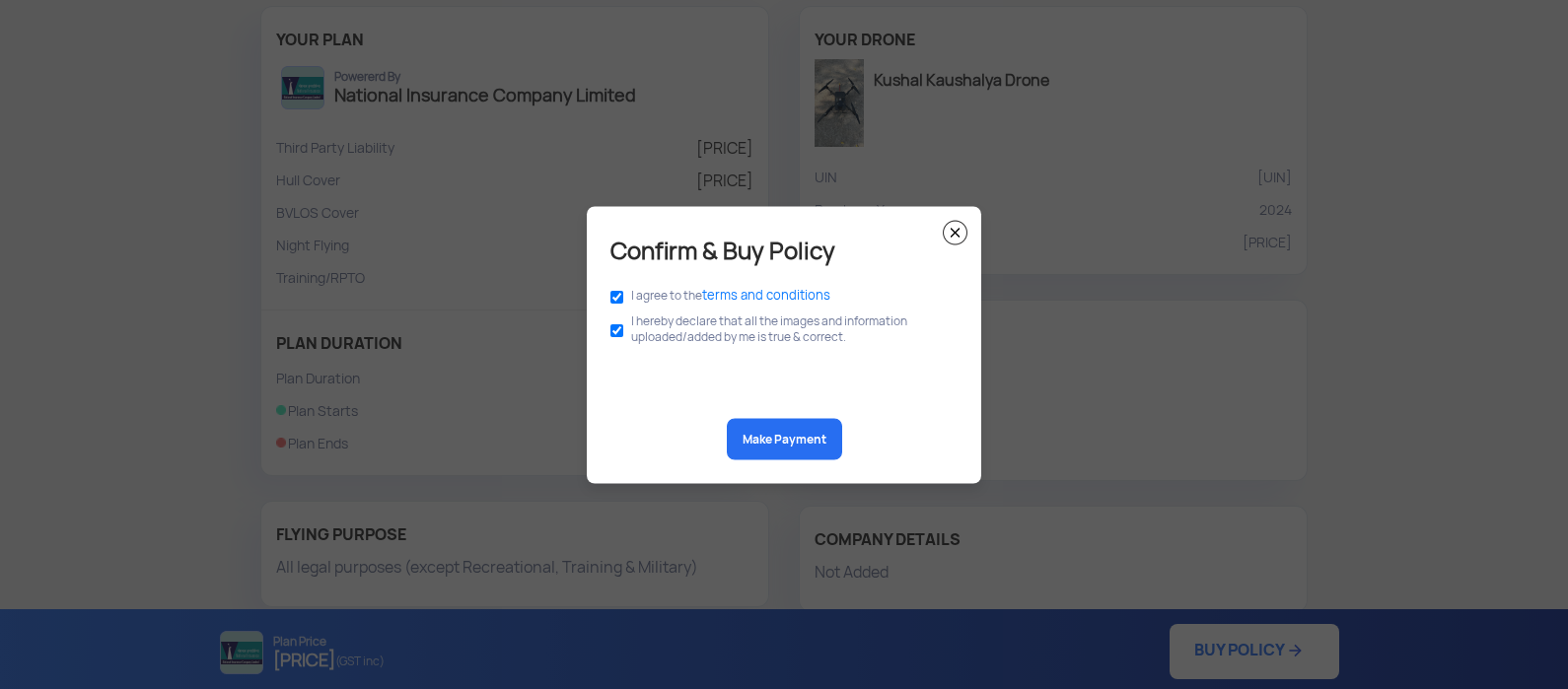 click 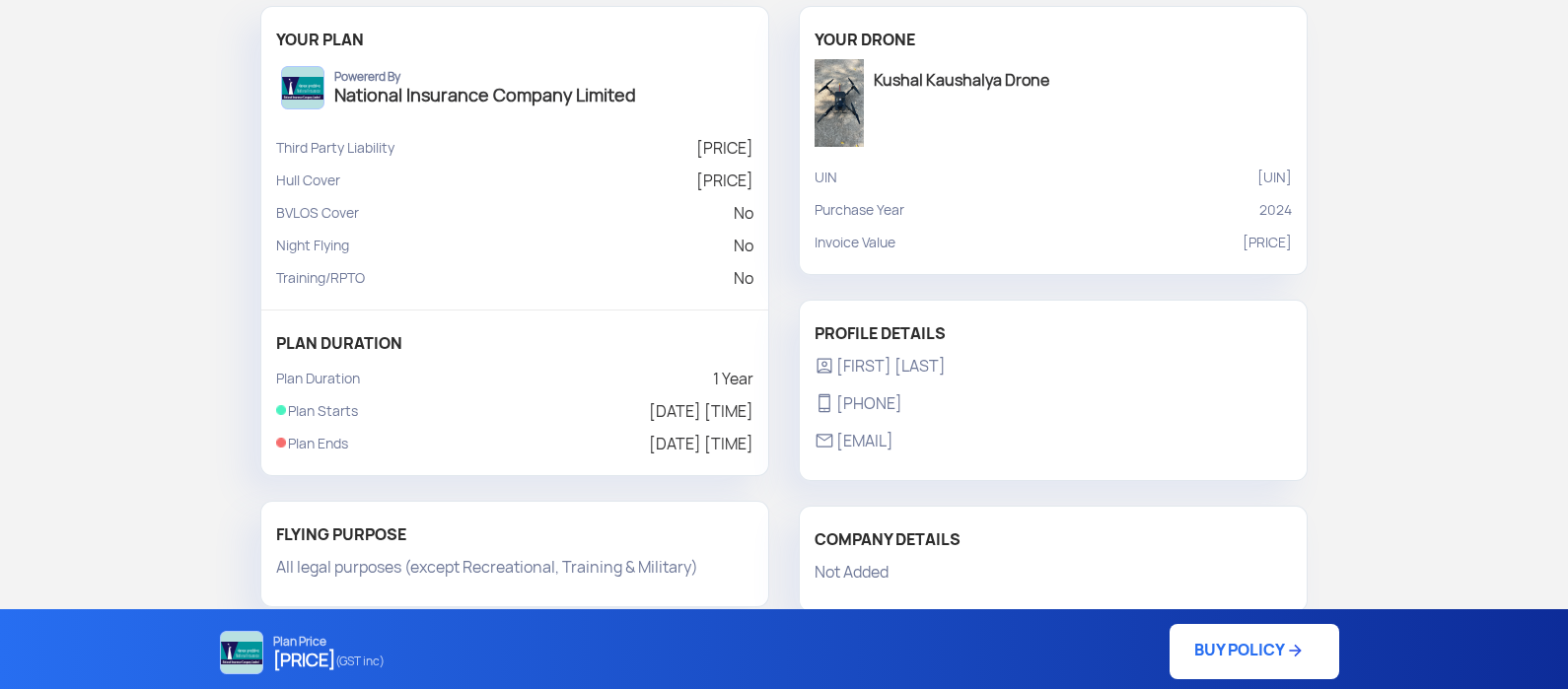 scroll, scrollTop: 0, scrollLeft: 0, axis: both 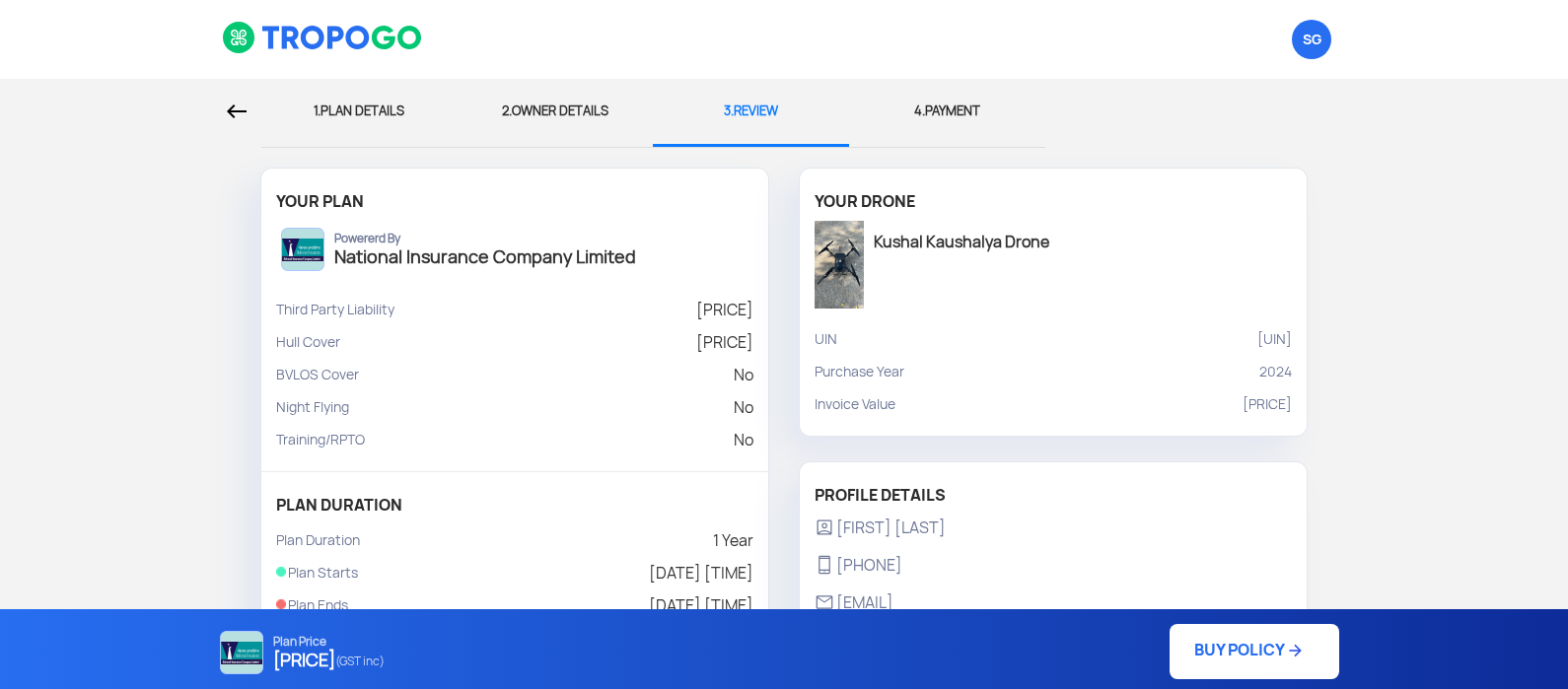 click at bounding box center (322, 37) 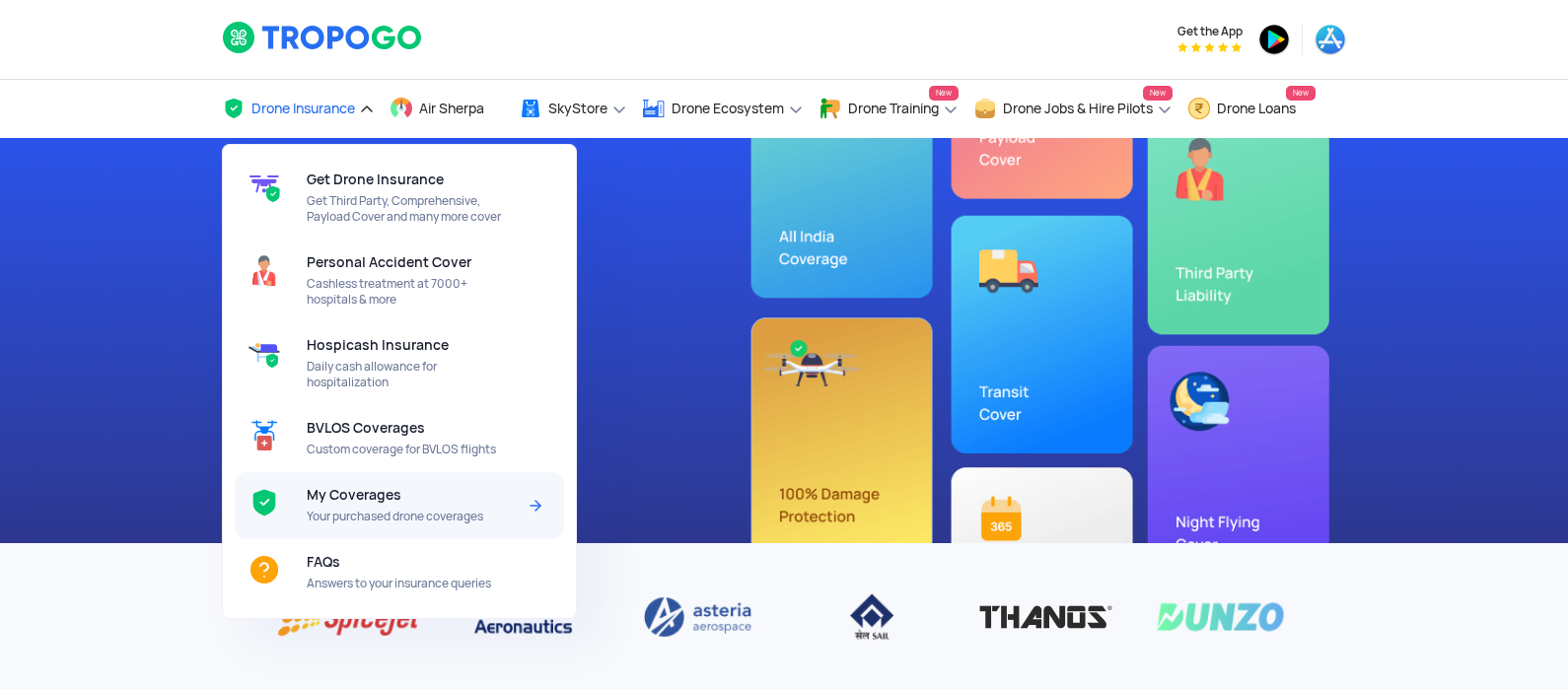 click on "My Coverages" at bounding box center [354, 495] 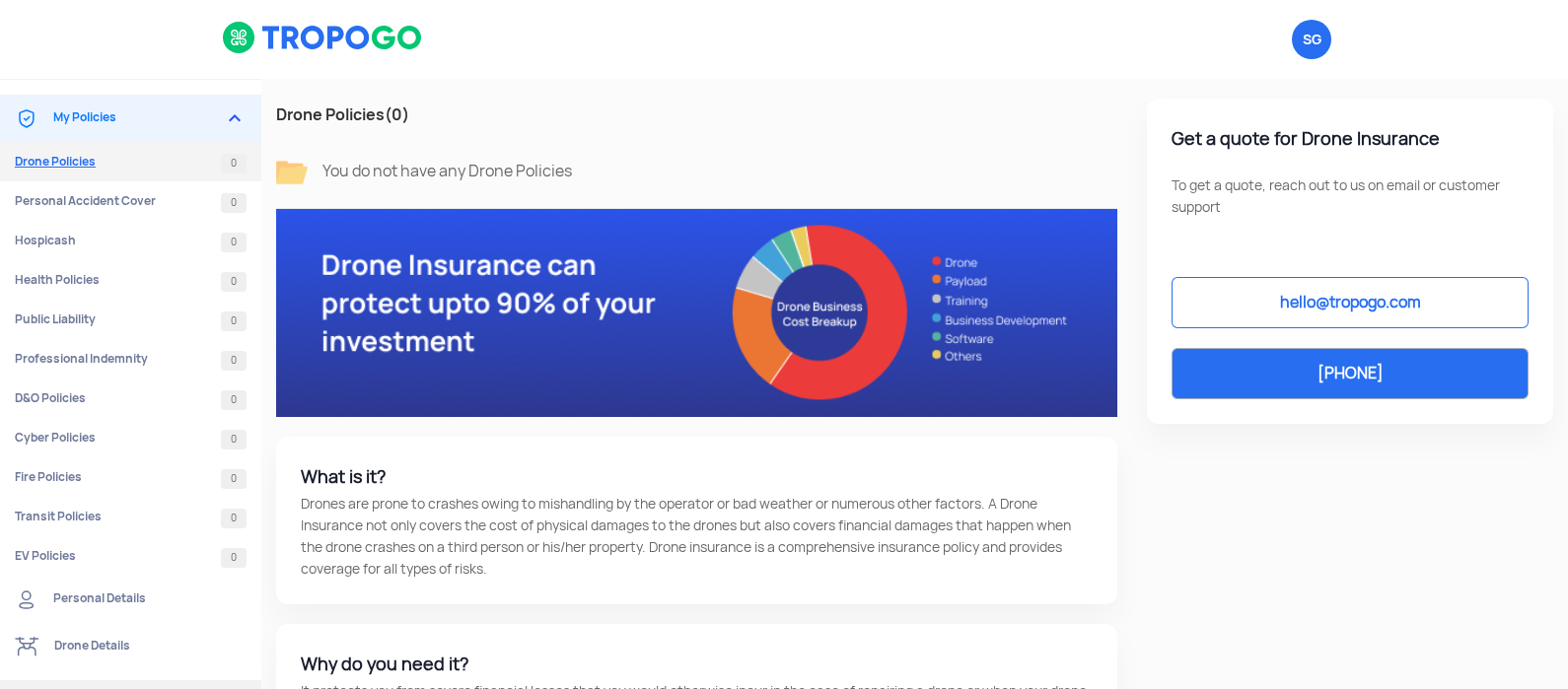 click on "Drone Policies  0" 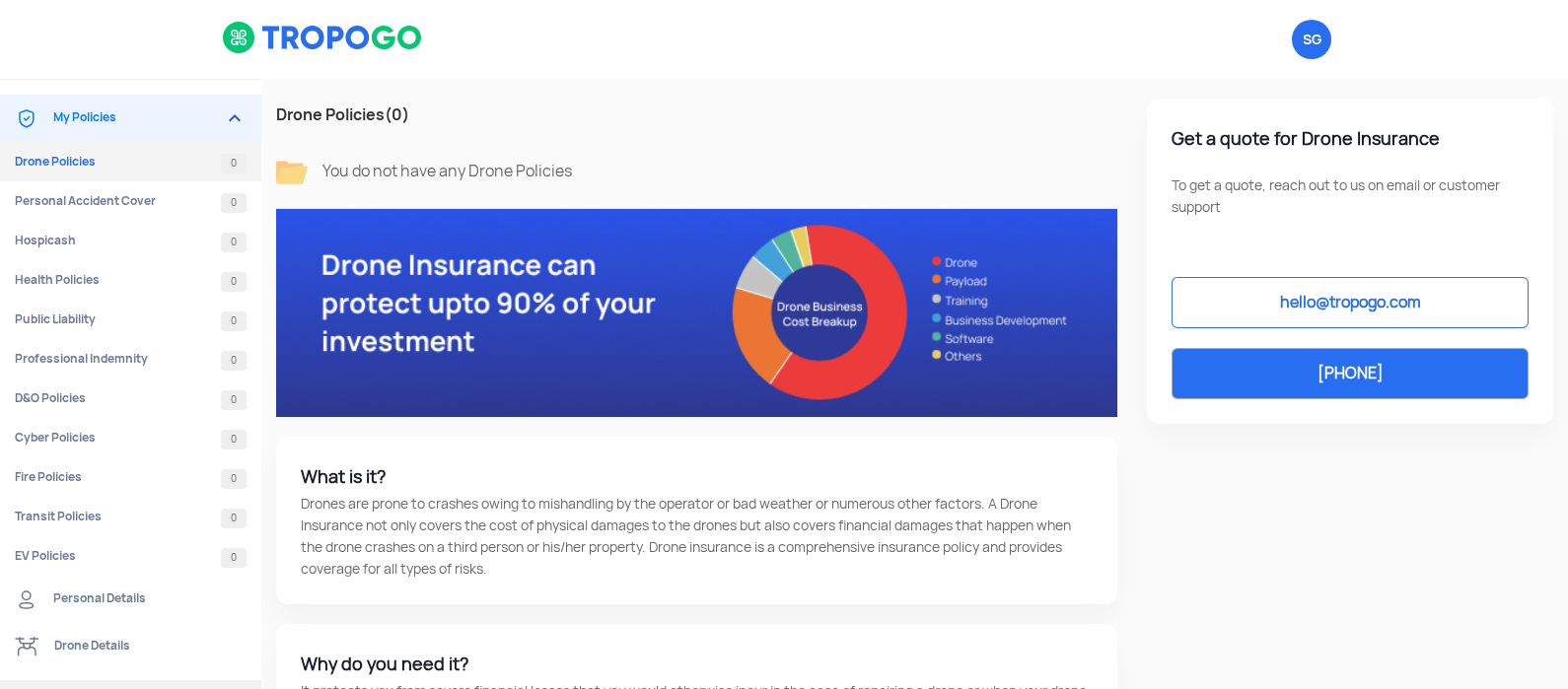 click on "My Policies" 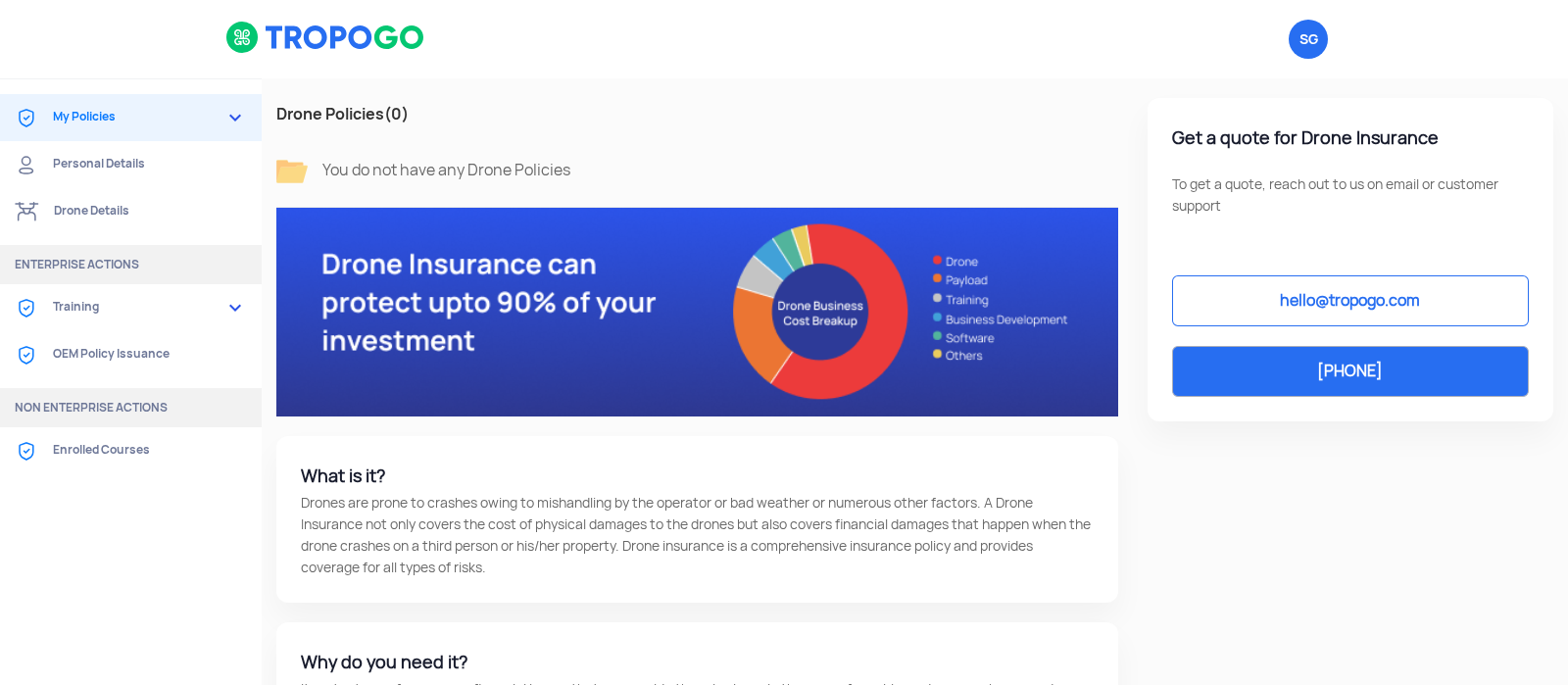 click on "SG  Logout" at bounding box center (784, 39) 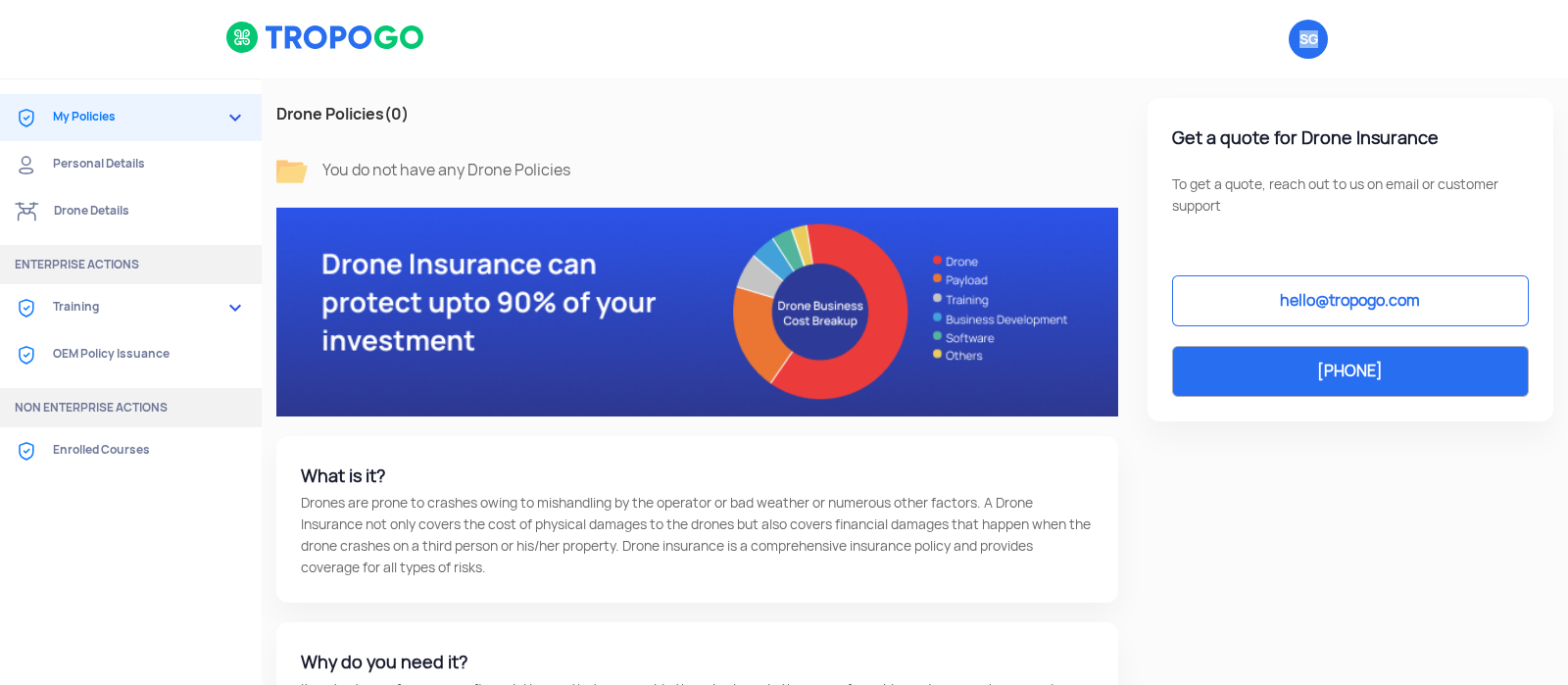 click on "SG  Logout" at bounding box center (784, 39) 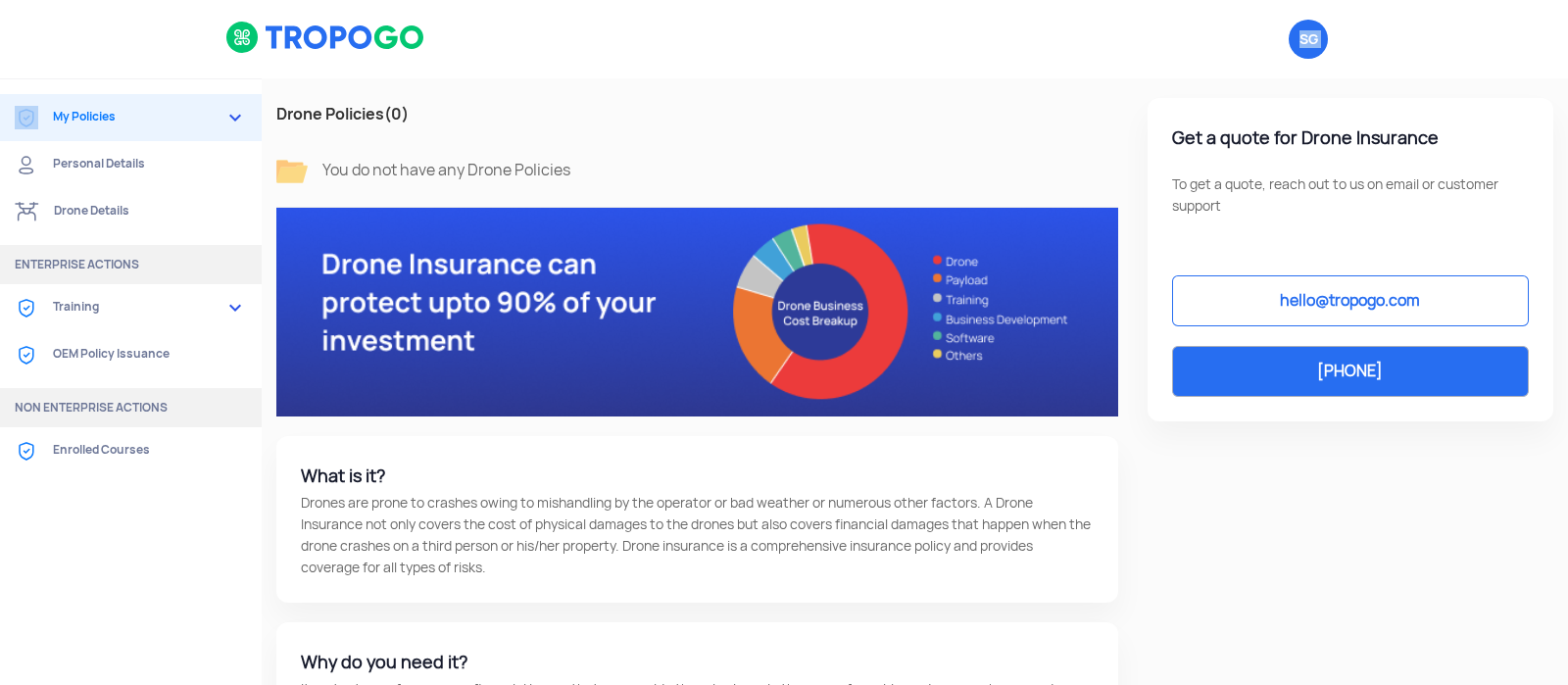drag, startPoint x: 1566, startPoint y: 8, endPoint x: 1544, endPoint y: 1, distance: 23.086793 